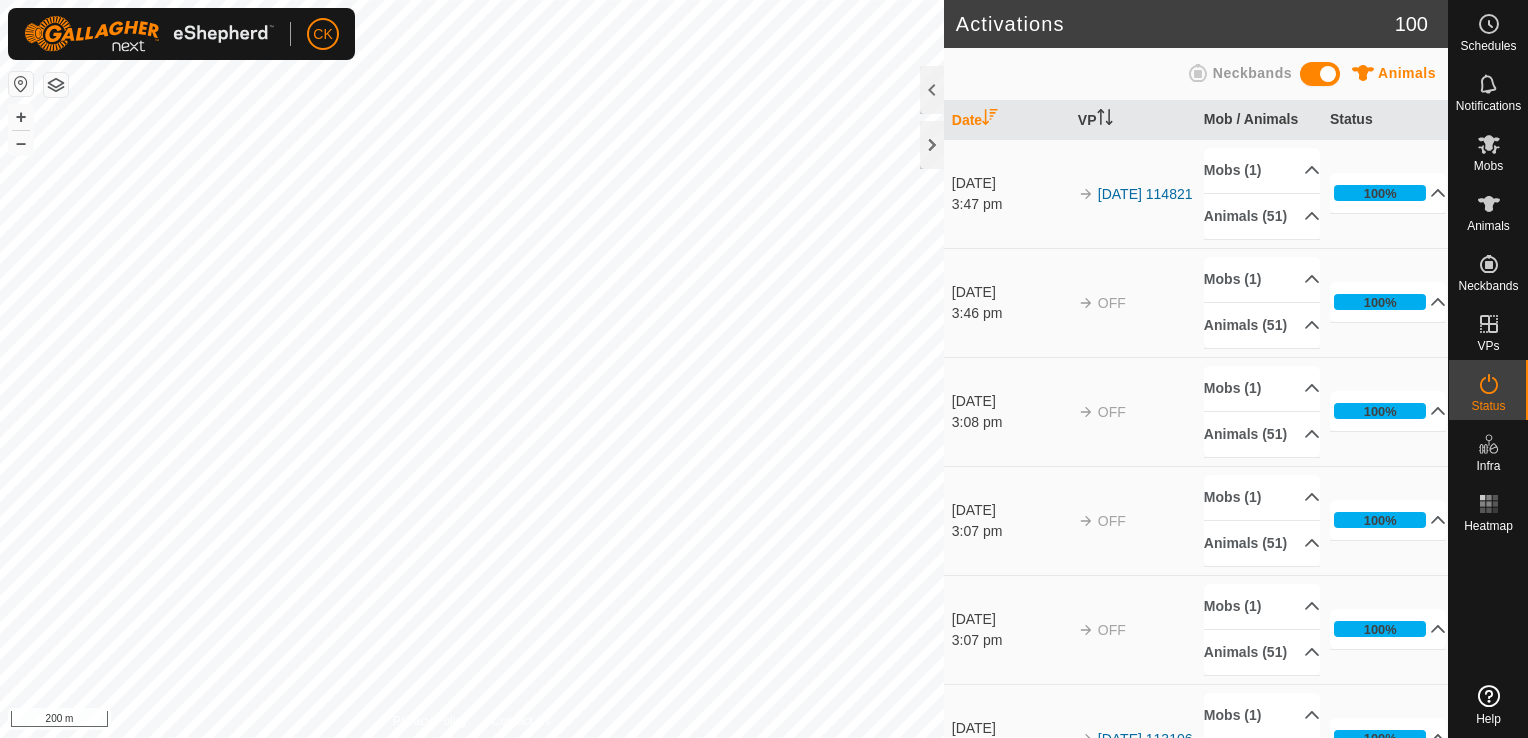 scroll, scrollTop: 0, scrollLeft: 0, axis: both 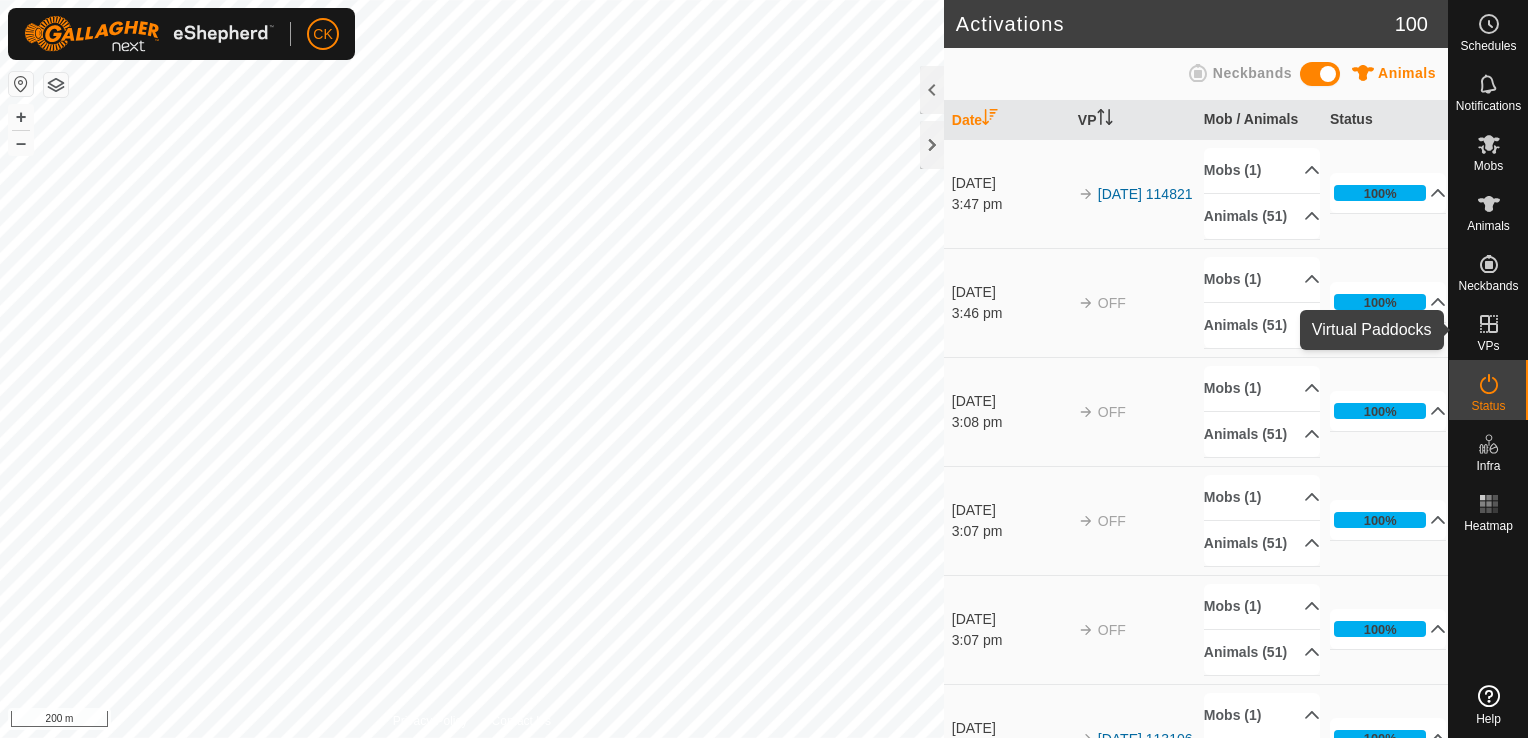click 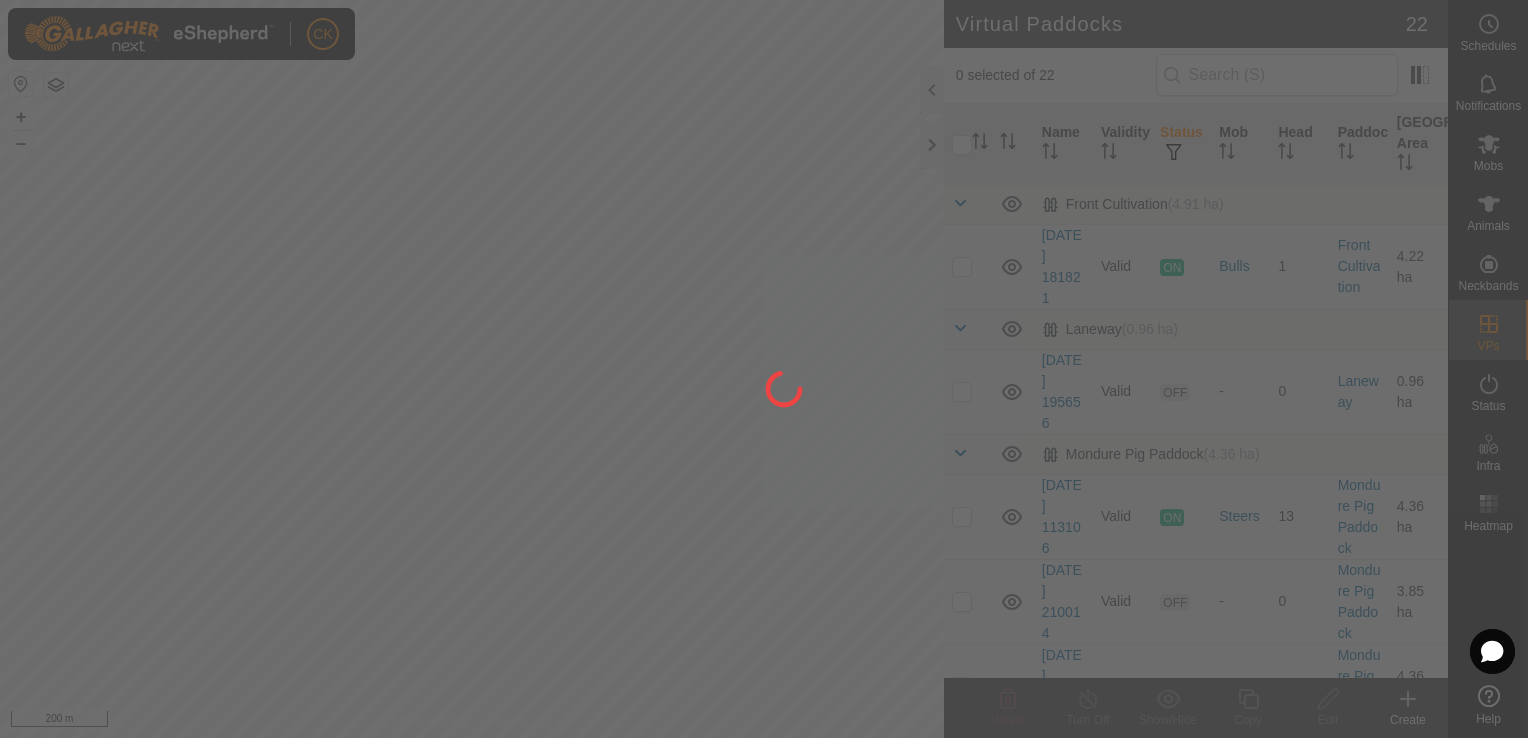 scroll, scrollTop: 0, scrollLeft: 0, axis: both 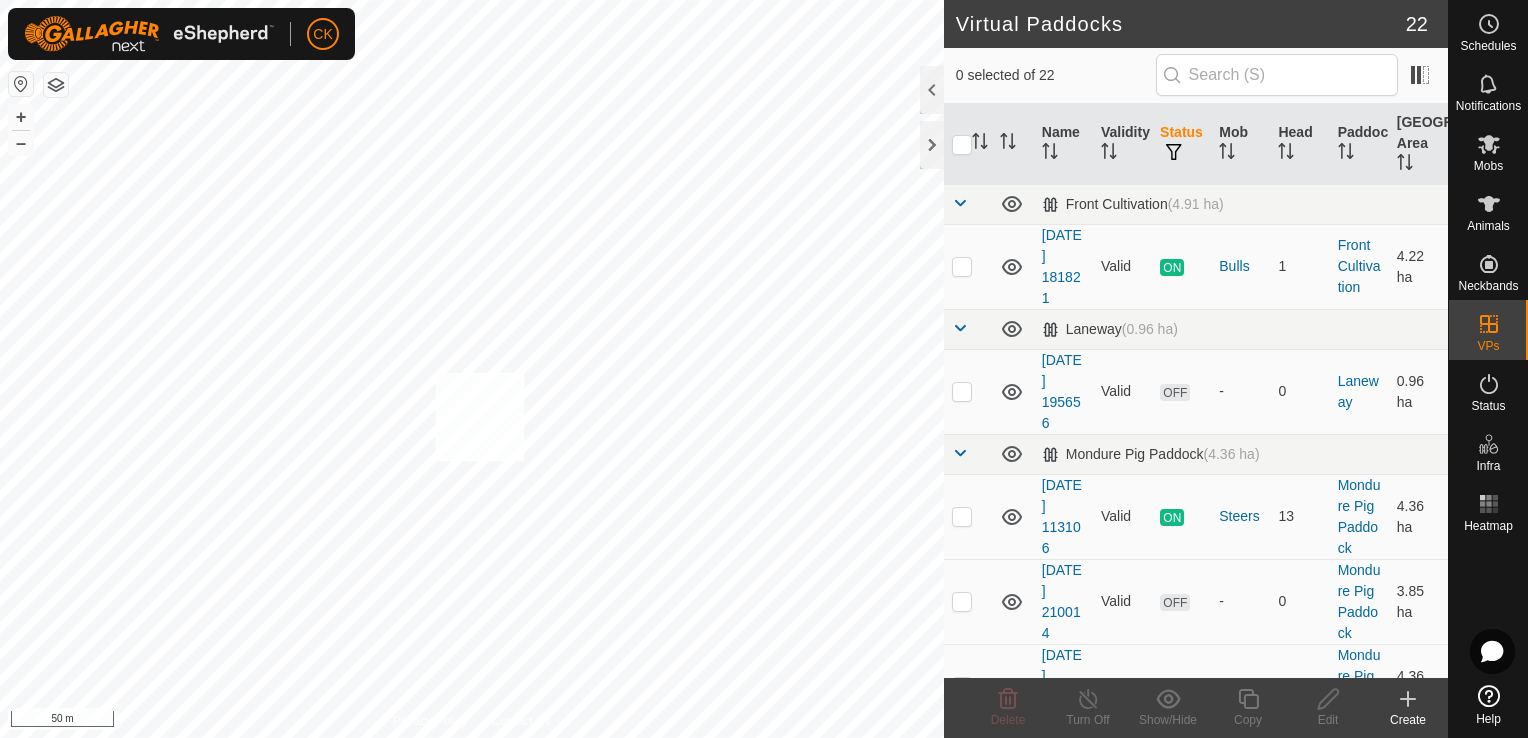 checkbox on "true" 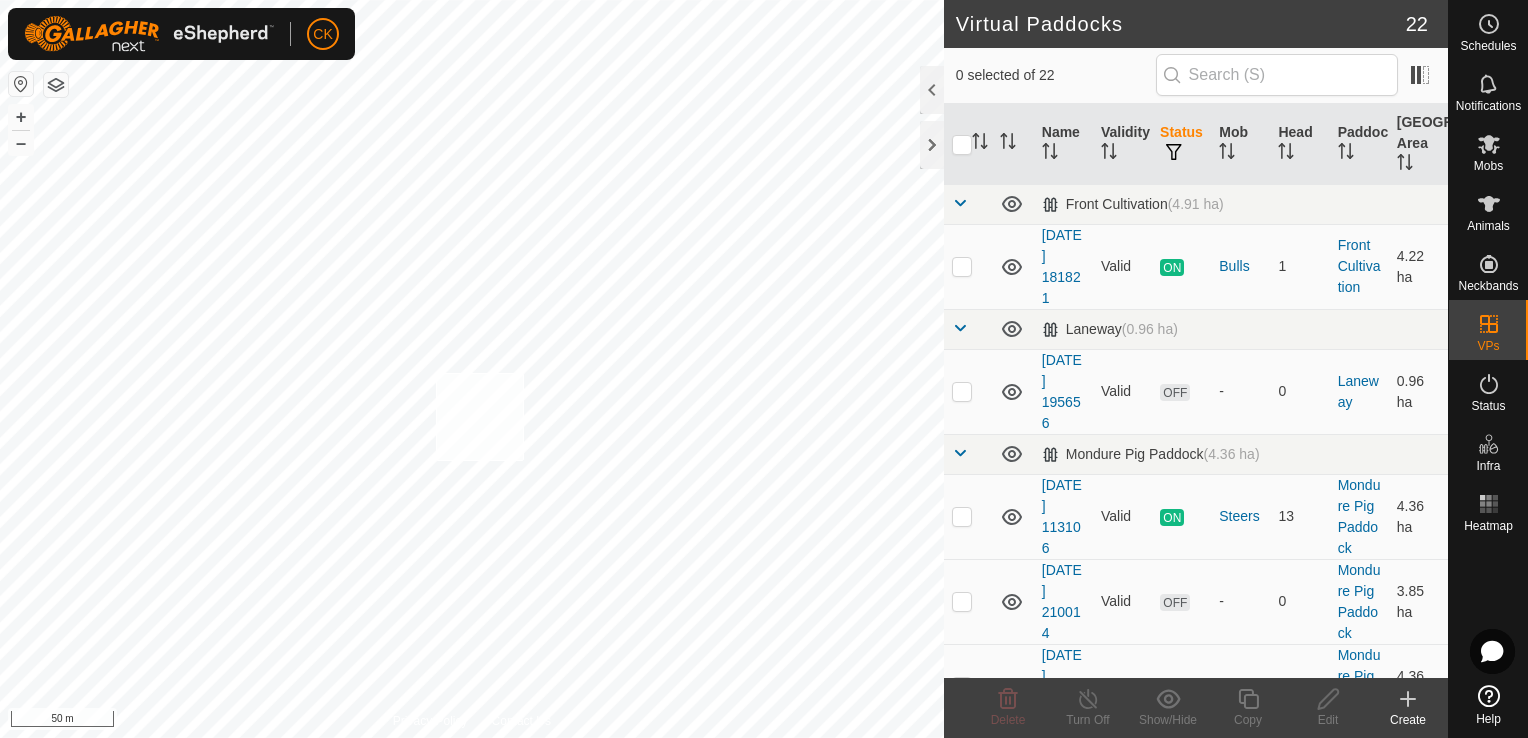 checkbox on "true" 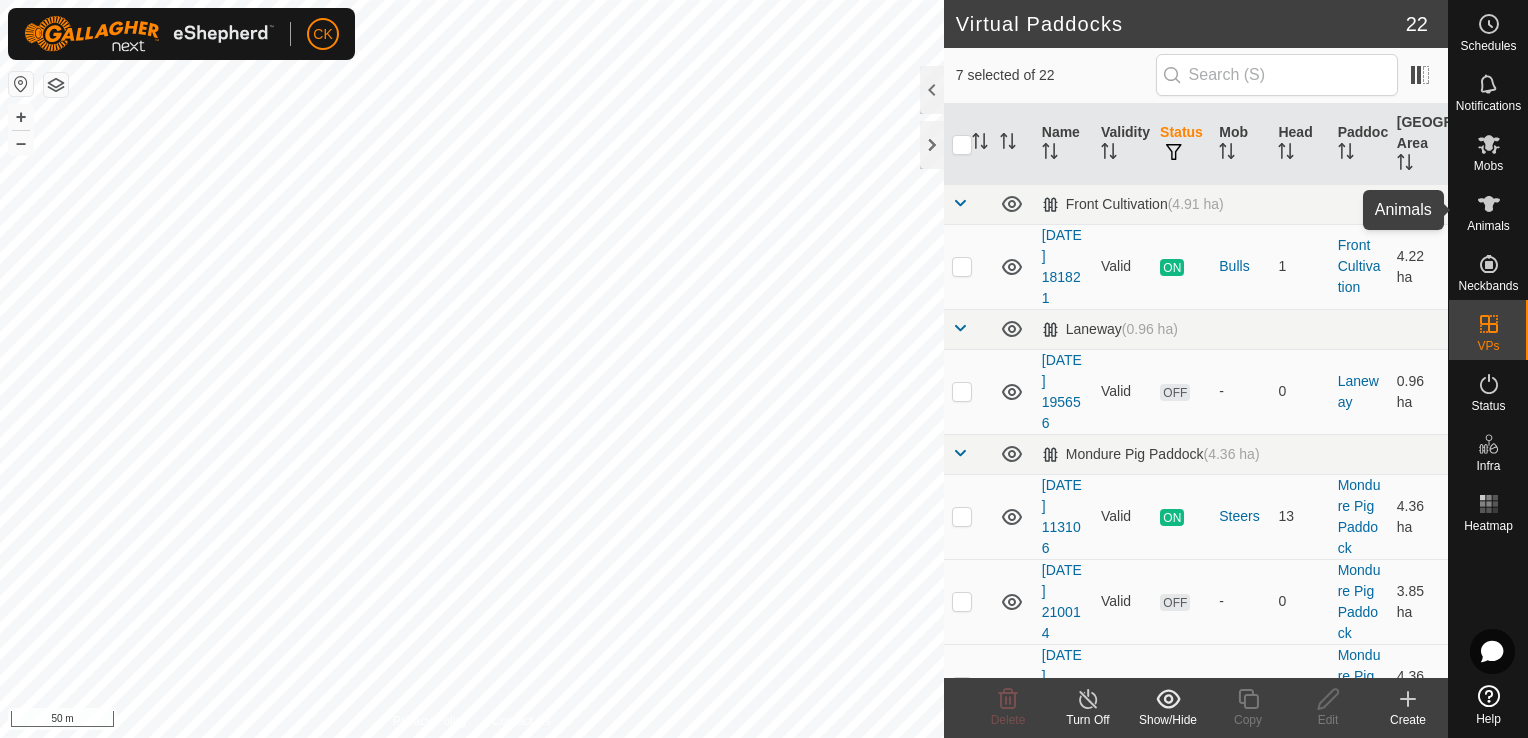 click 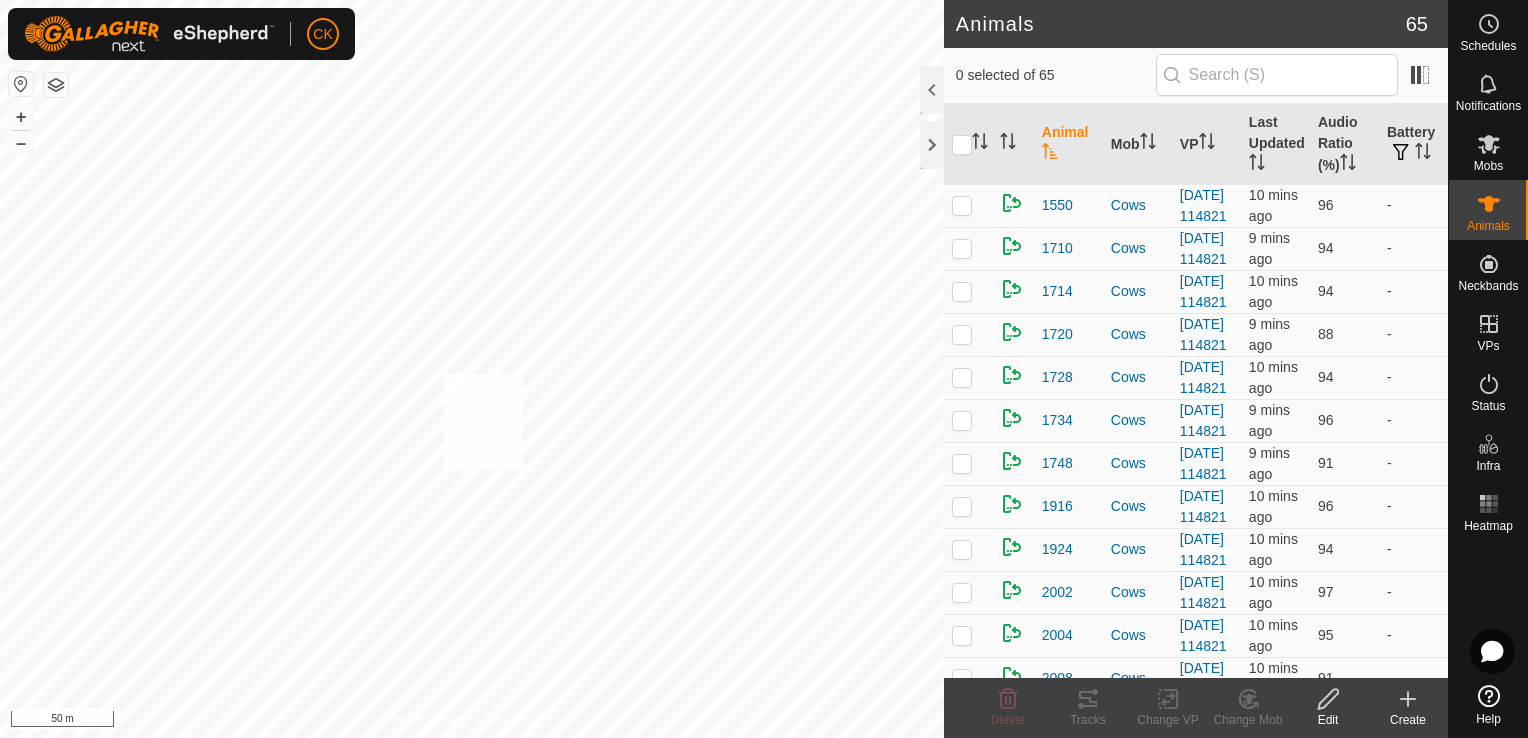 checkbox on "true" 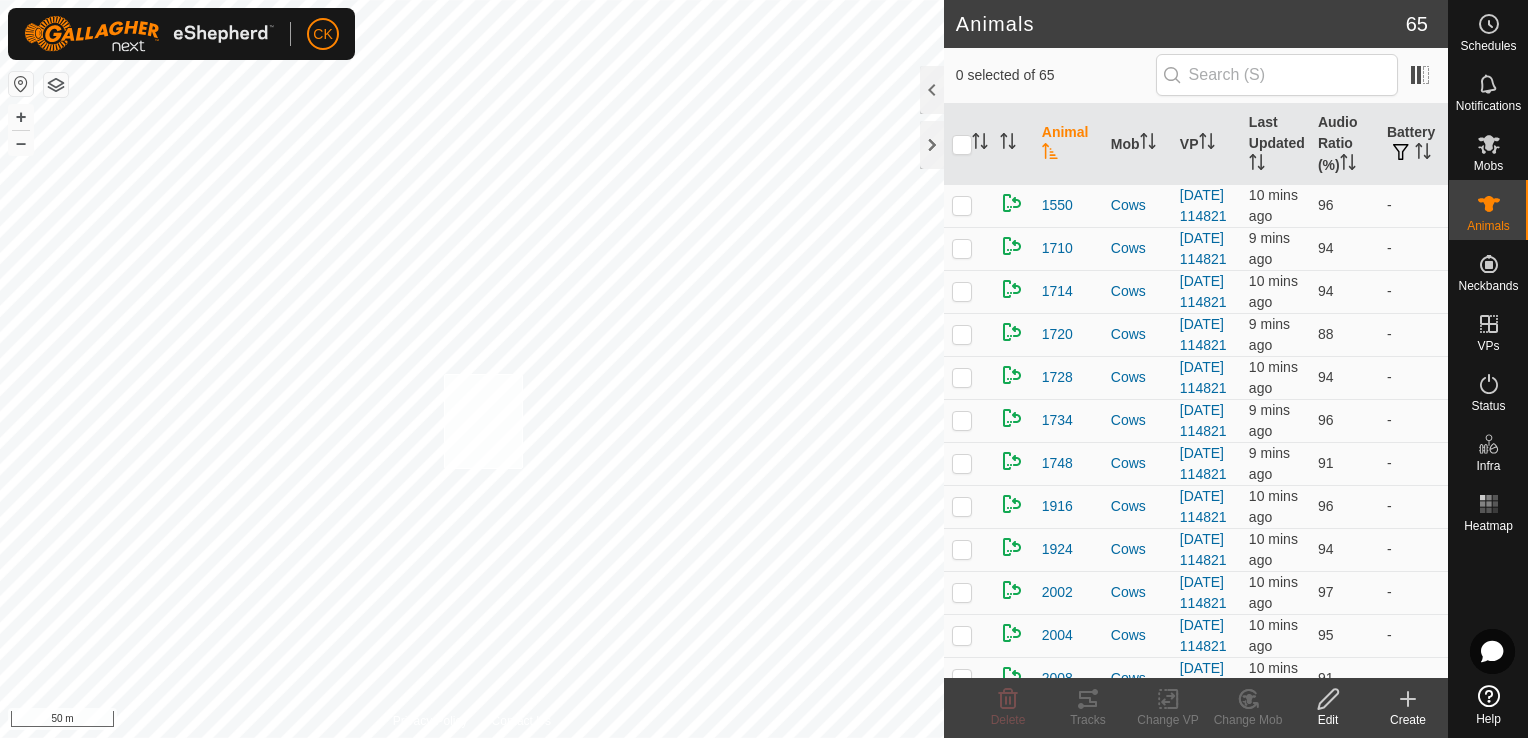 checkbox on "true" 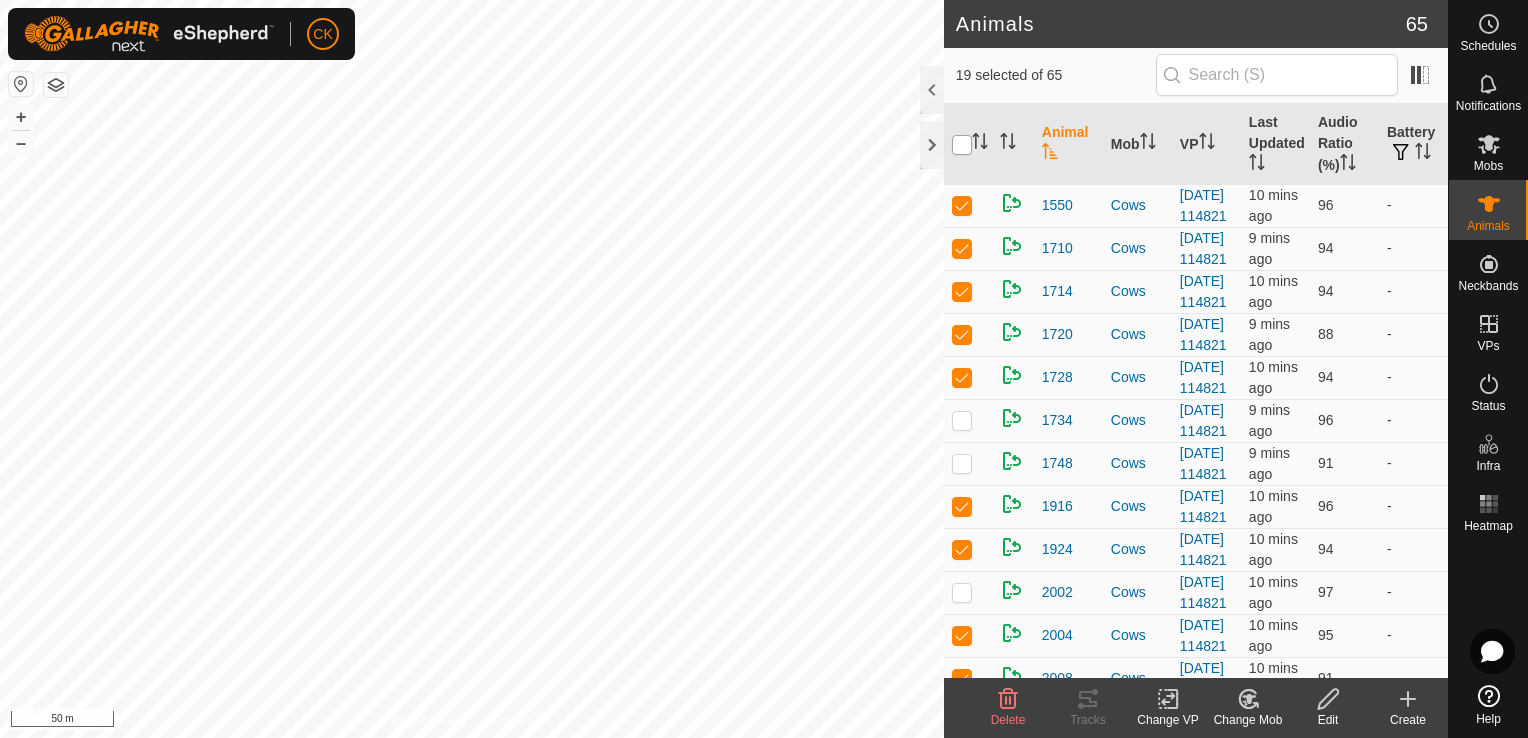 click at bounding box center (962, 145) 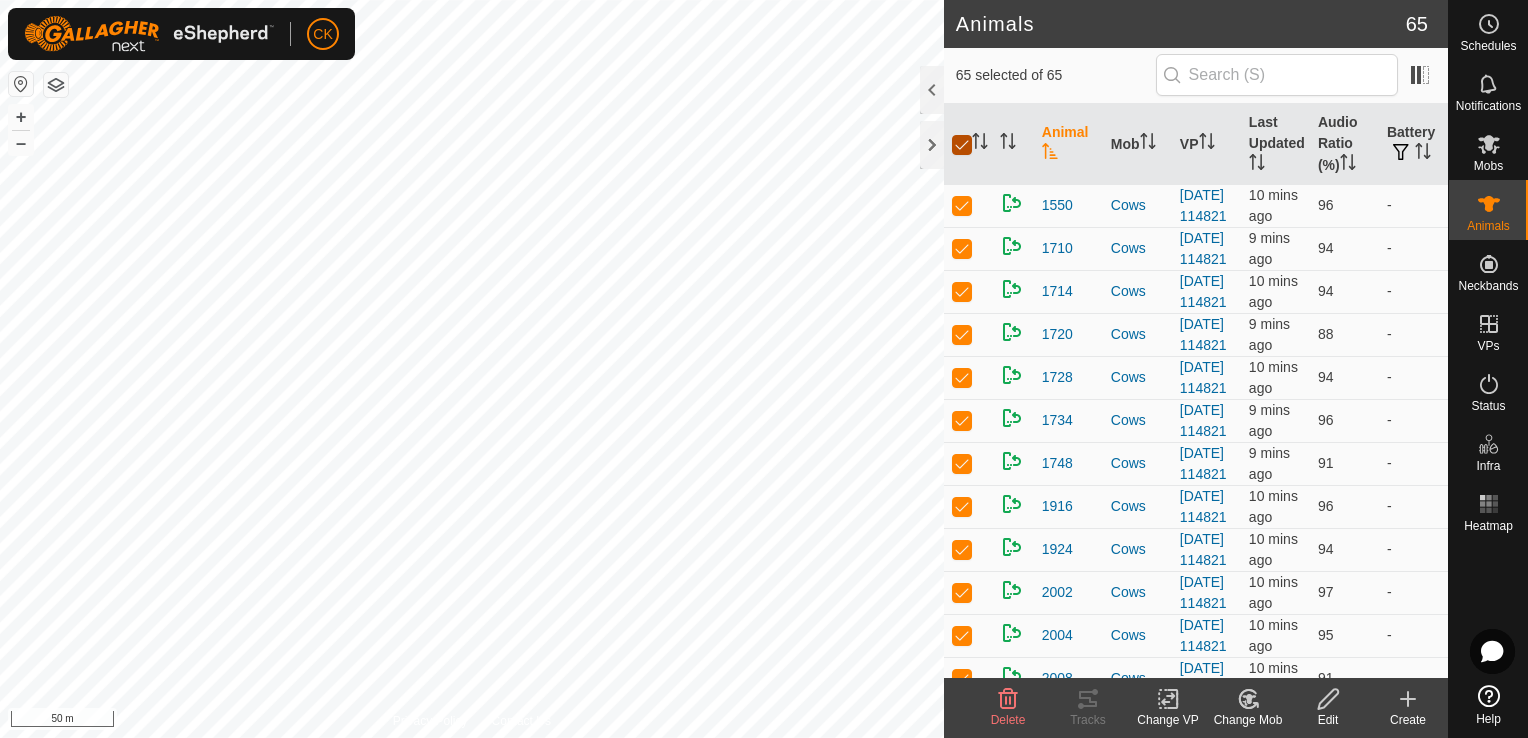 click at bounding box center (962, 145) 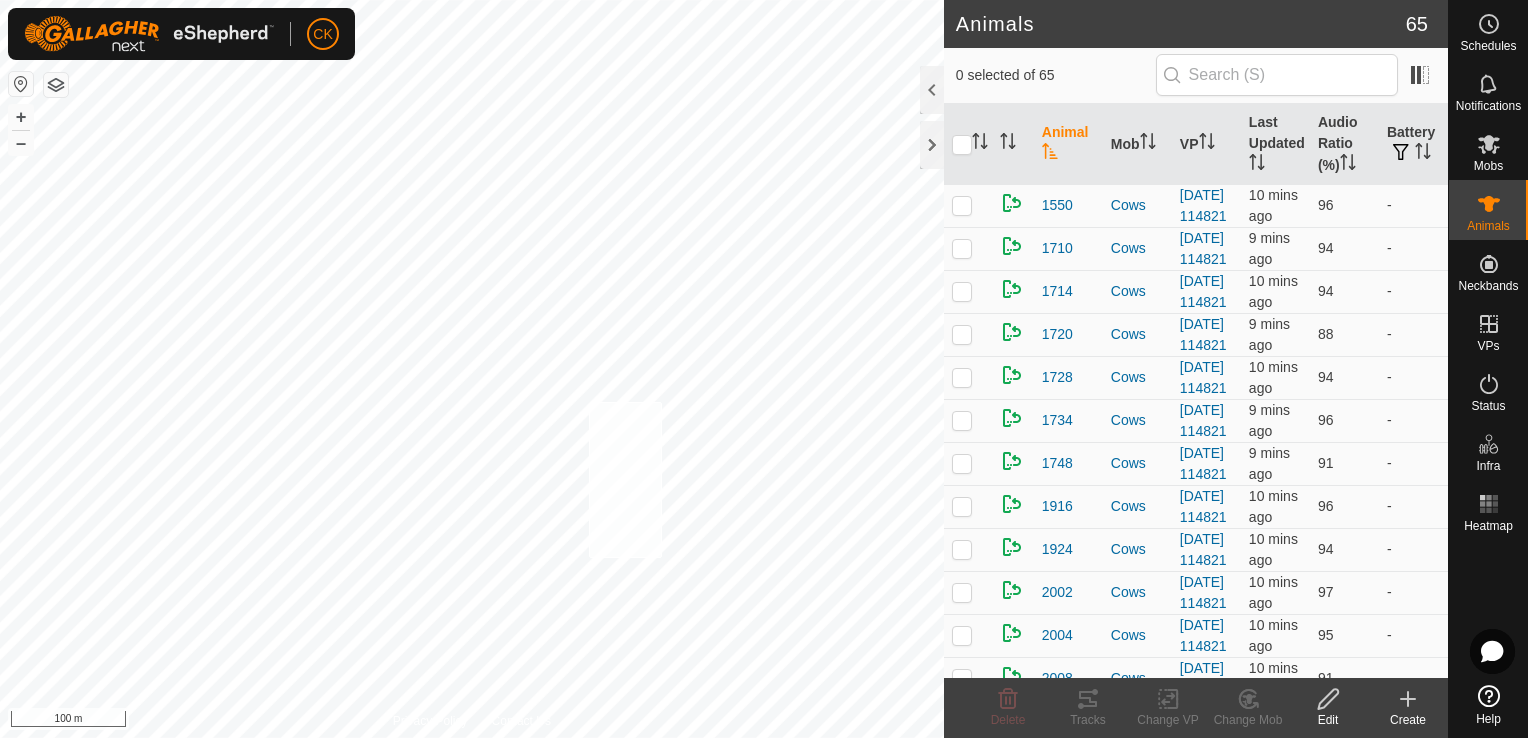 checkbox on "true" 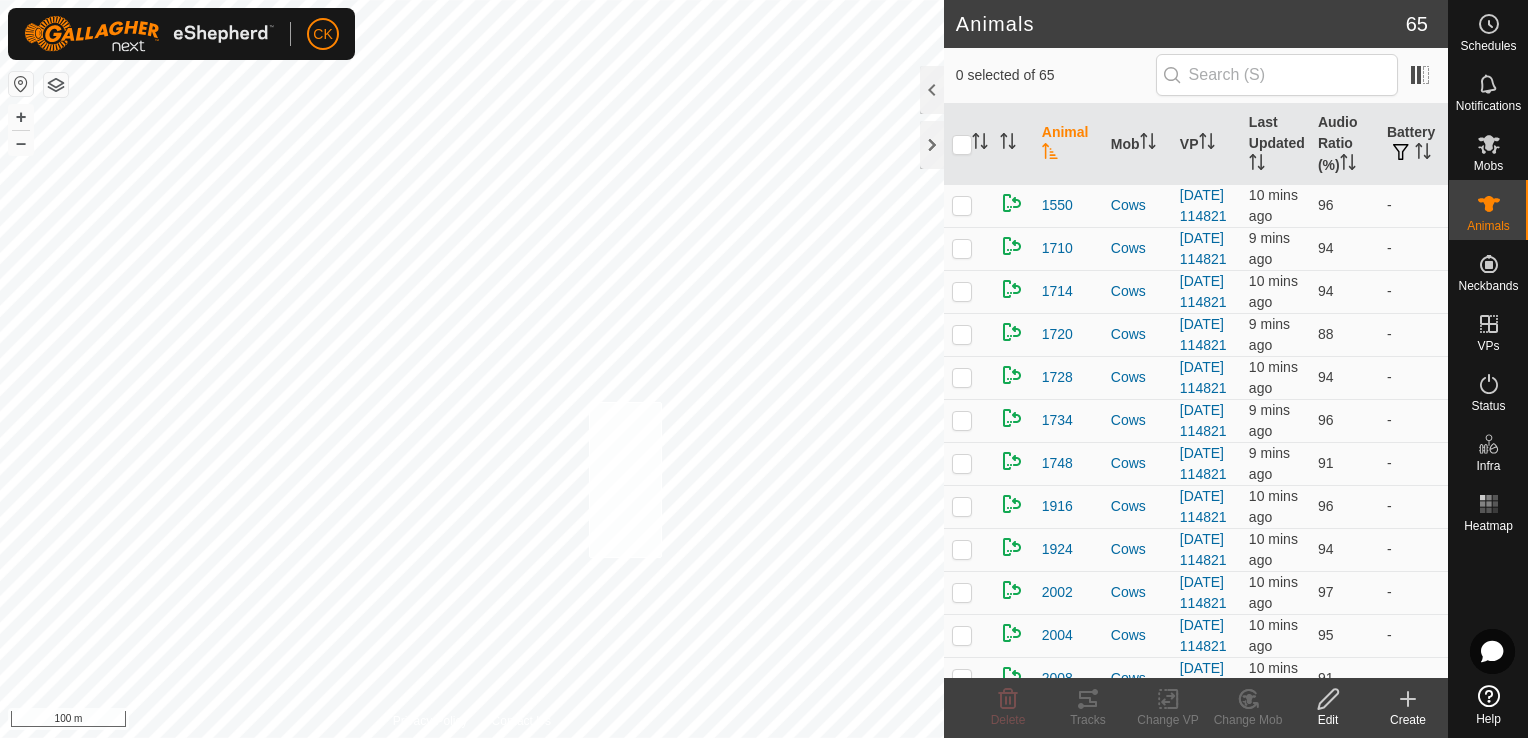 checkbox on "true" 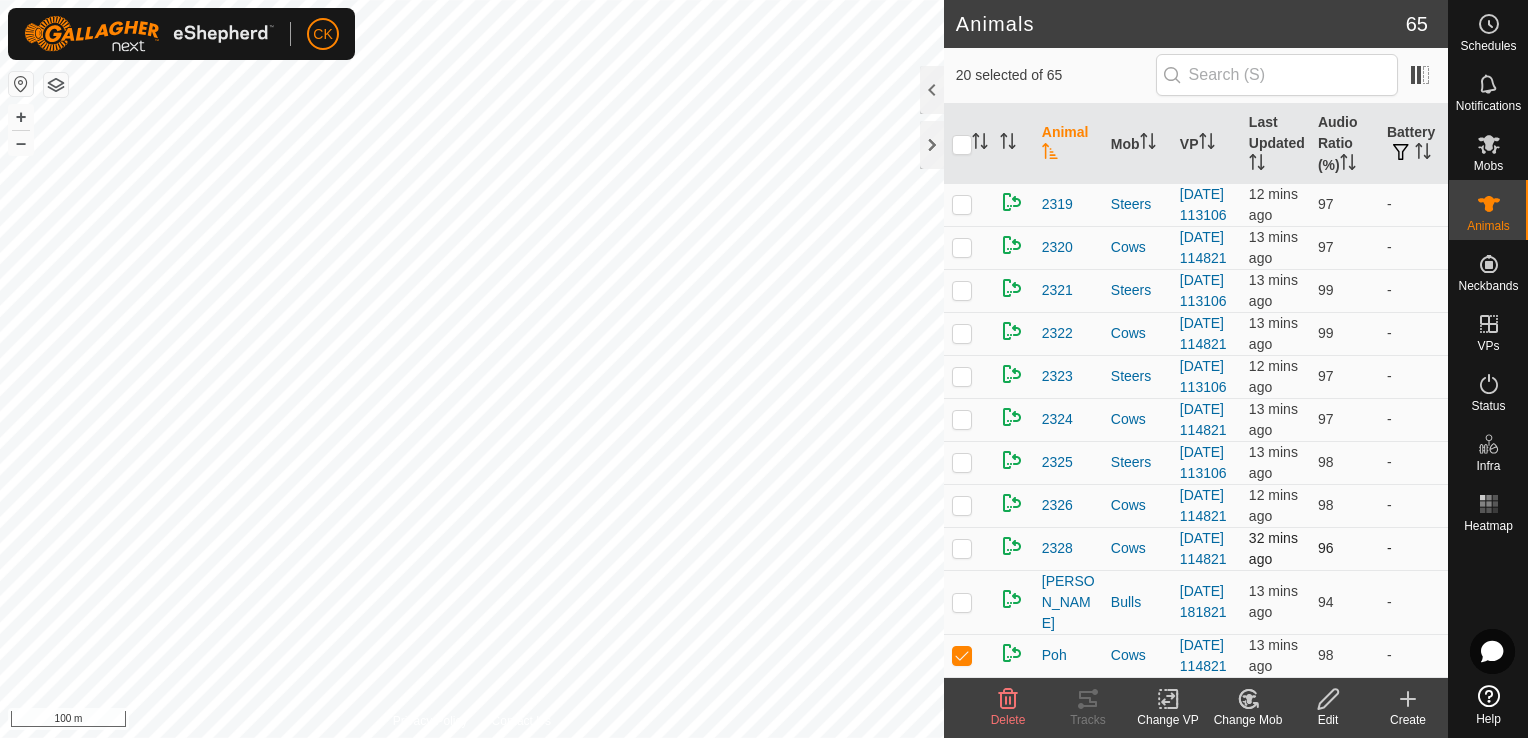 scroll, scrollTop: 3652, scrollLeft: 0, axis: vertical 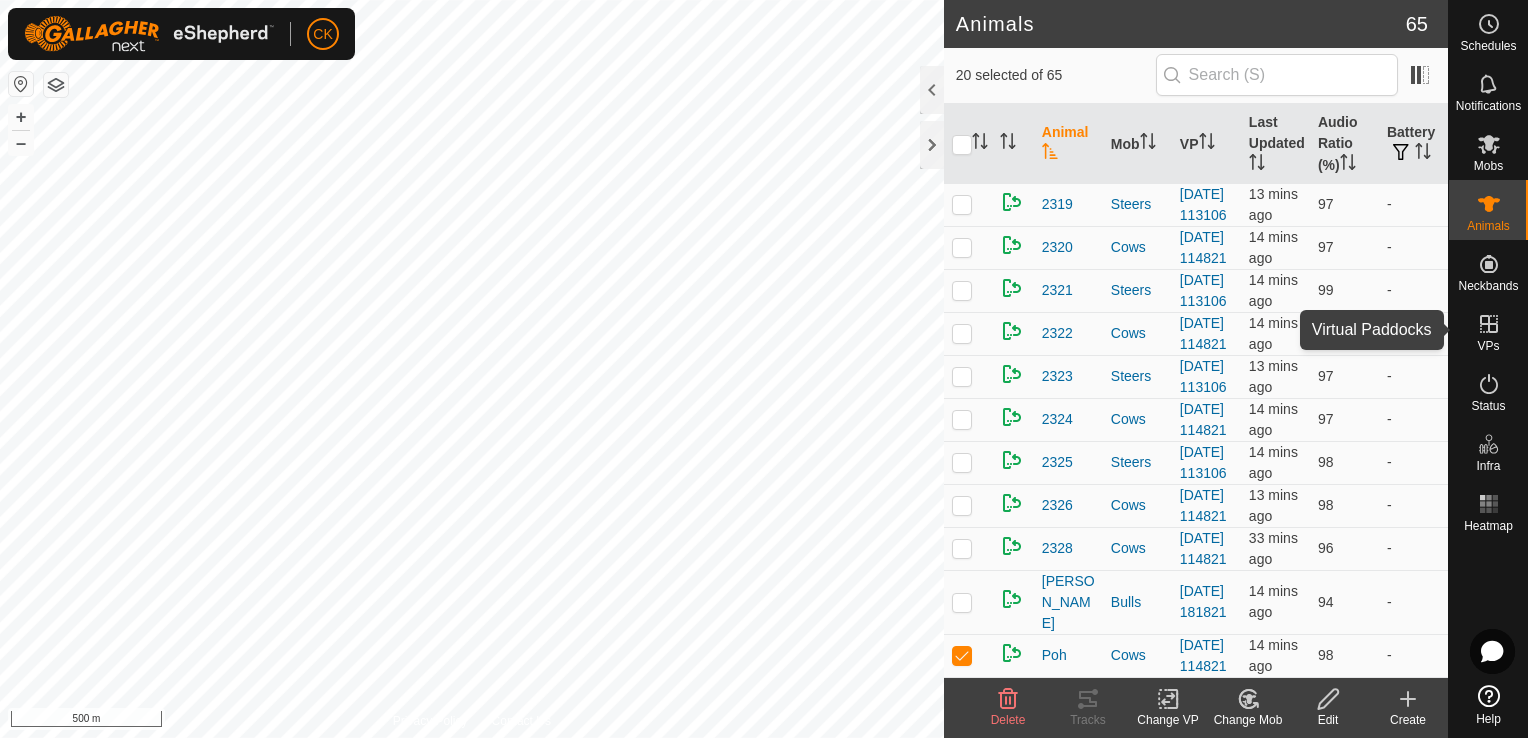 click 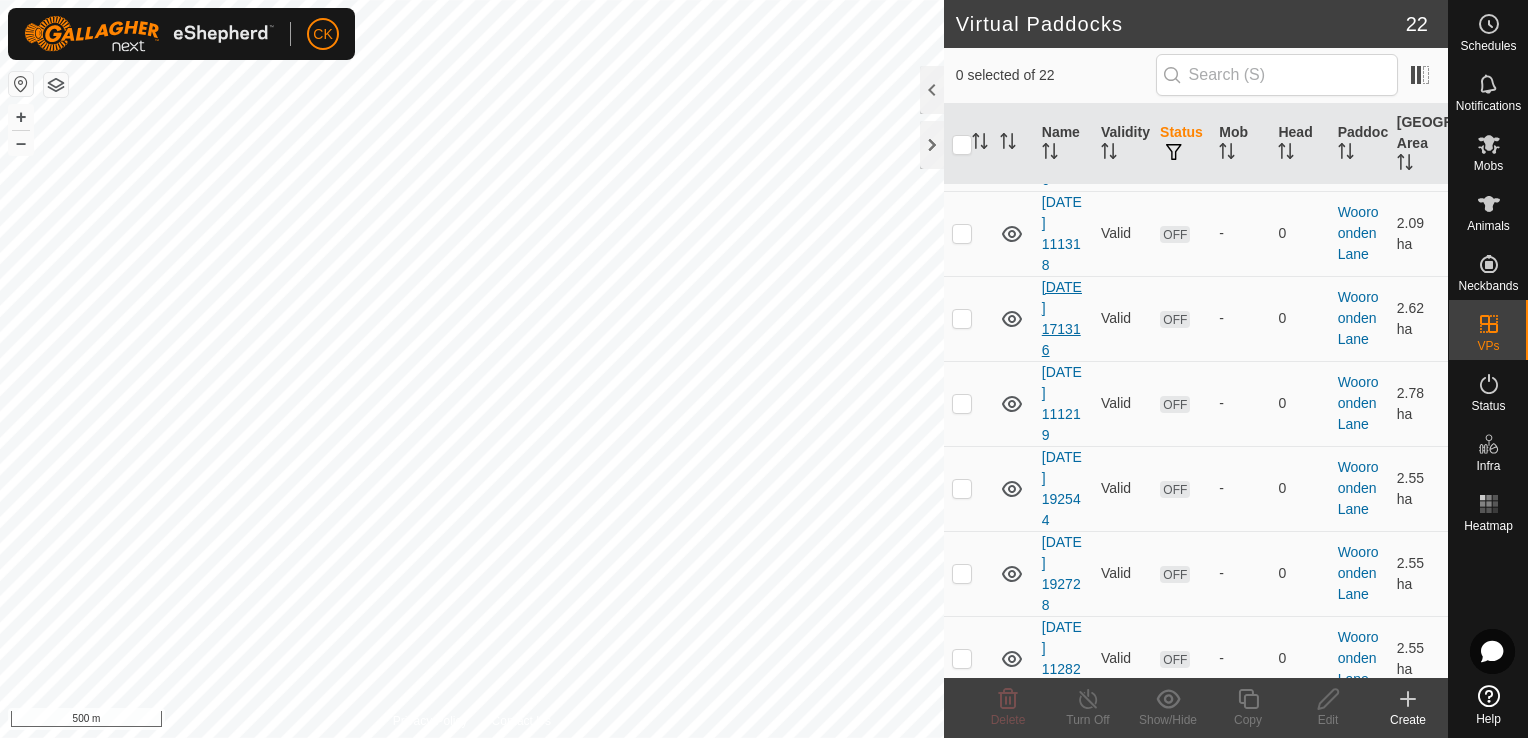 scroll, scrollTop: 1496, scrollLeft: 0, axis: vertical 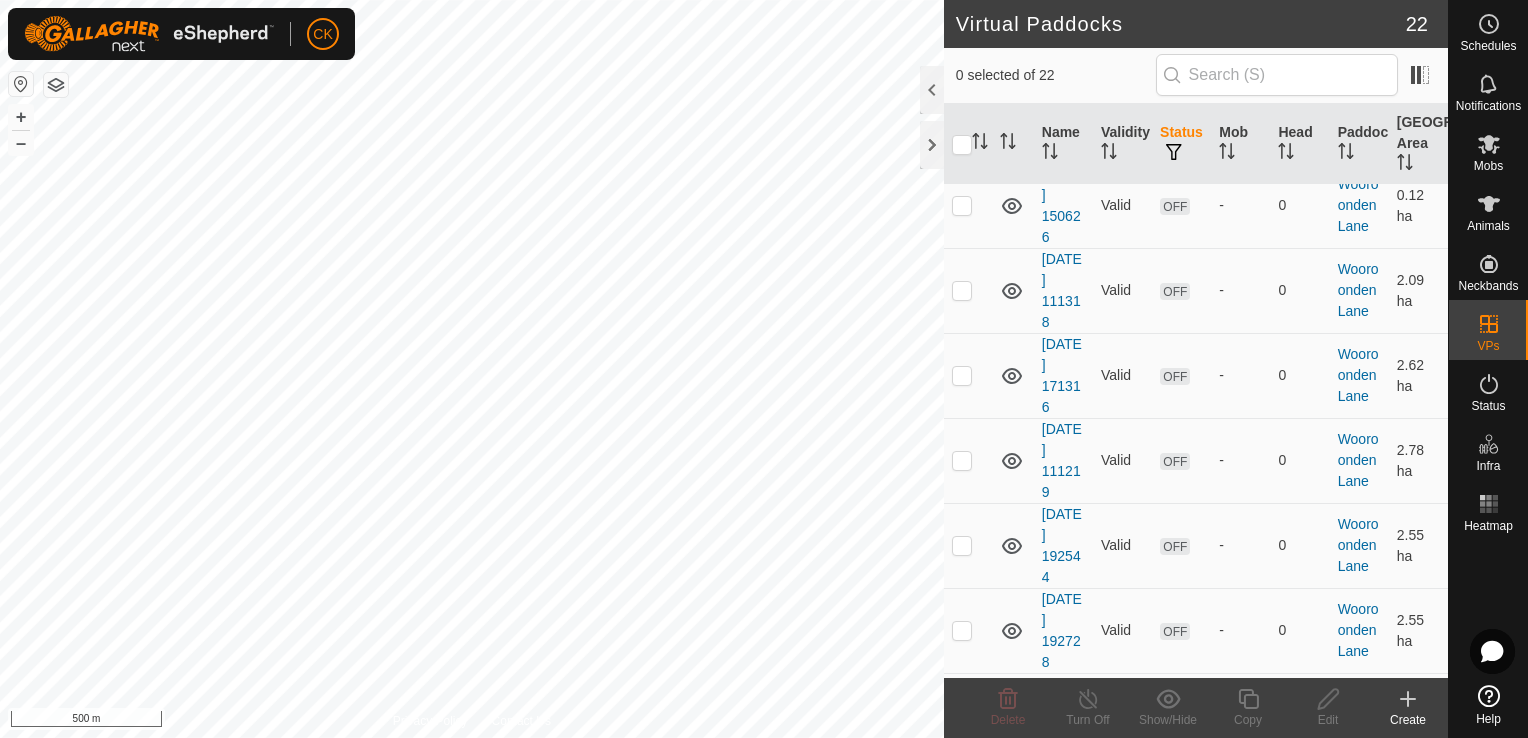 click at bounding box center [962, 121] 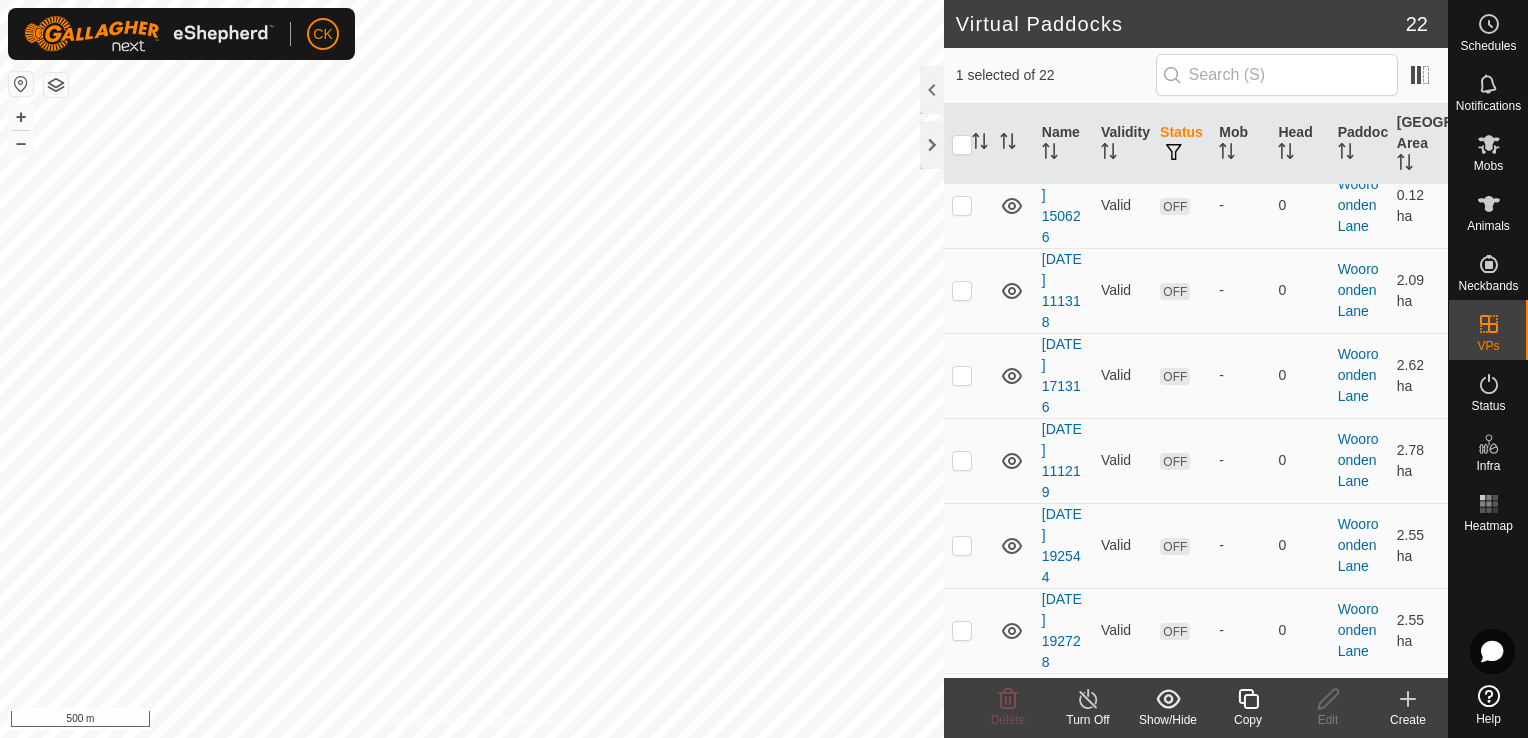 click 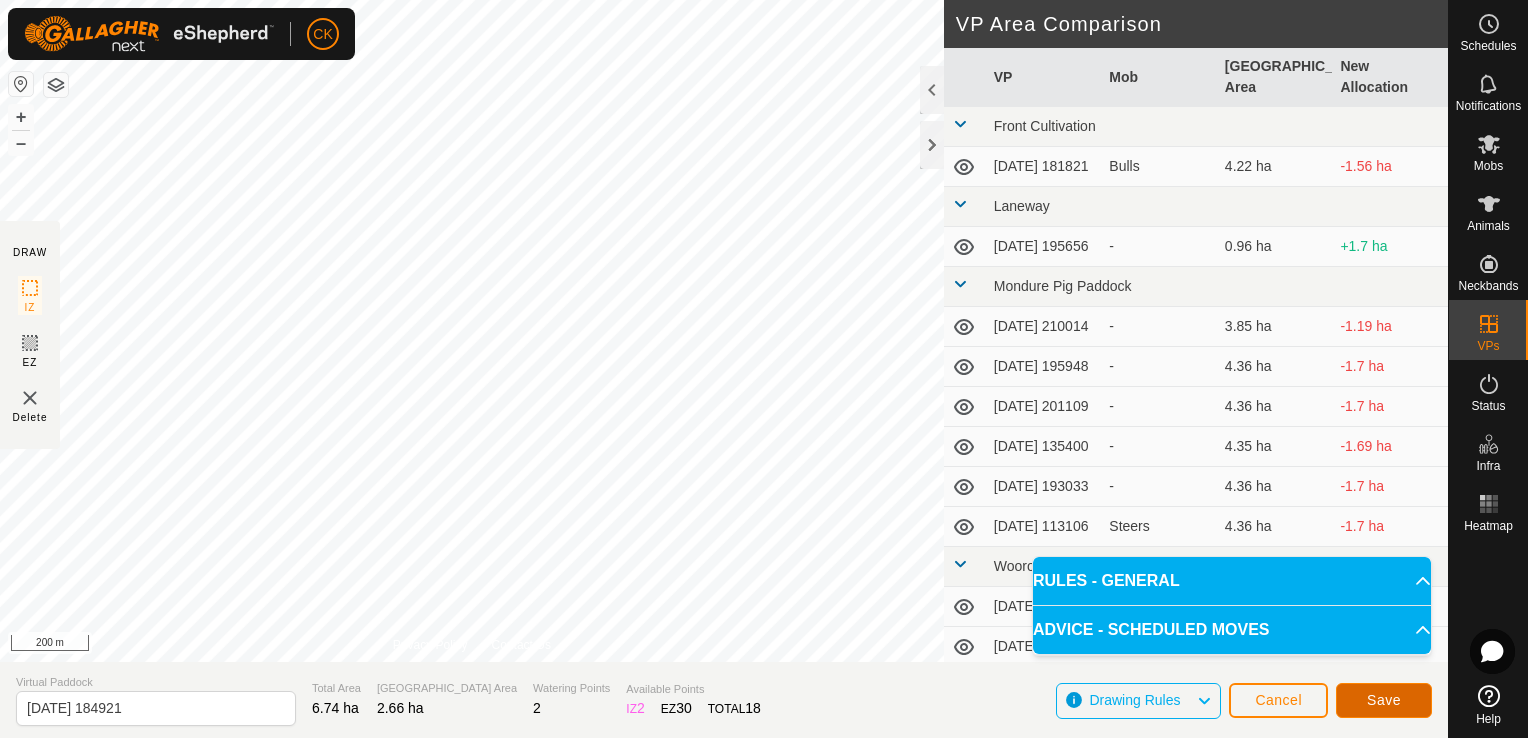 click on "Save" 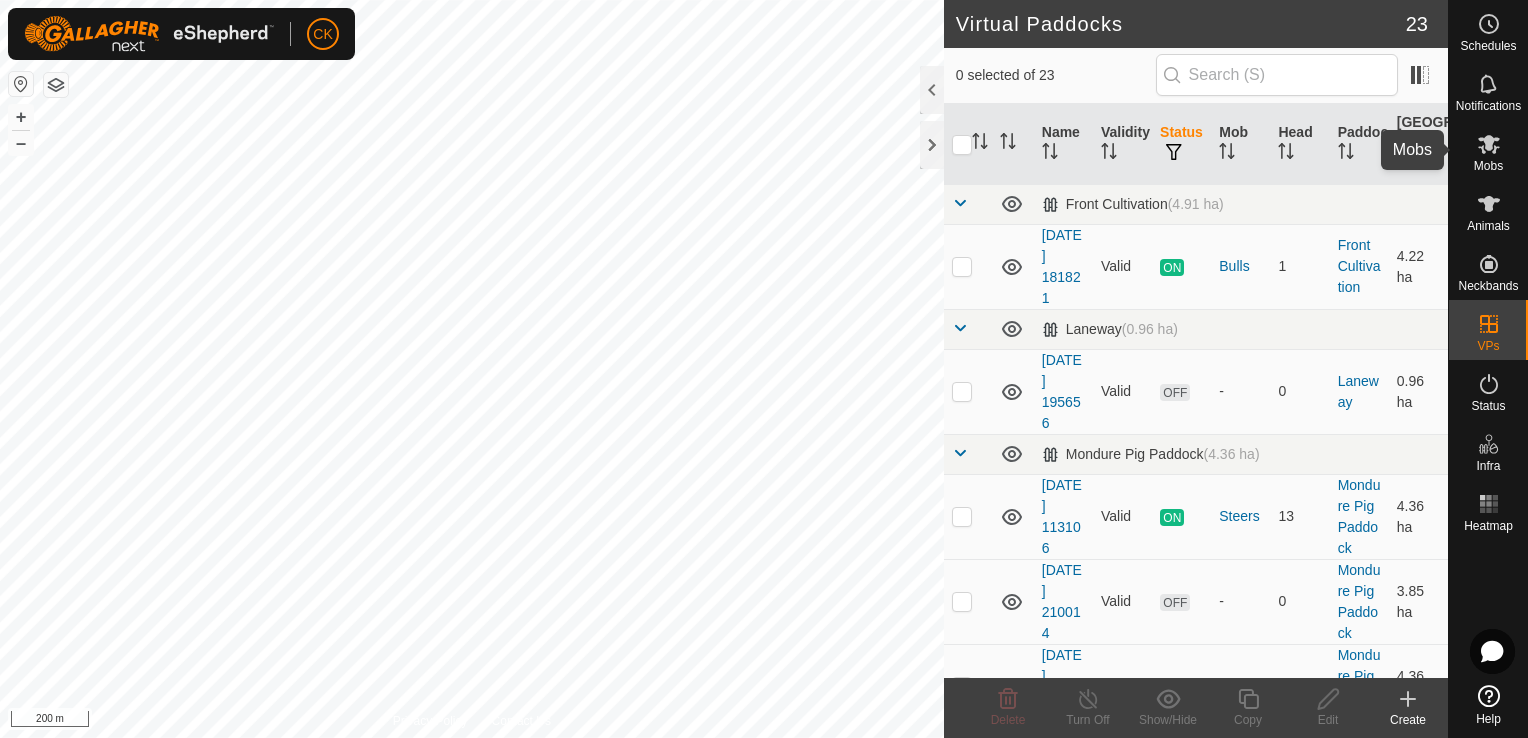 click 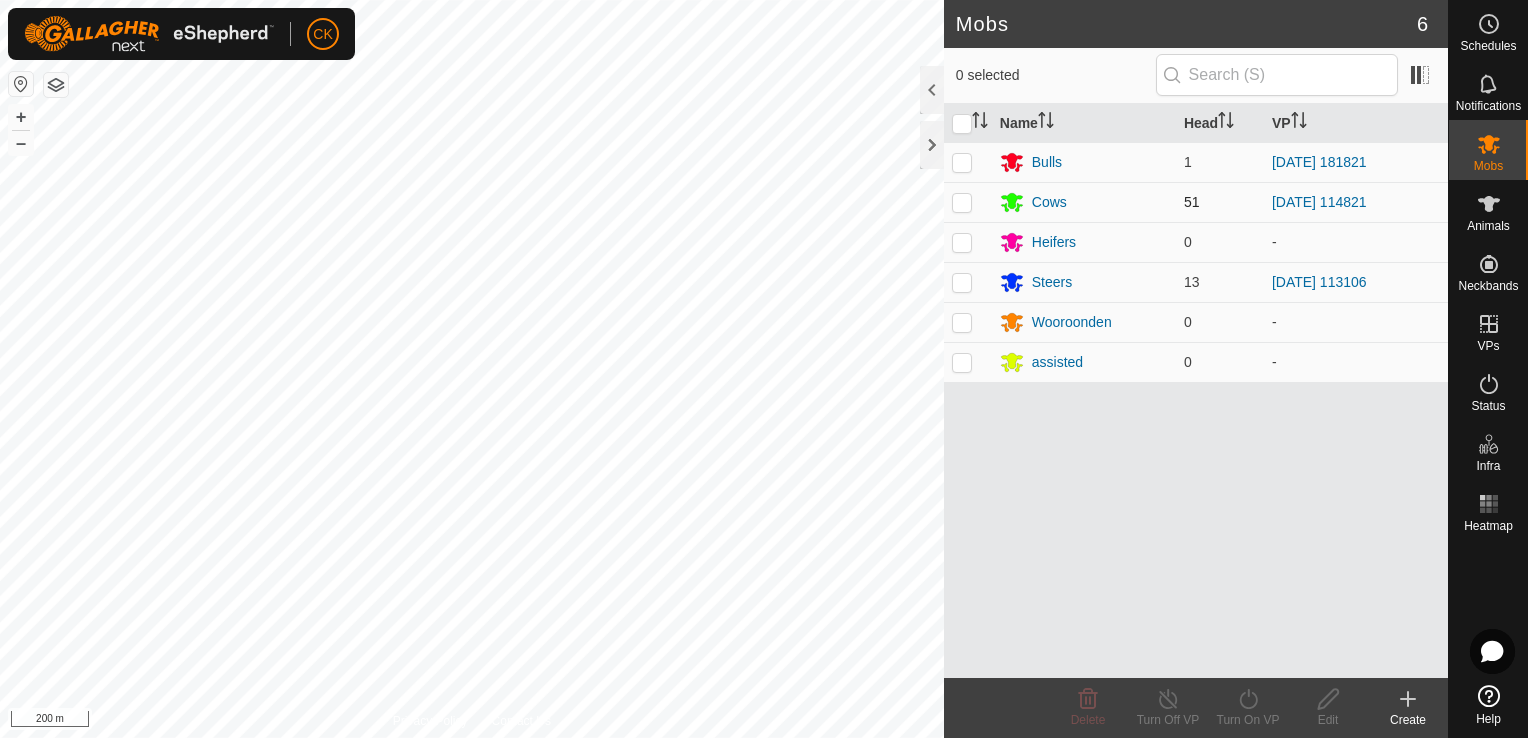 click at bounding box center [962, 202] 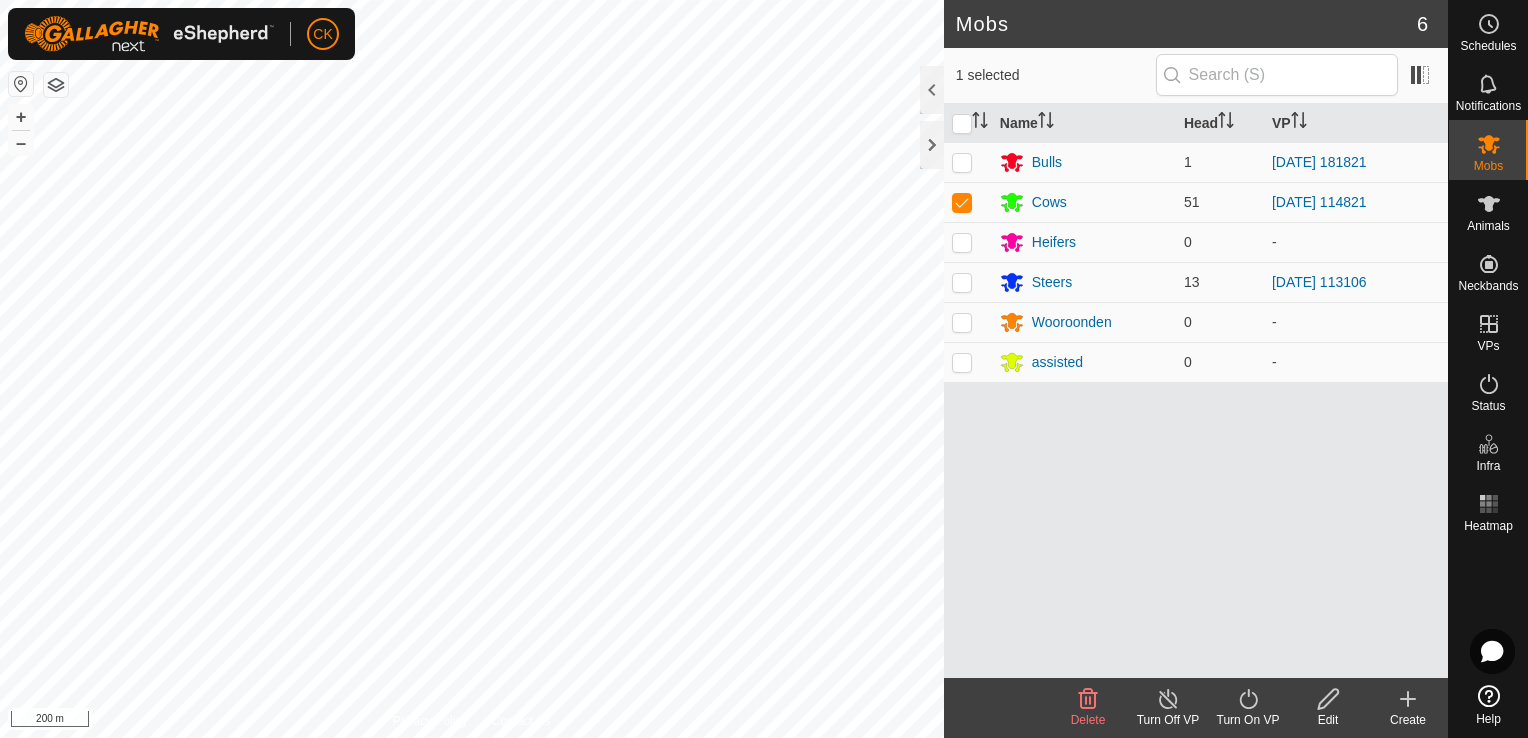 click 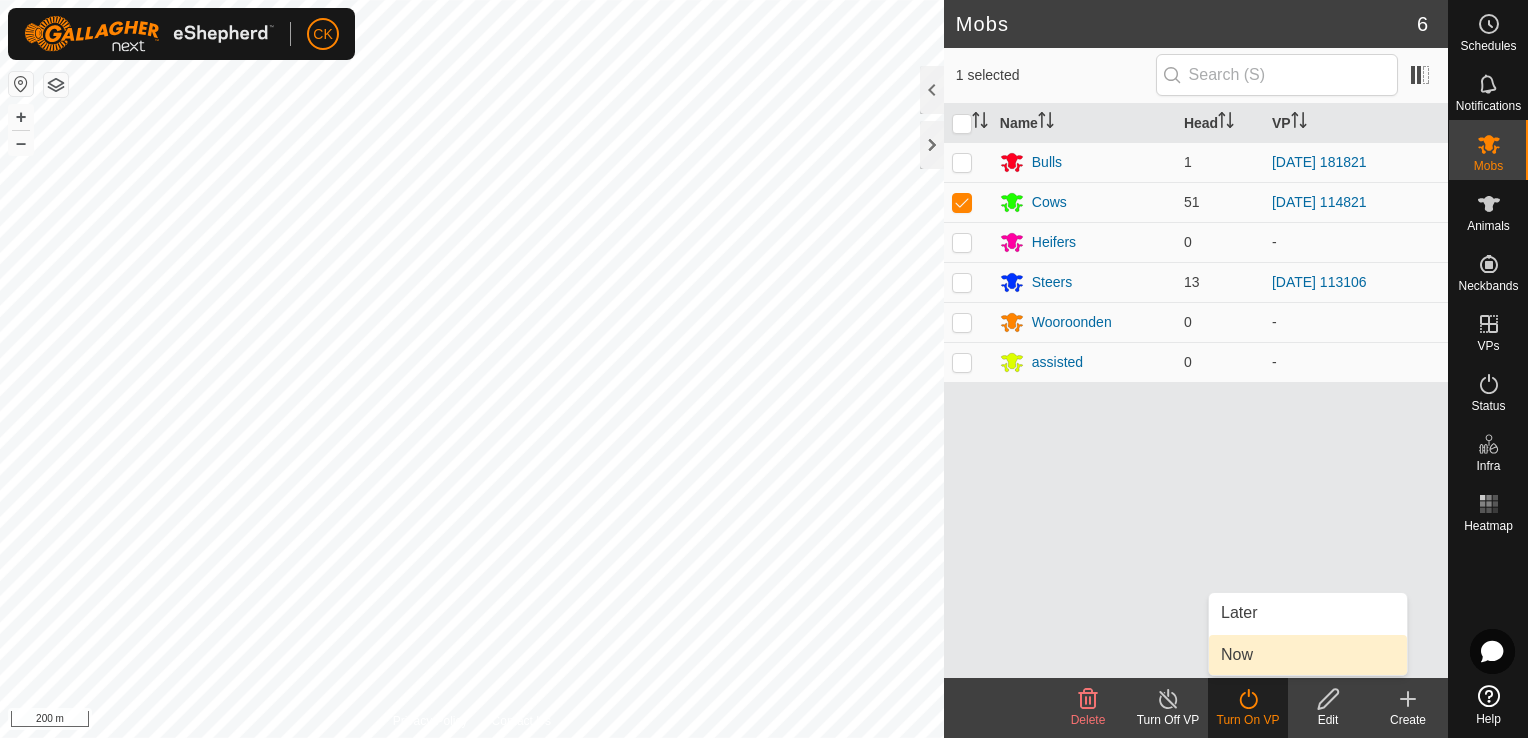 click on "Now" at bounding box center (1308, 655) 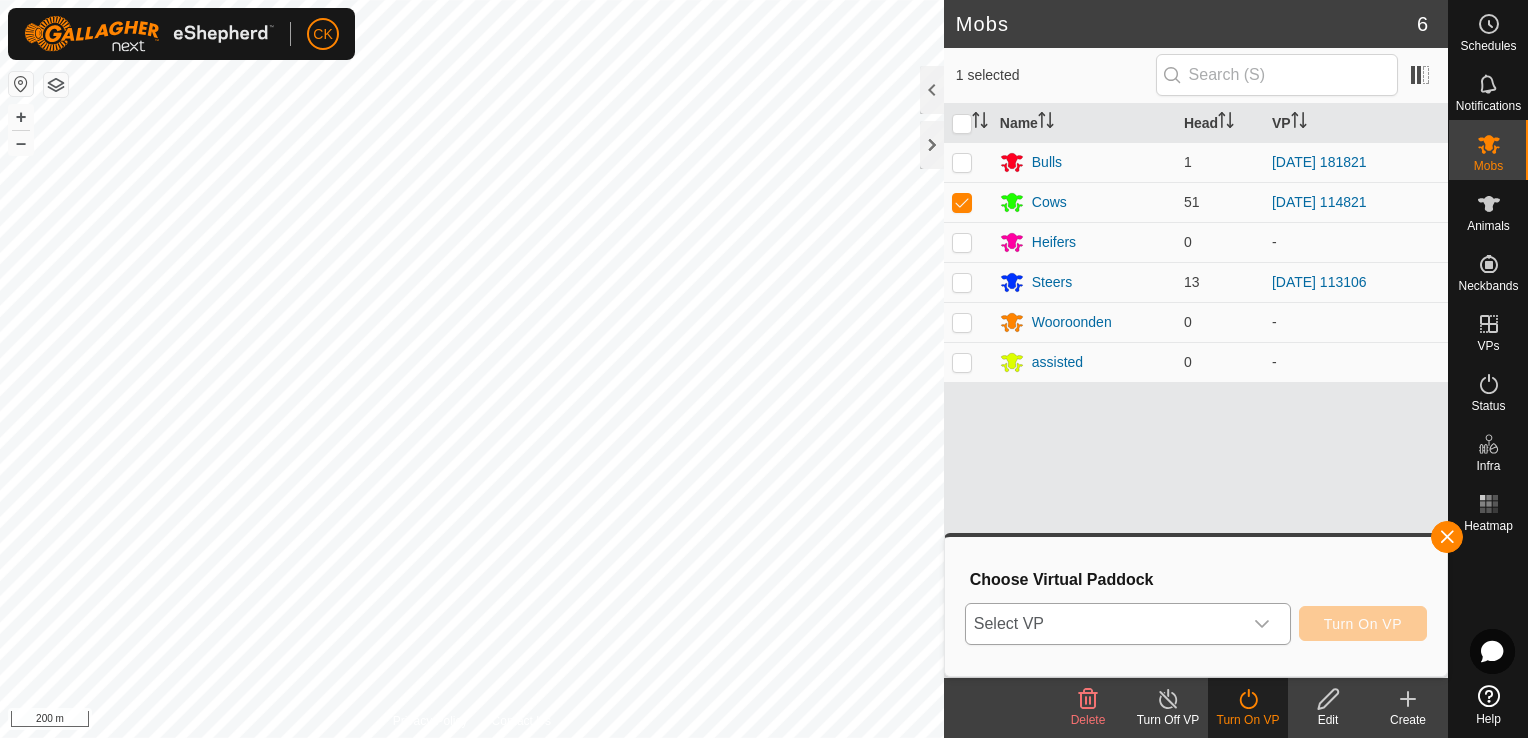 click 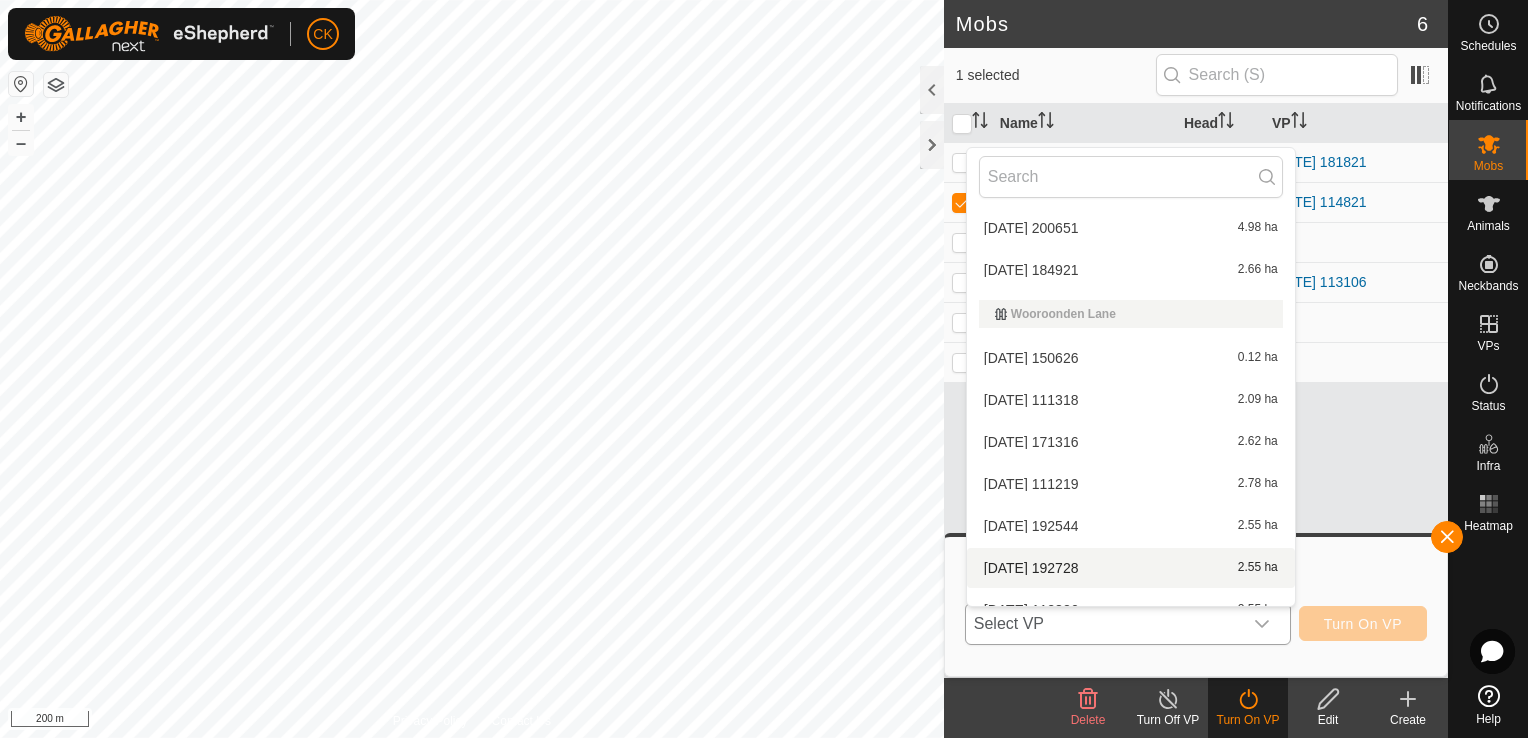 scroll, scrollTop: 694, scrollLeft: 0, axis: vertical 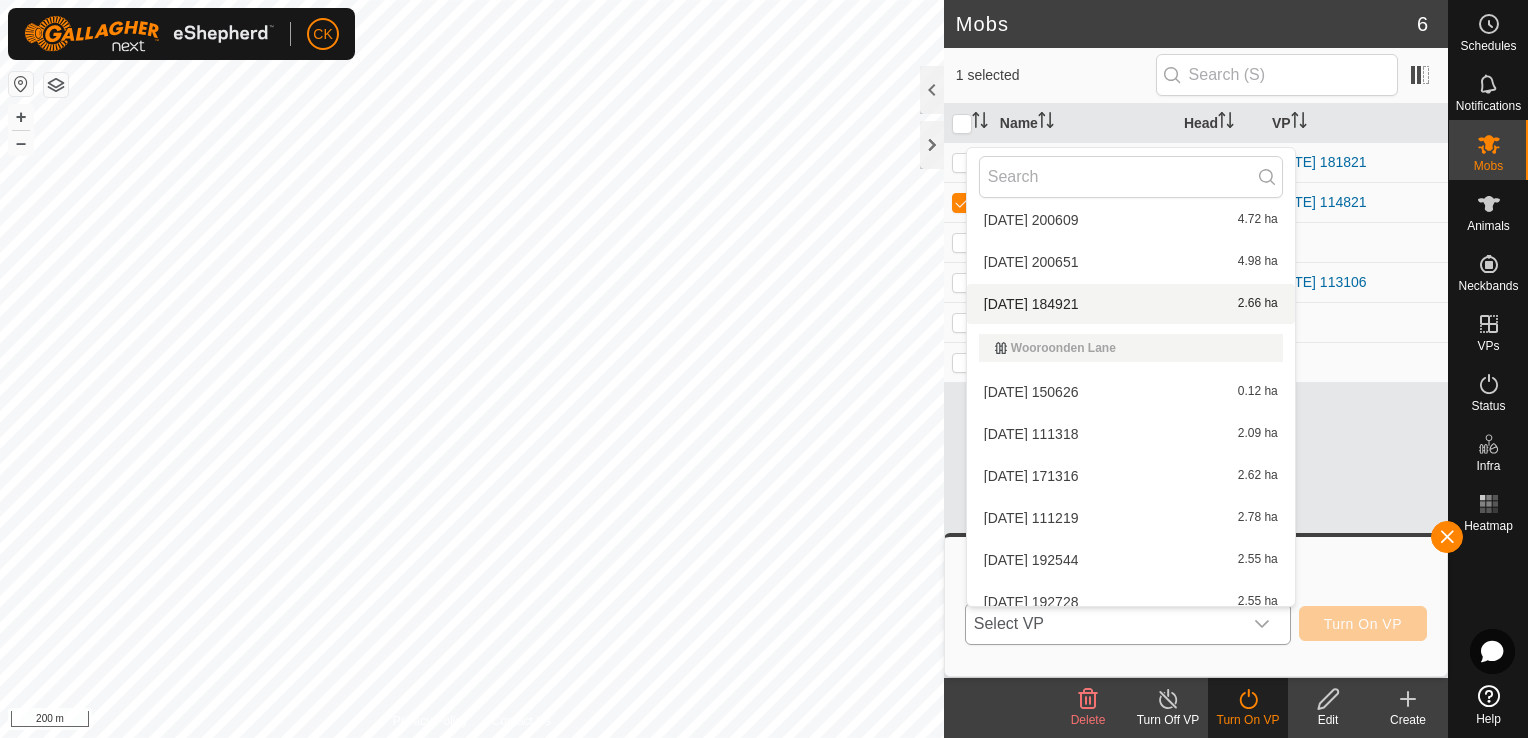click on "[DATE] 184921  2.66 ha" at bounding box center (1131, 304) 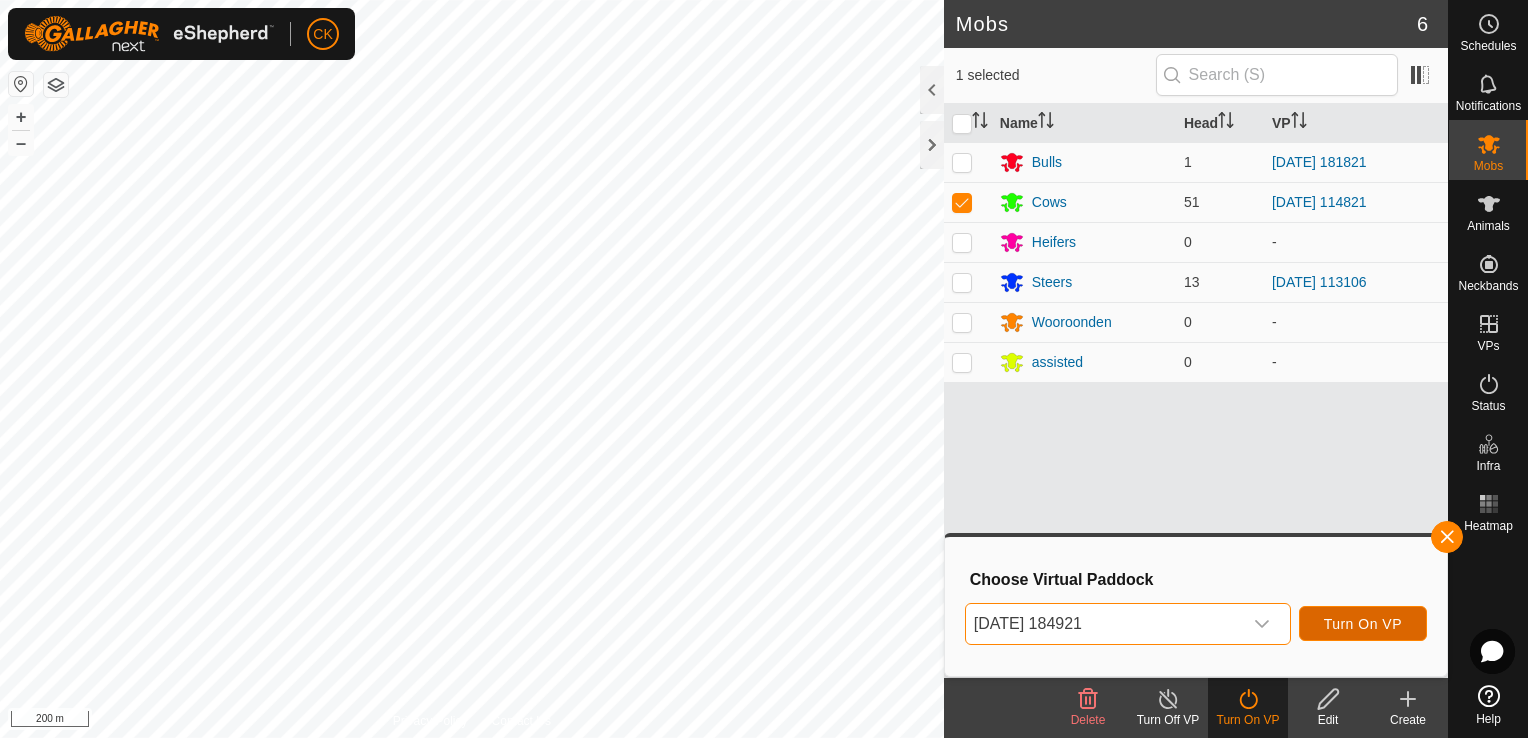 click on "Turn On VP" at bounding box center (1363, 624) 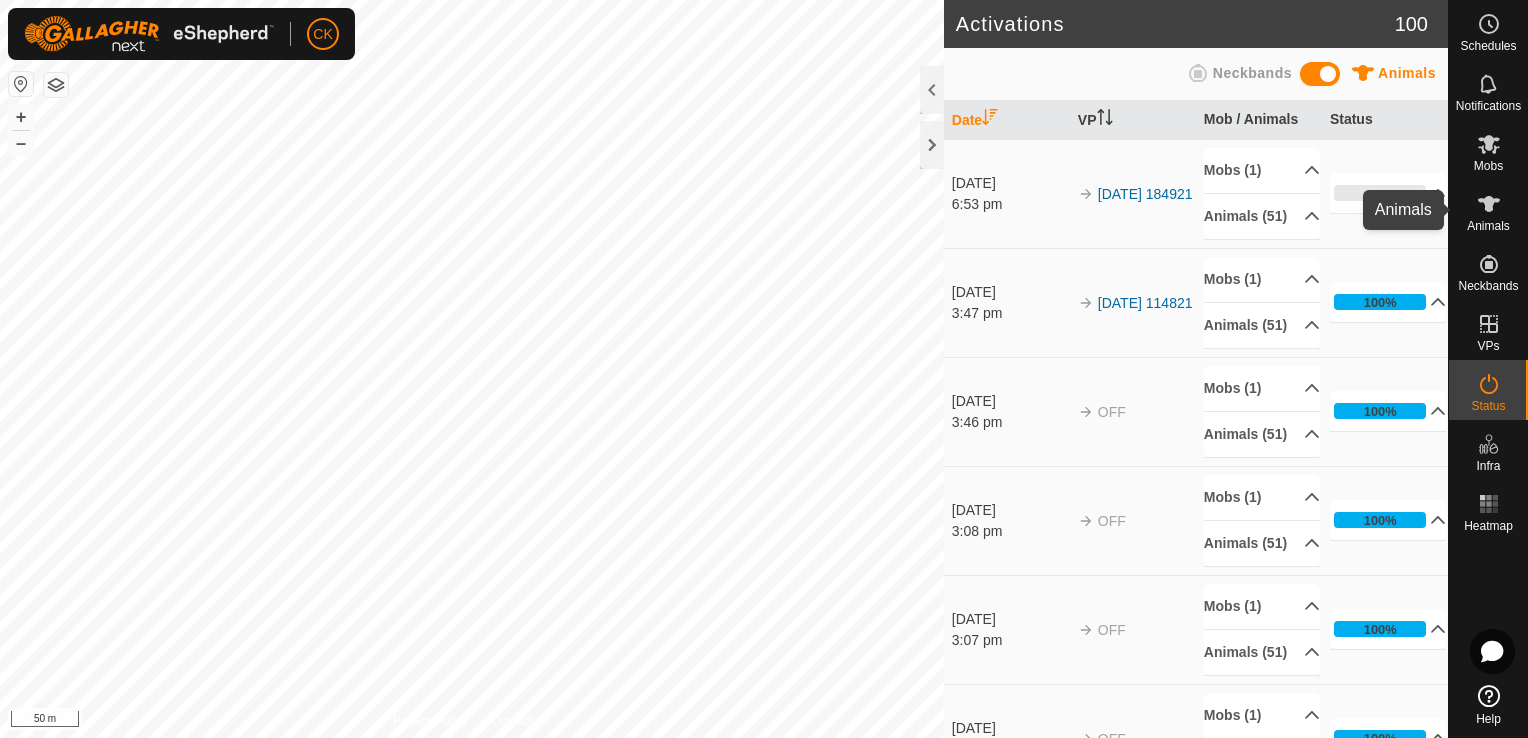 click 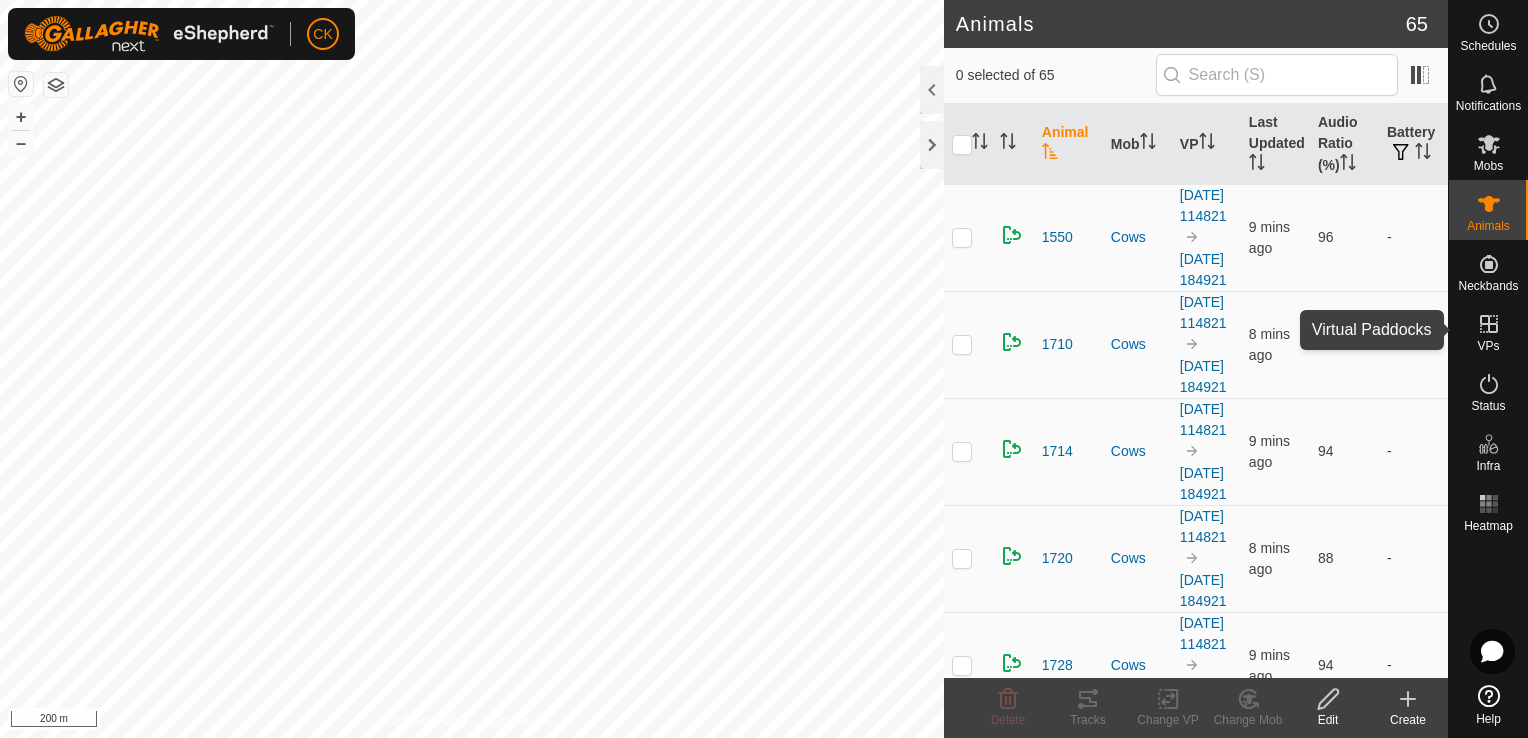 click 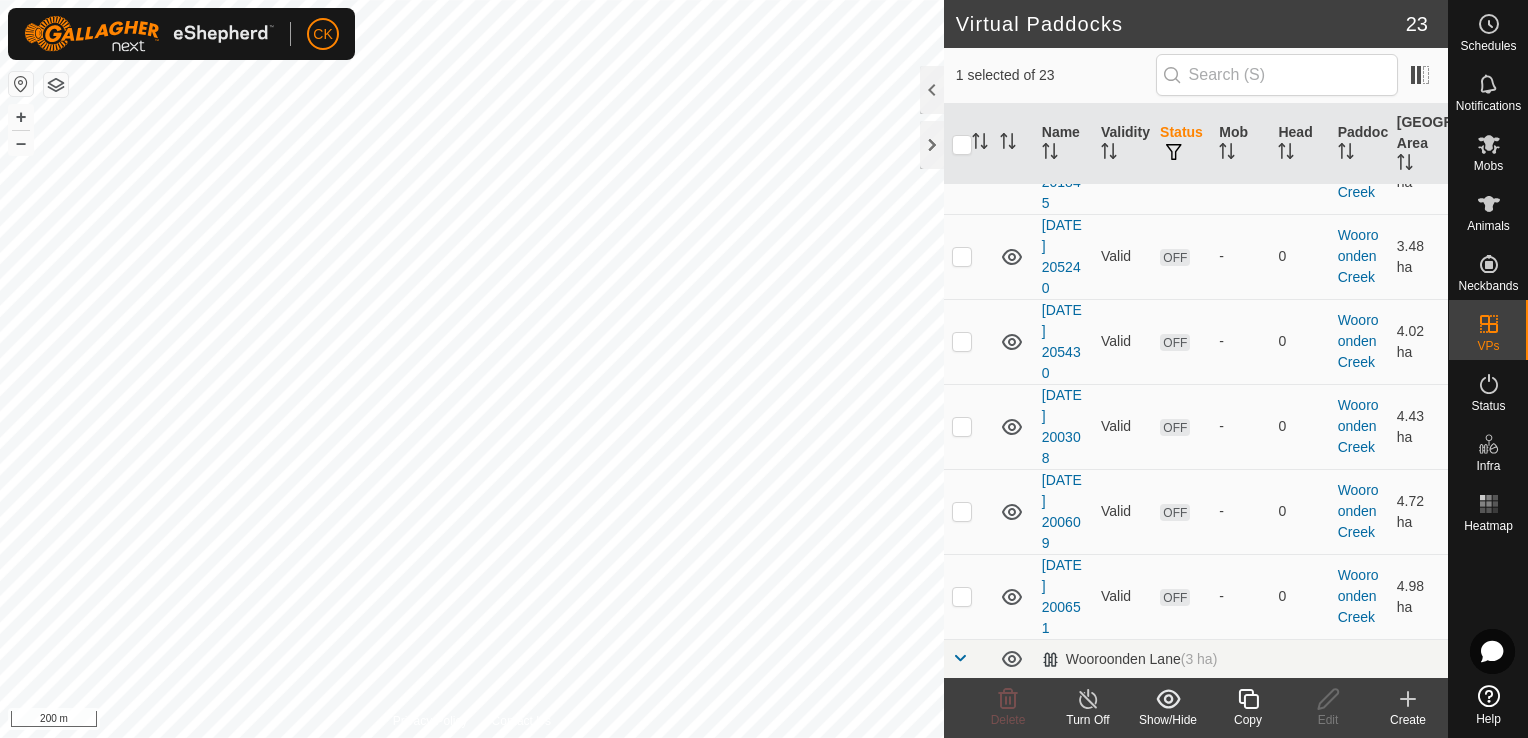 scroll, scrollTop: 1000, scrollLeft: 0, axis: vertical 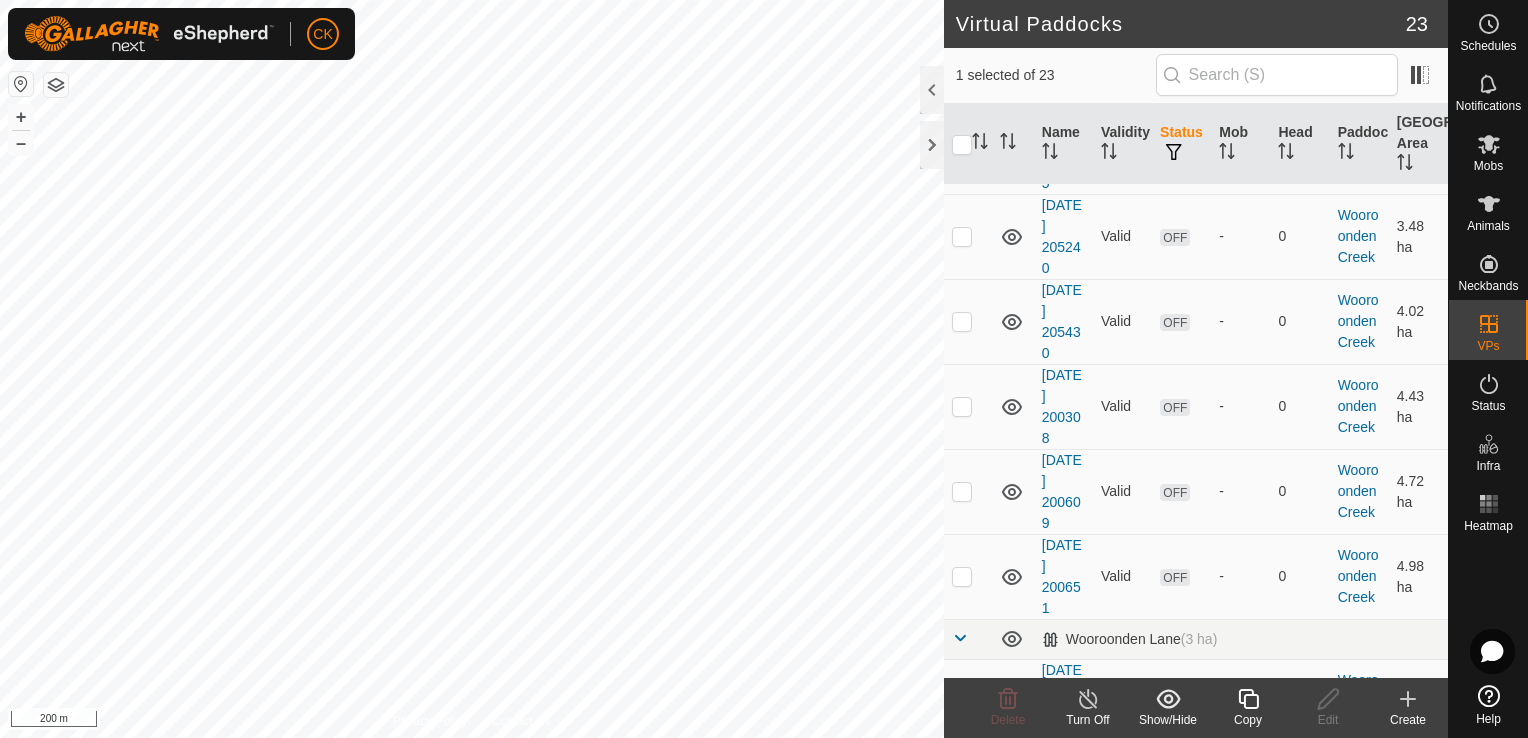 click at bounding box center [962, 67] 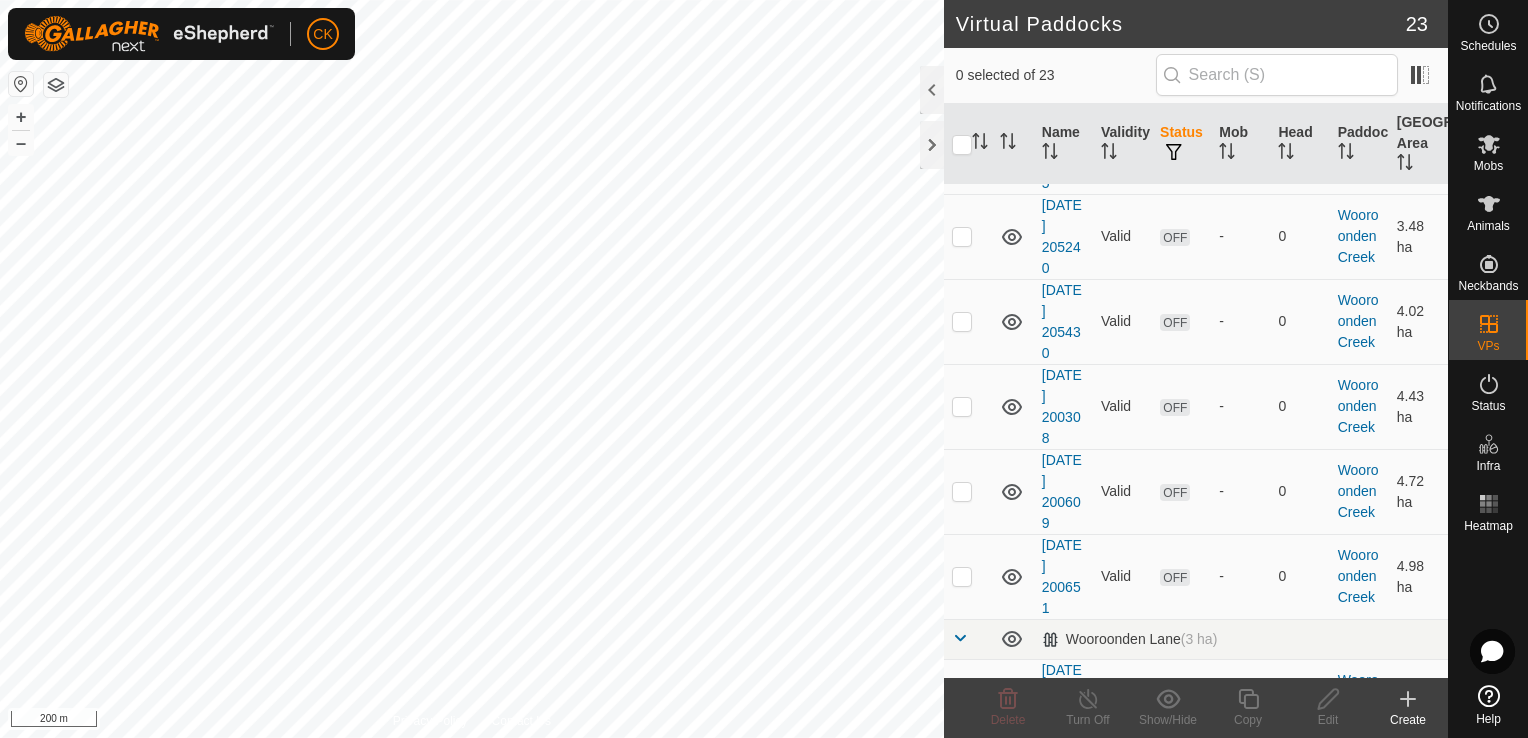 click at bounding box center [962, 152] 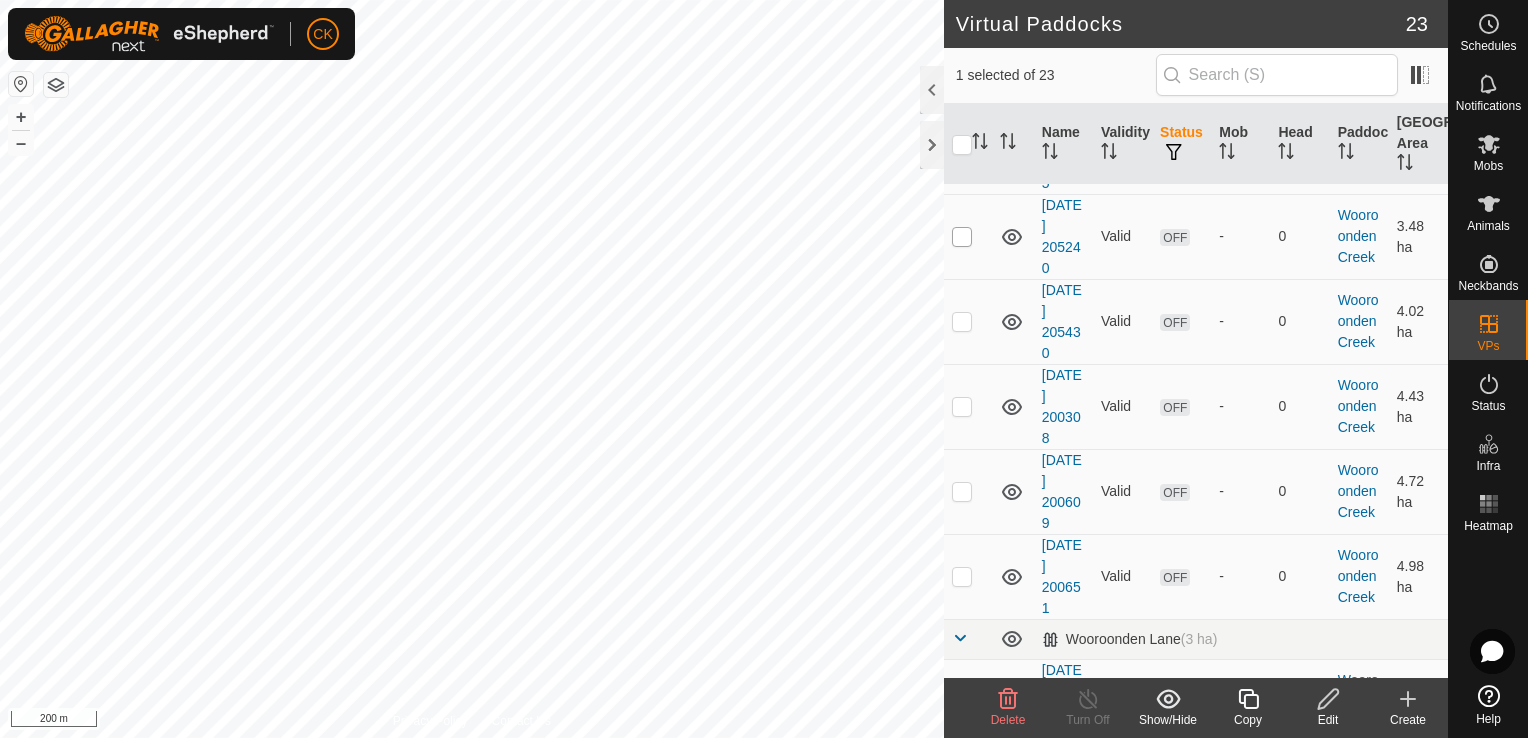 click at bounding box center (962, 237) 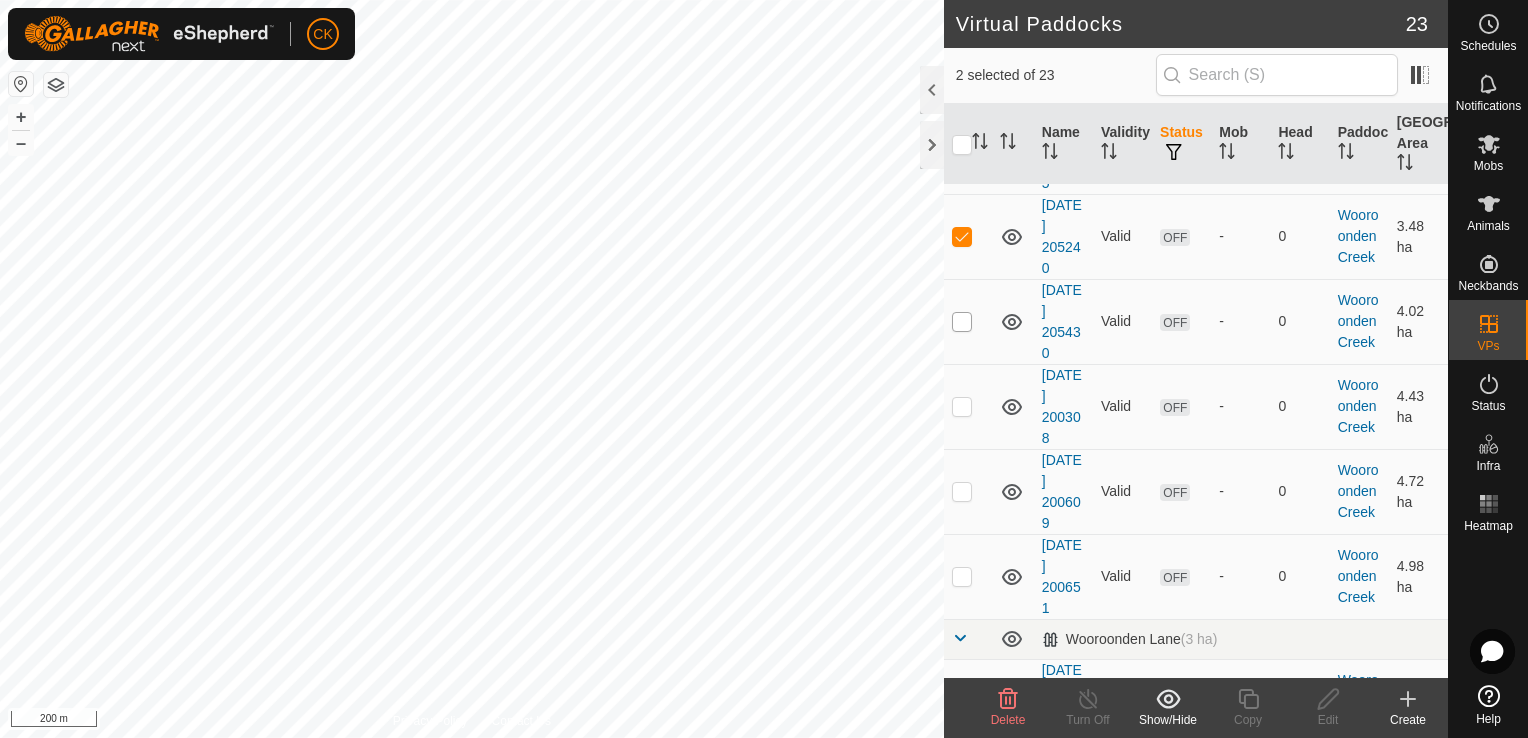 click at bounding box center [962, 322] 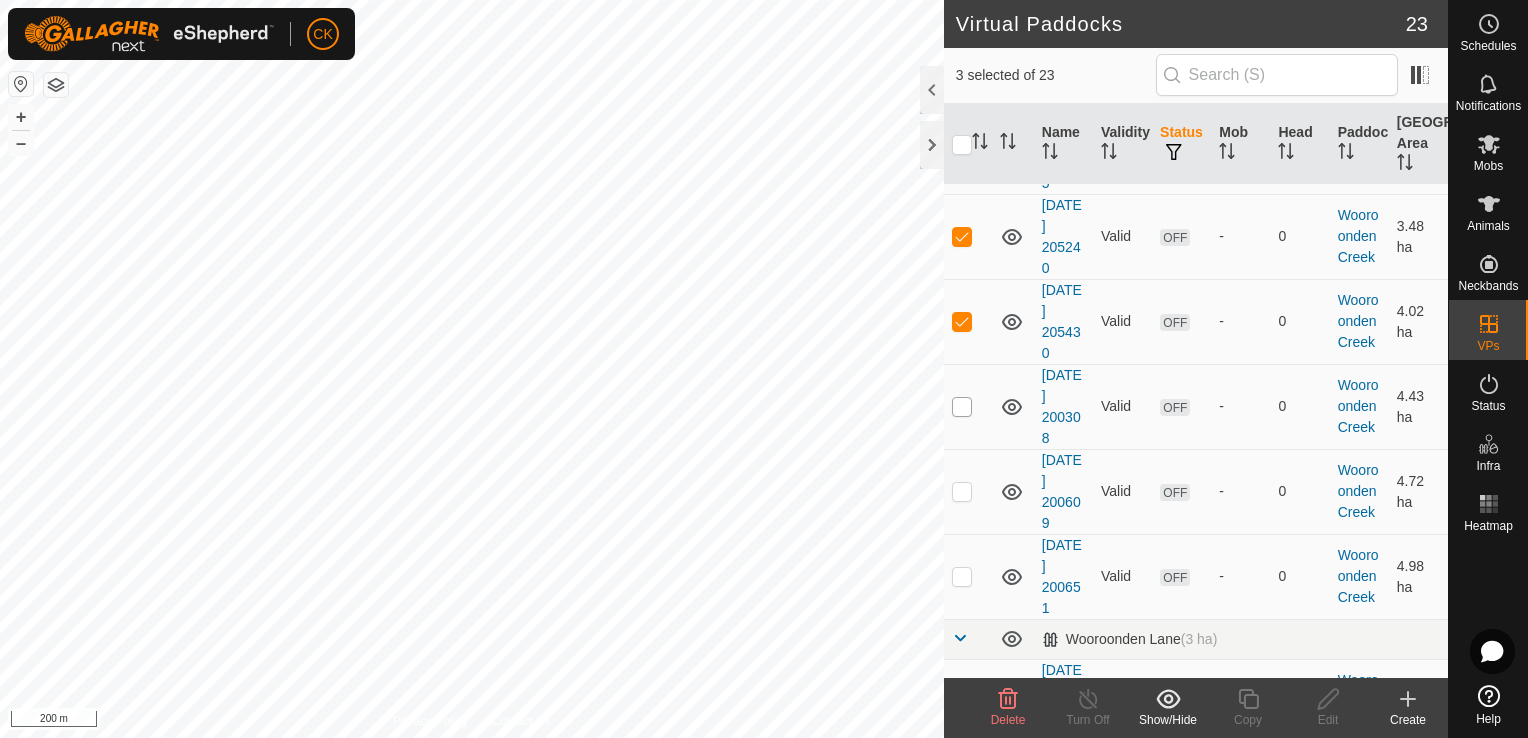 click at bounding box center [962, 407] 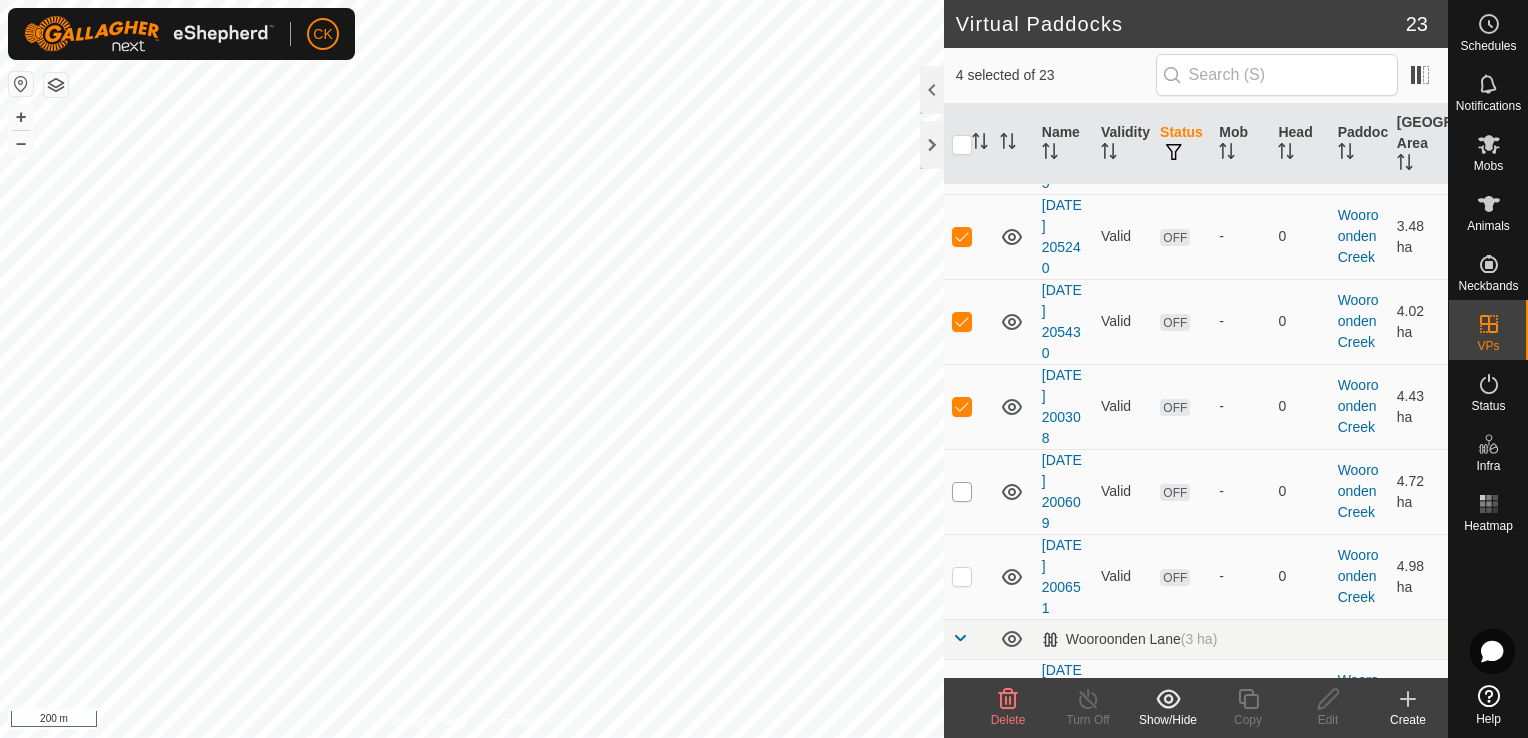 click at bounding box center [962, 492] 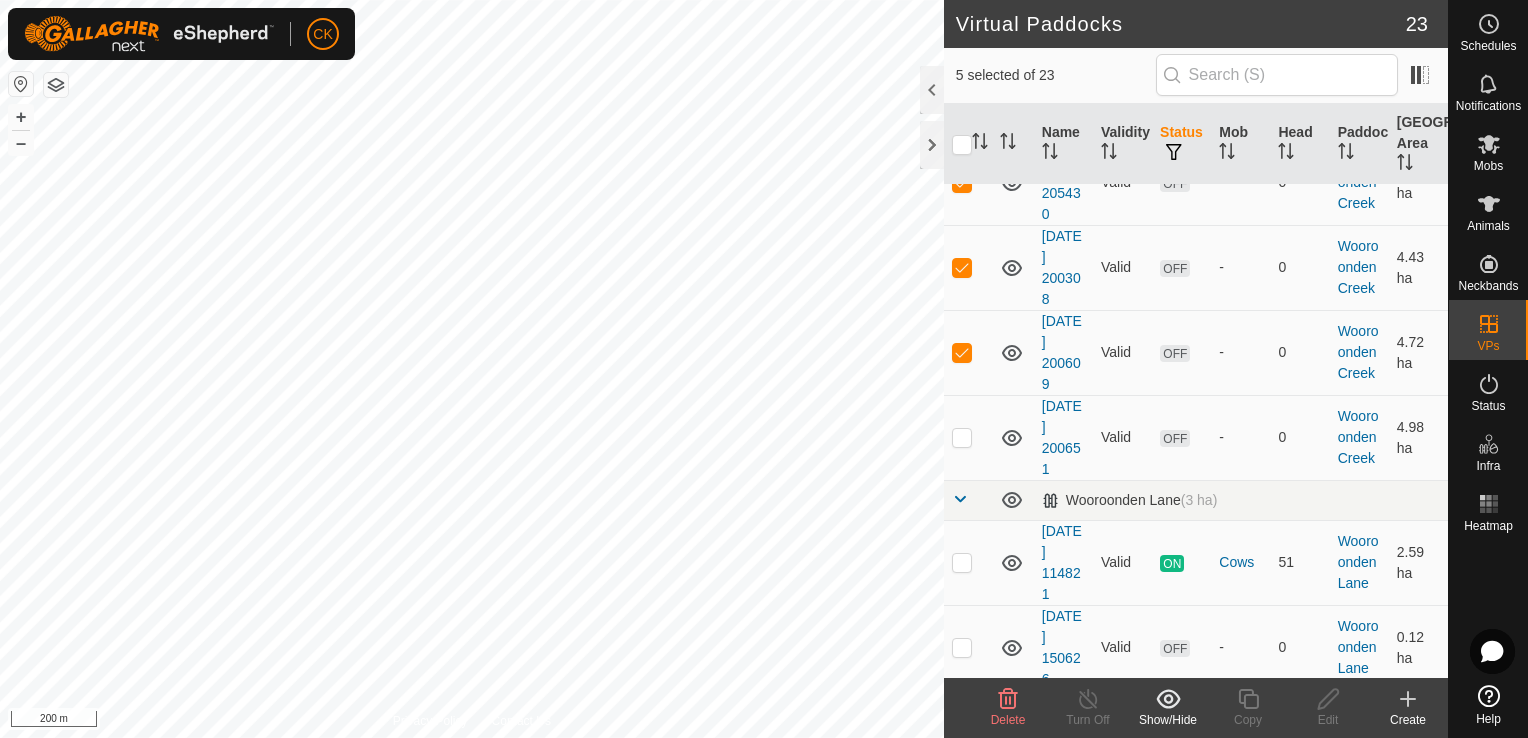 scroll, scrollTop: 1200, scrollLeft: 0, axis: vertical 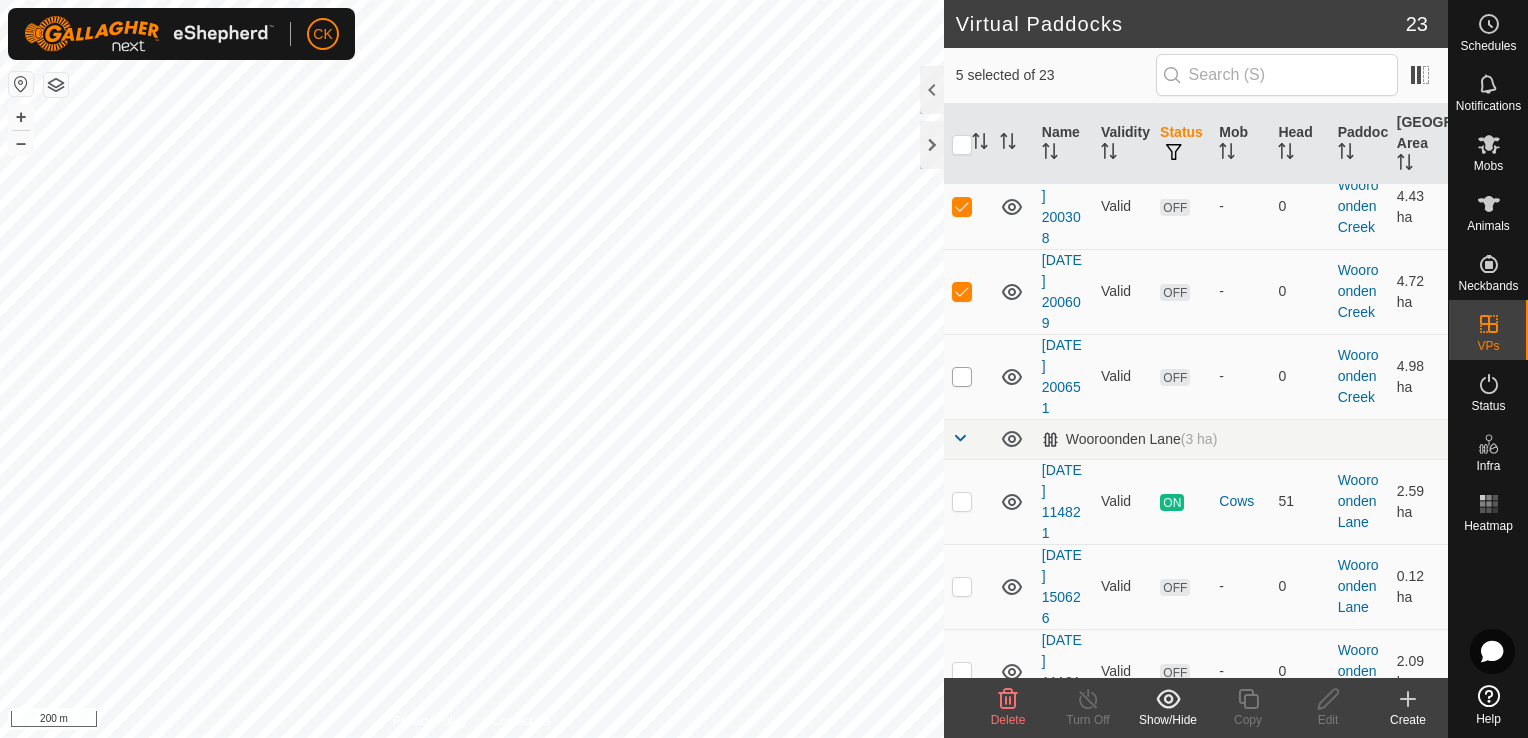 click at bounding box center (962, 377) 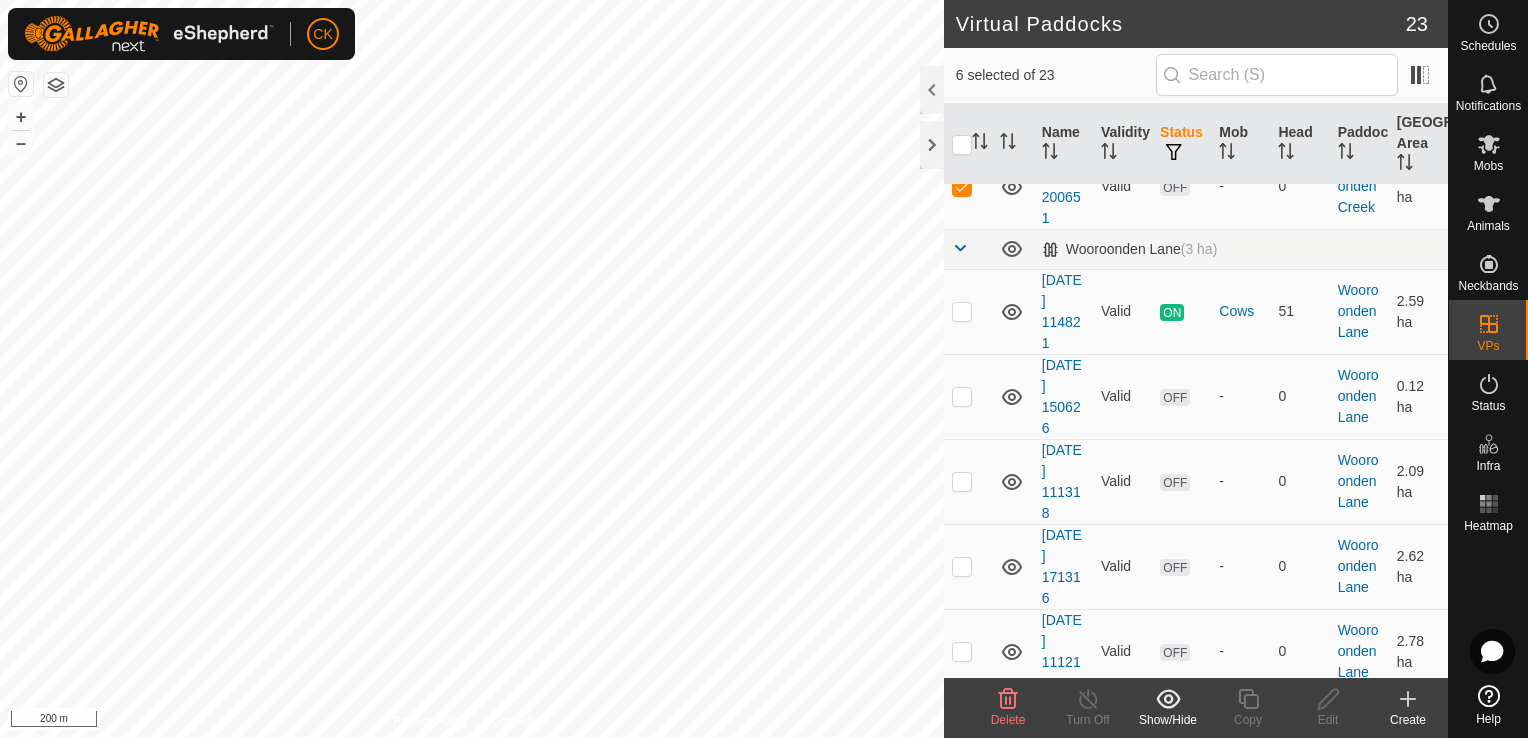 scroll, scrollTop: 1400, scrollLeft: 0, axis: vertical 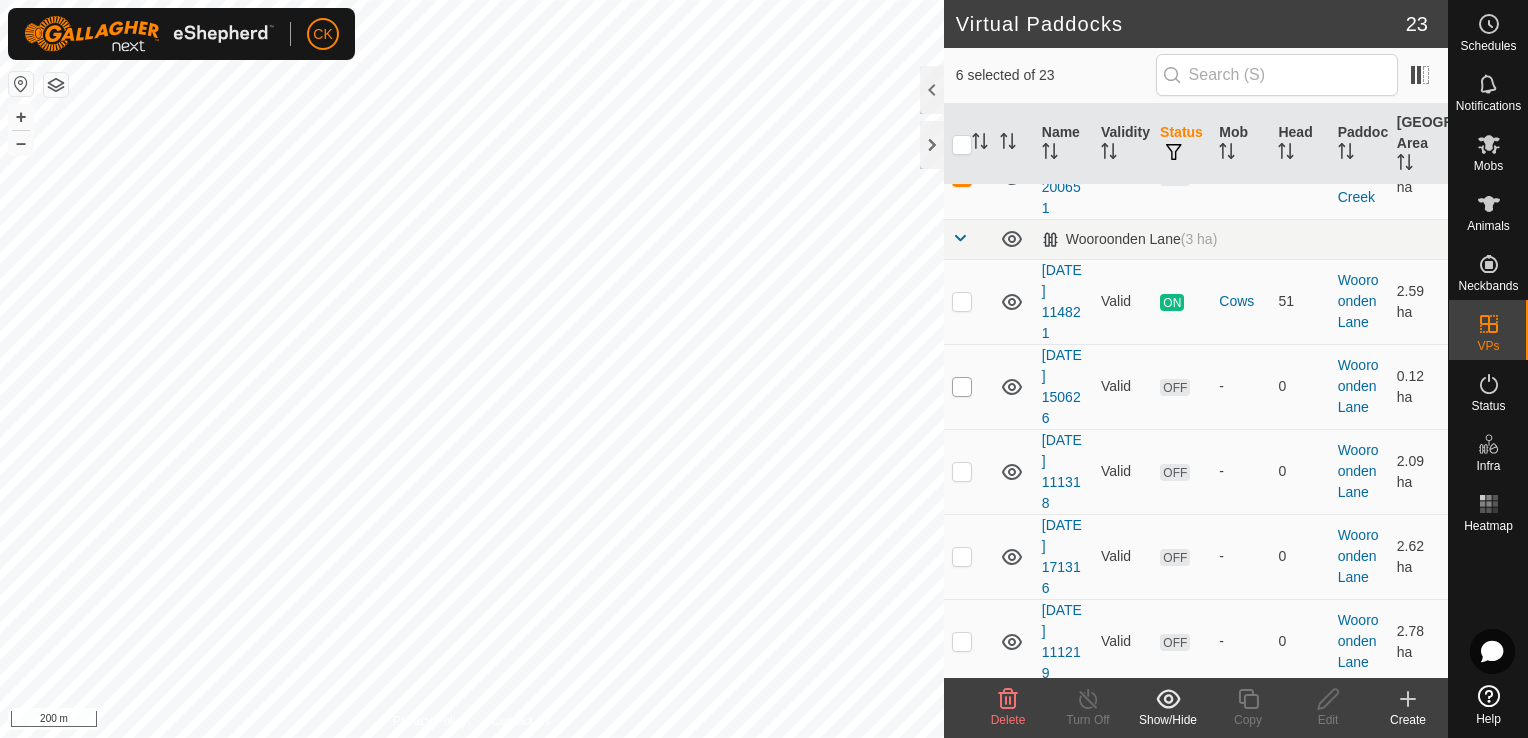 click at bounding box center [962, 387] 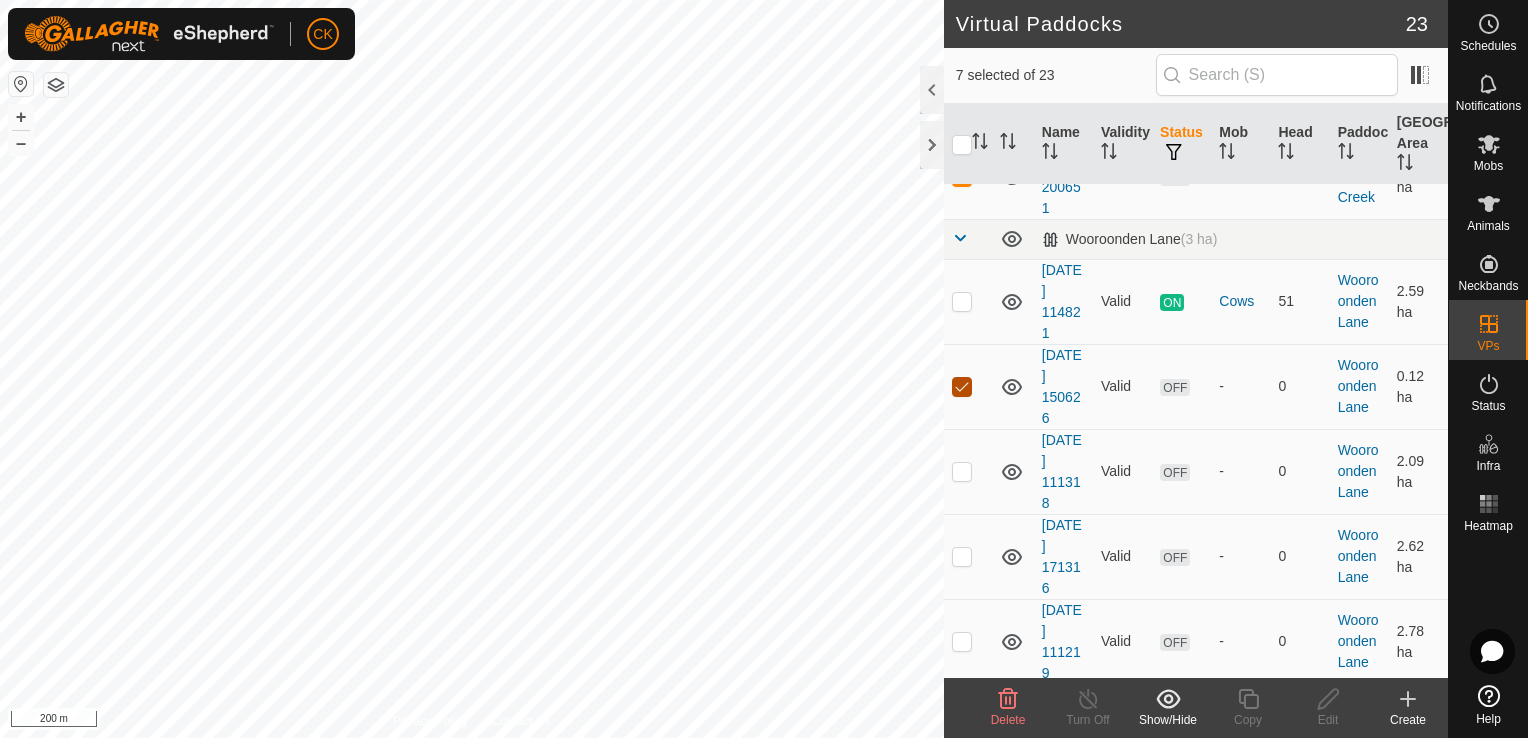 click at bounding box center [962, 387] 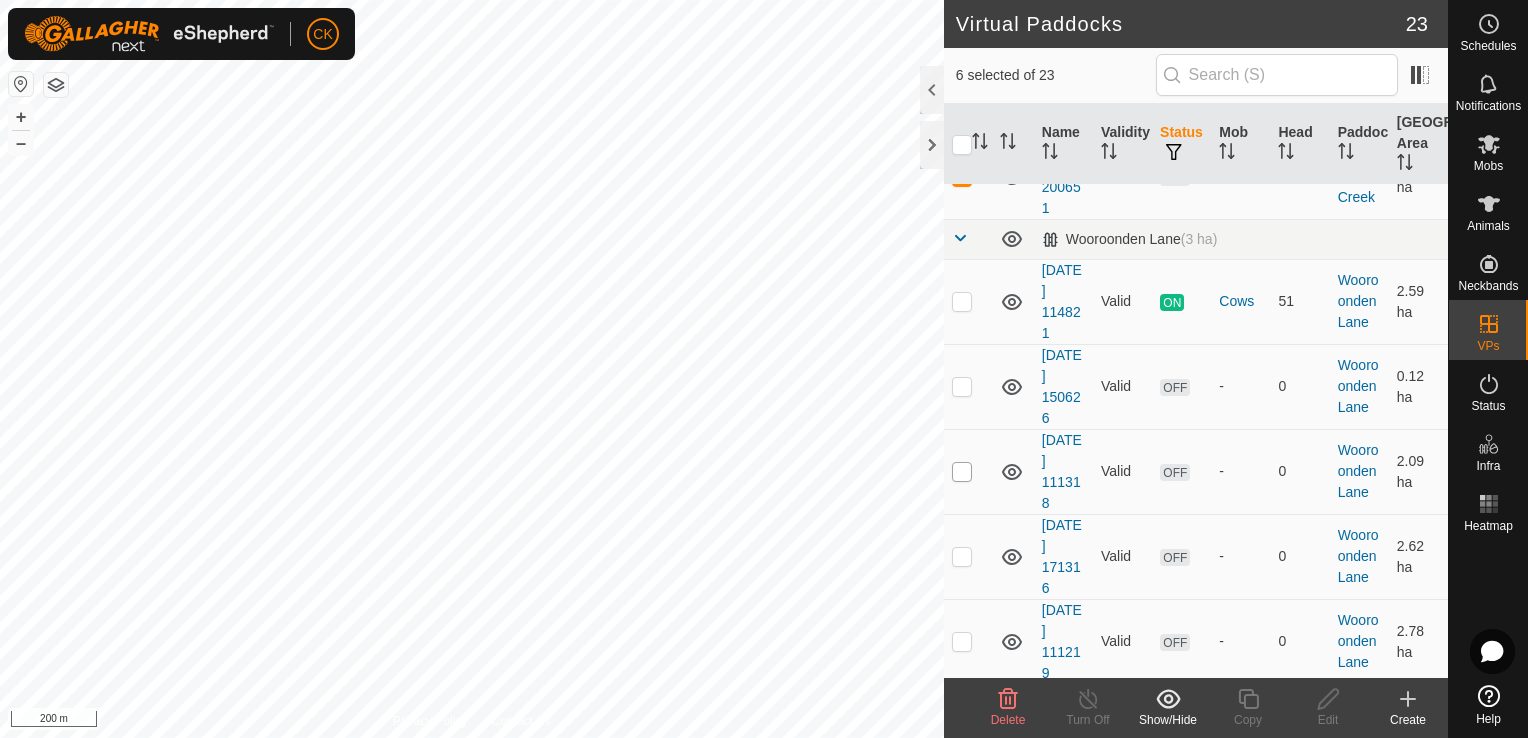 click at bounding box center (962, 472) 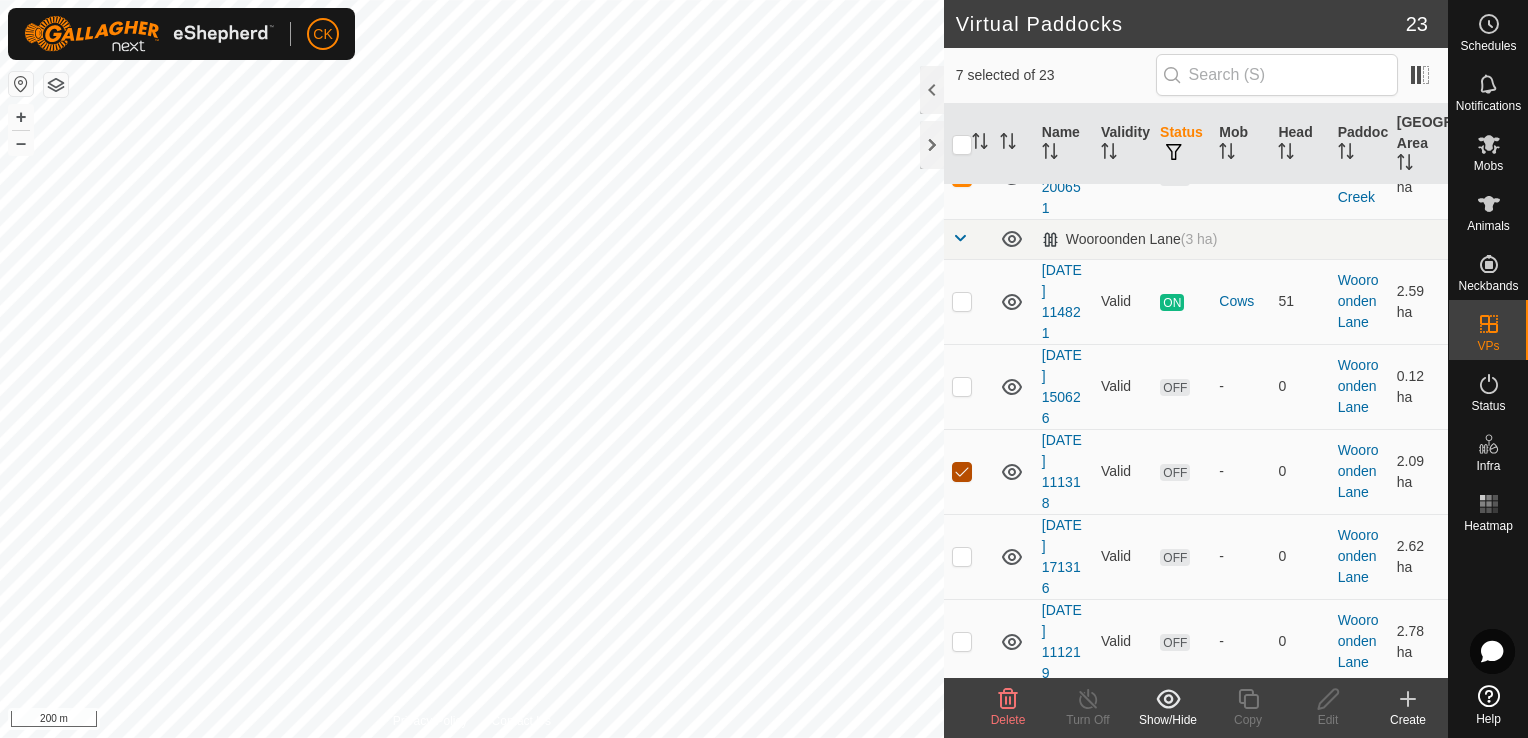 click at bounding box center (962, 472) 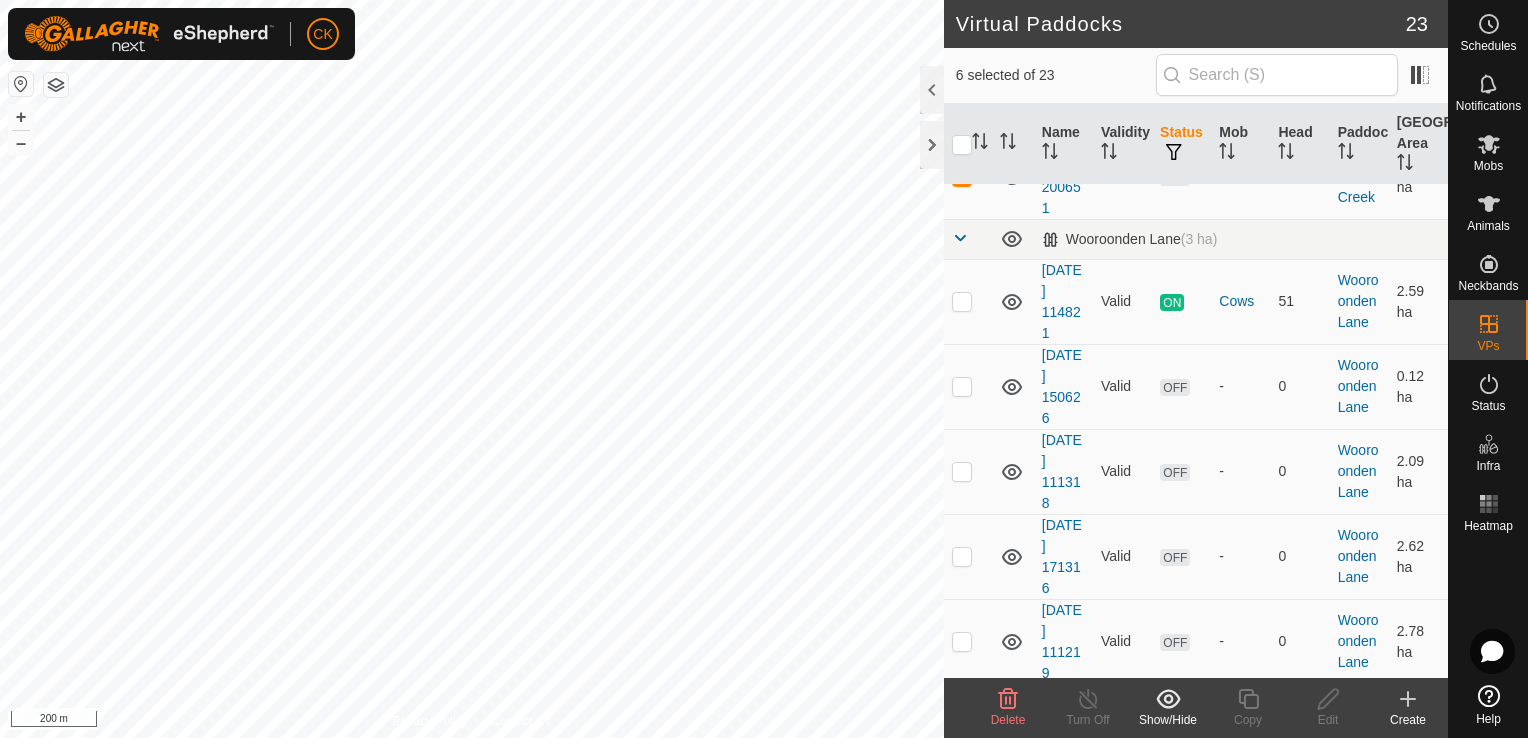 click 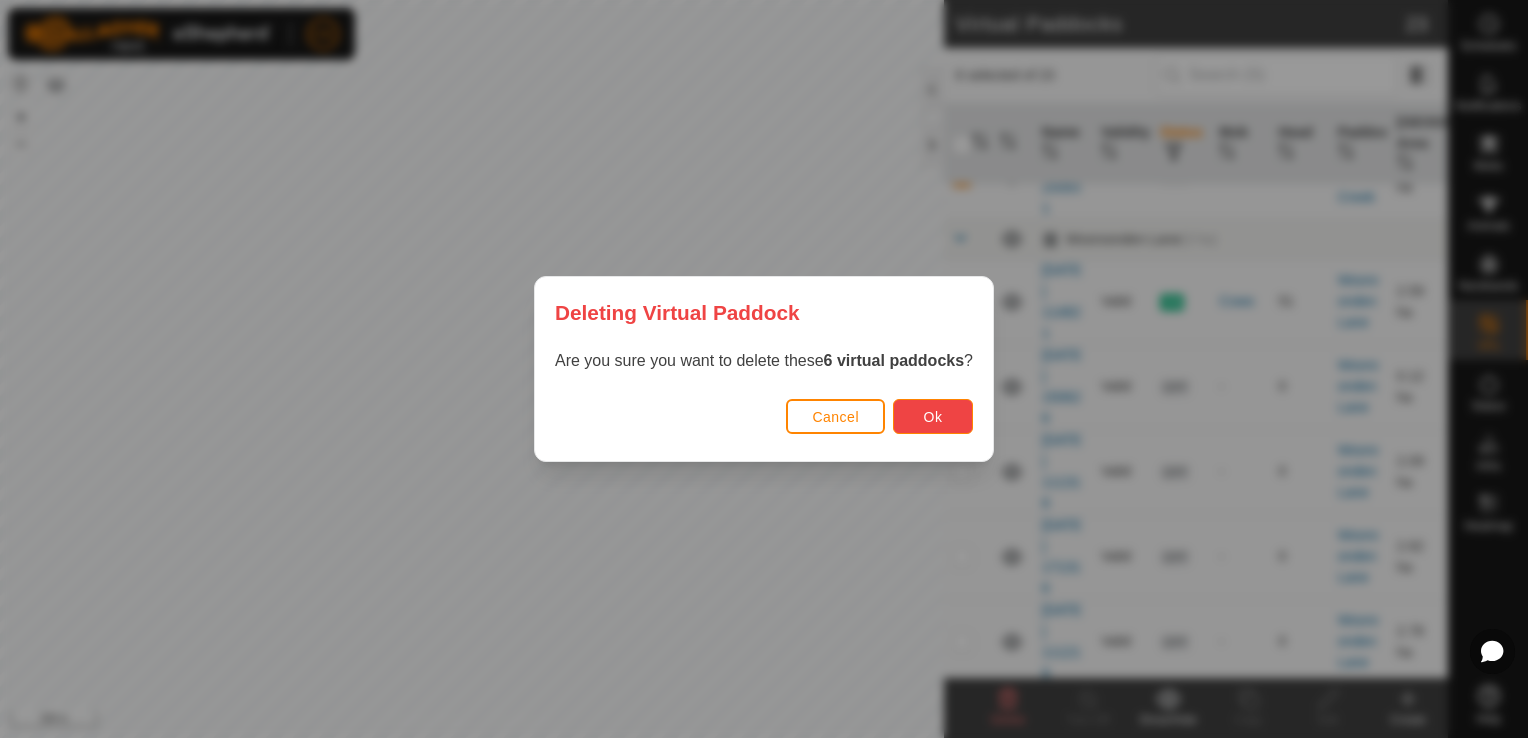 click on "Ok" at bounding box center (933, 416) 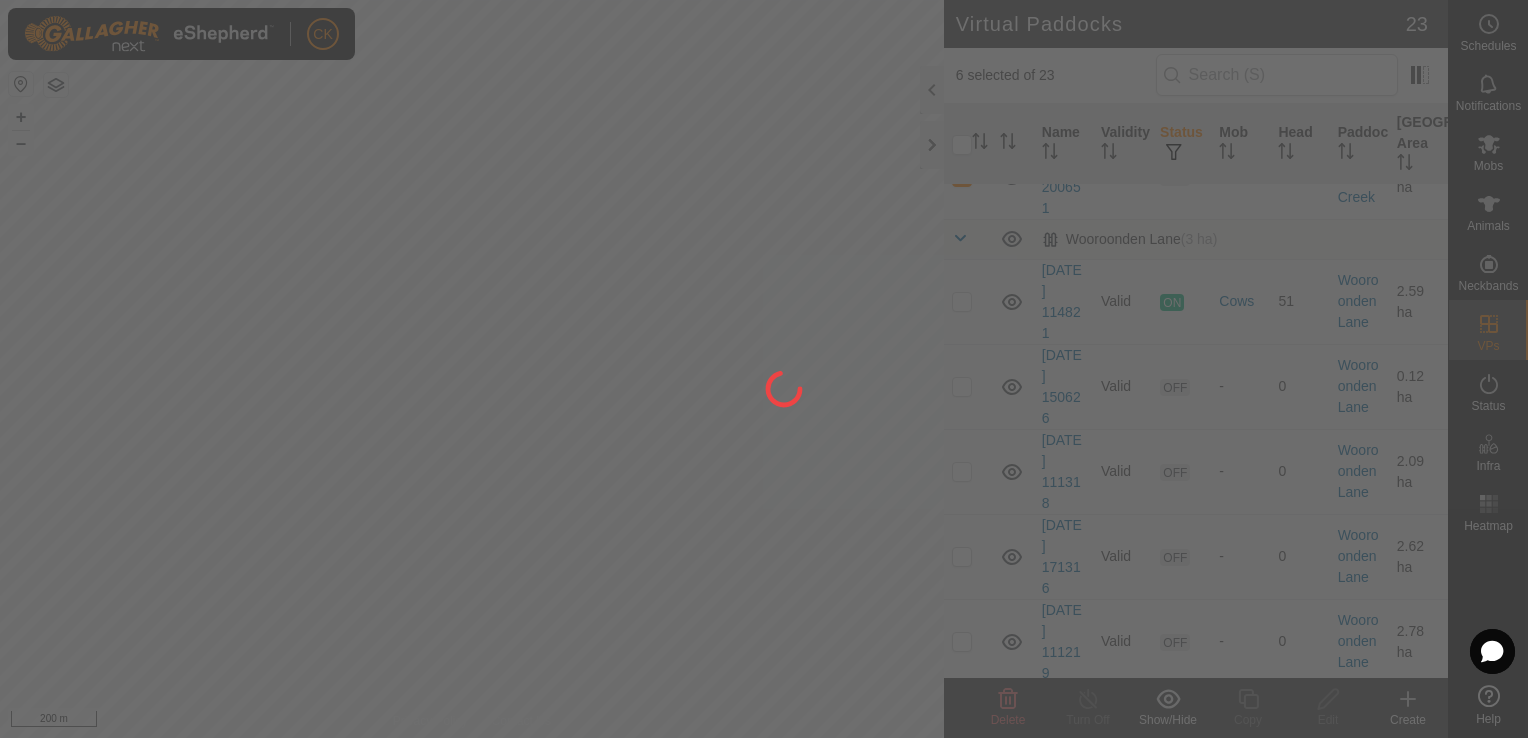 checkbox on "false" 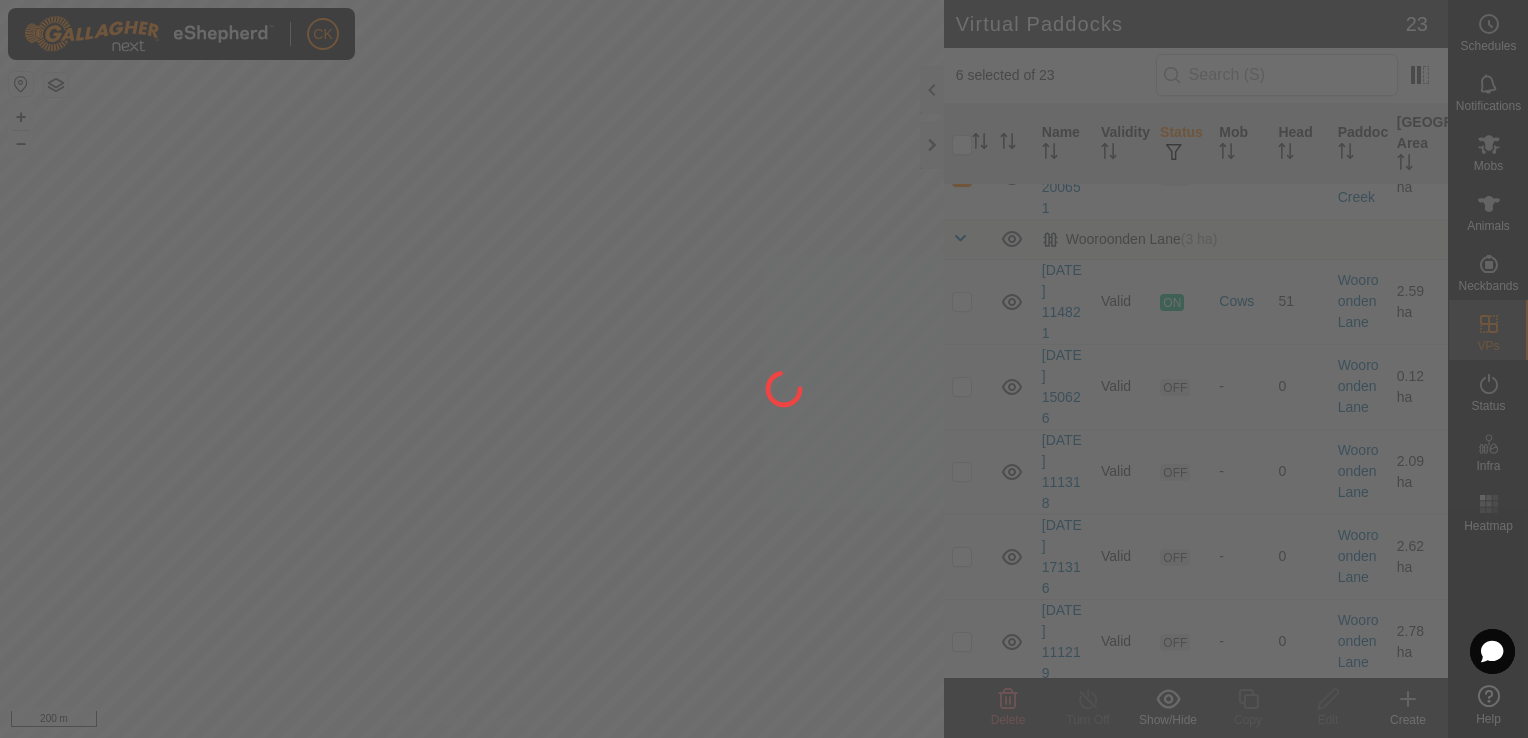 checkbox on "false" 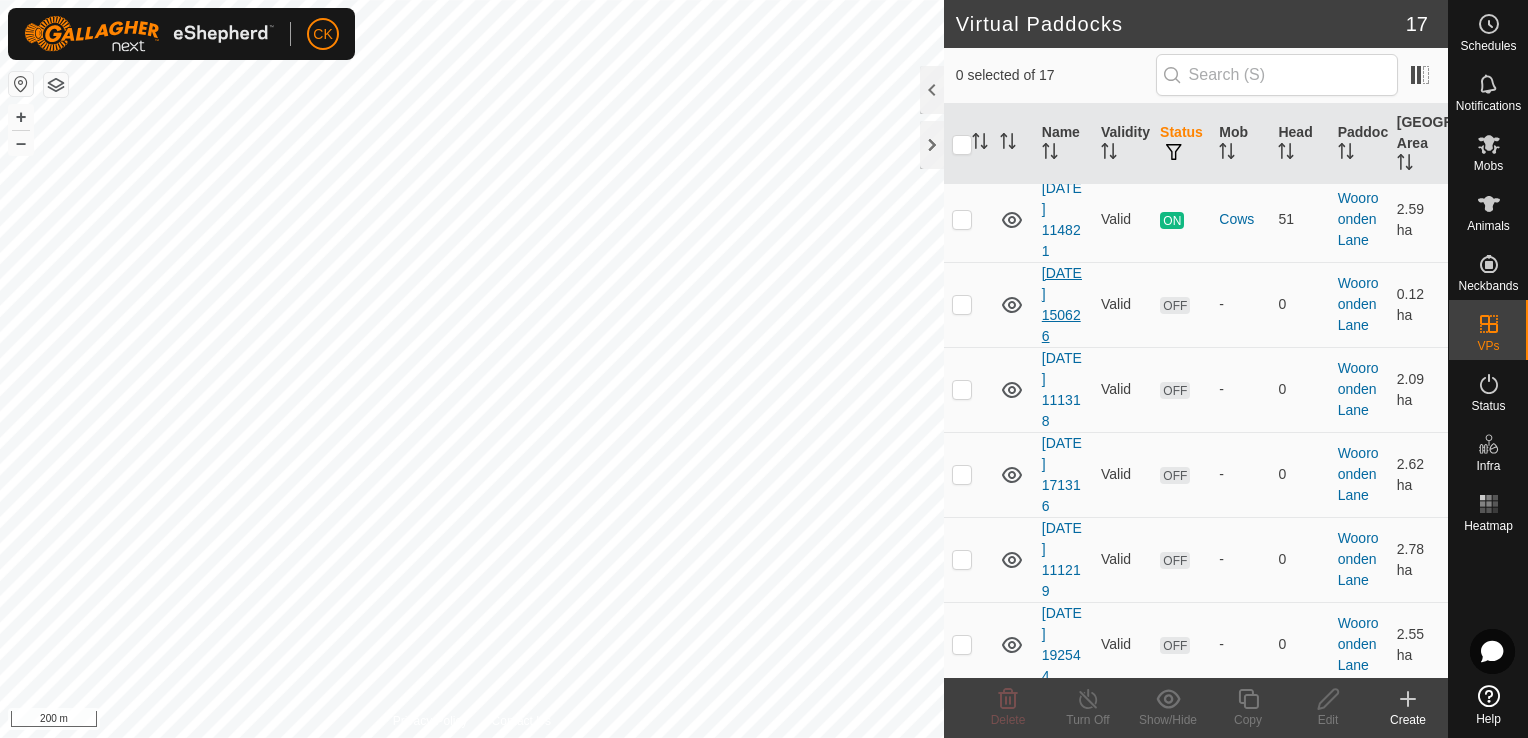 scroll, scrollTop: 1072, scrollLeft: 0, axis: vertical 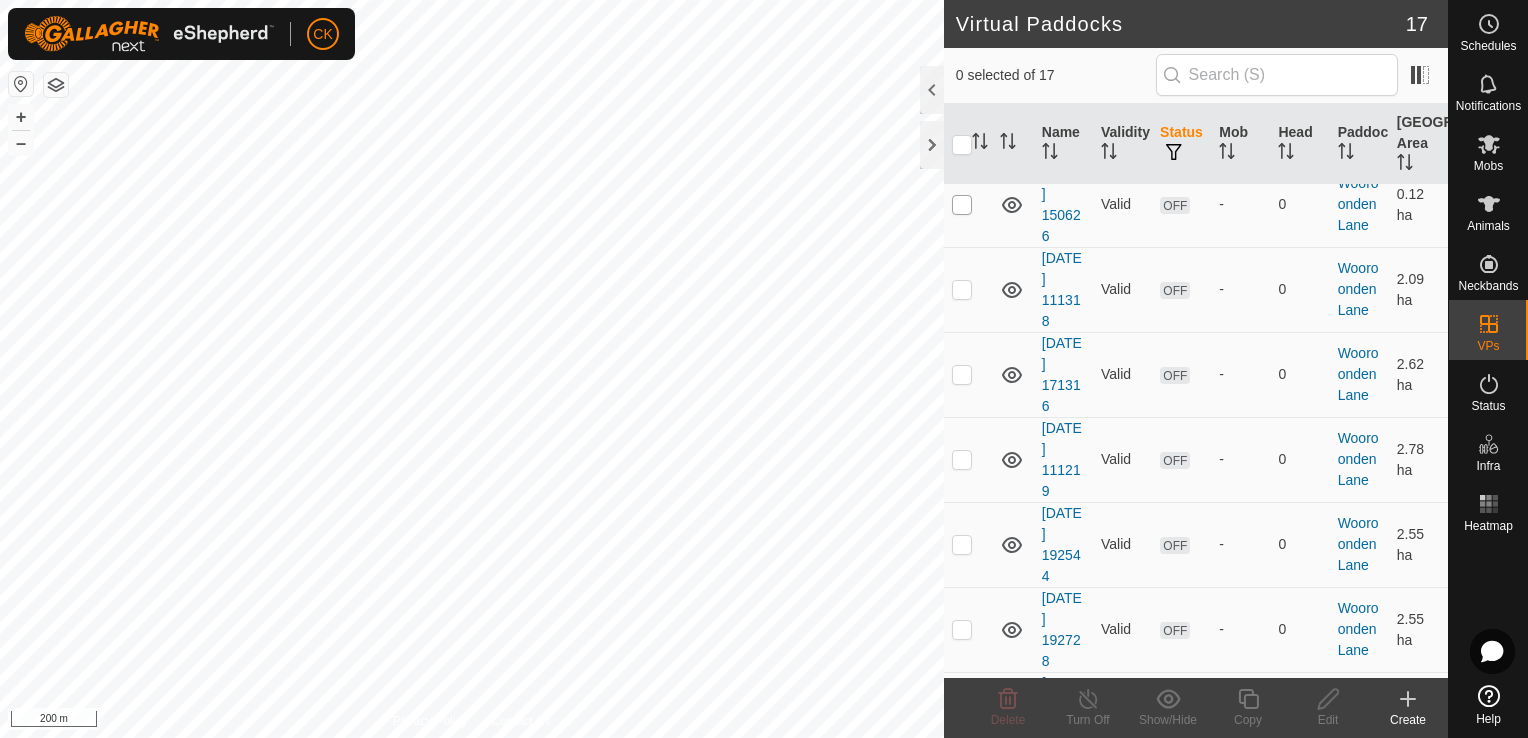 click at bounding box center [962, 205] 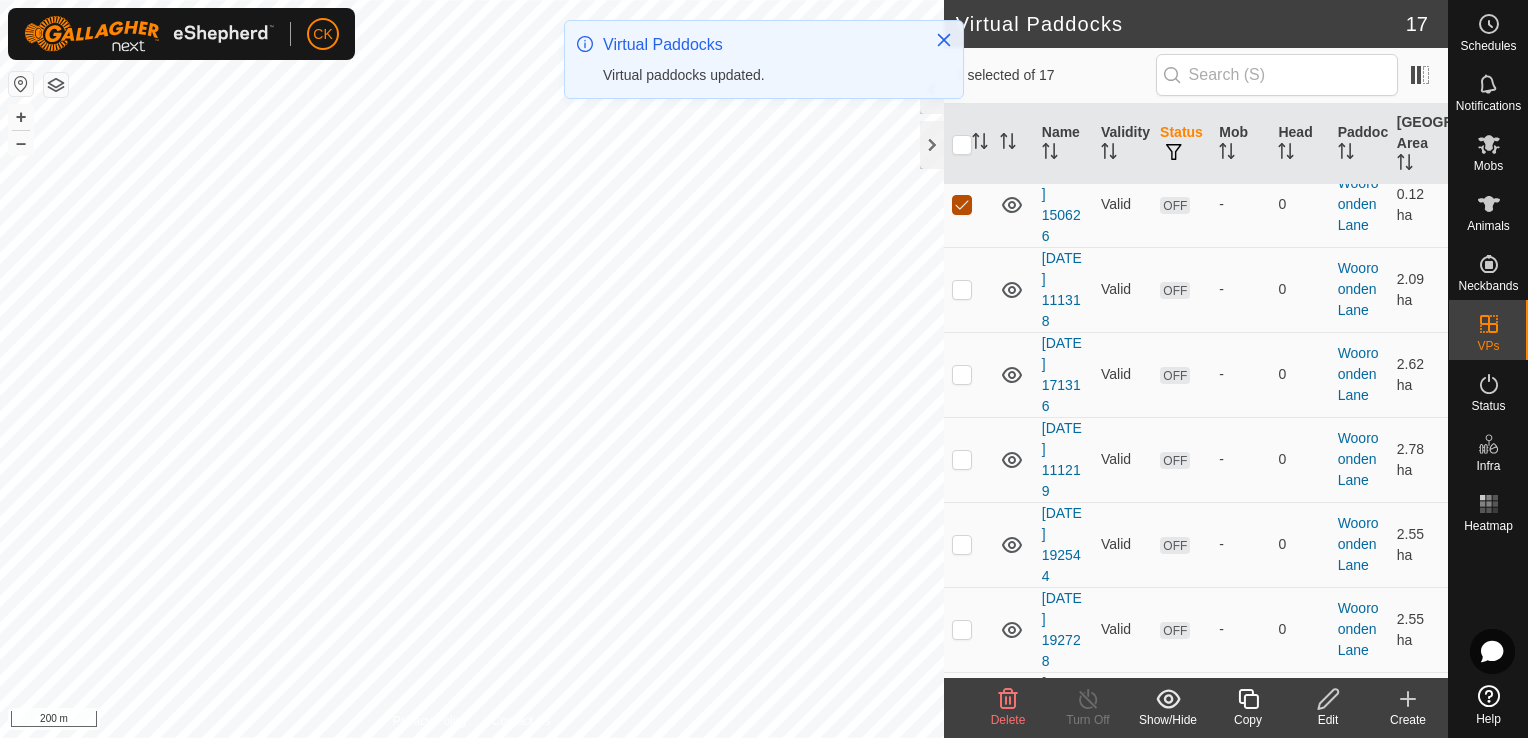 click at bounding box center (962, 205) 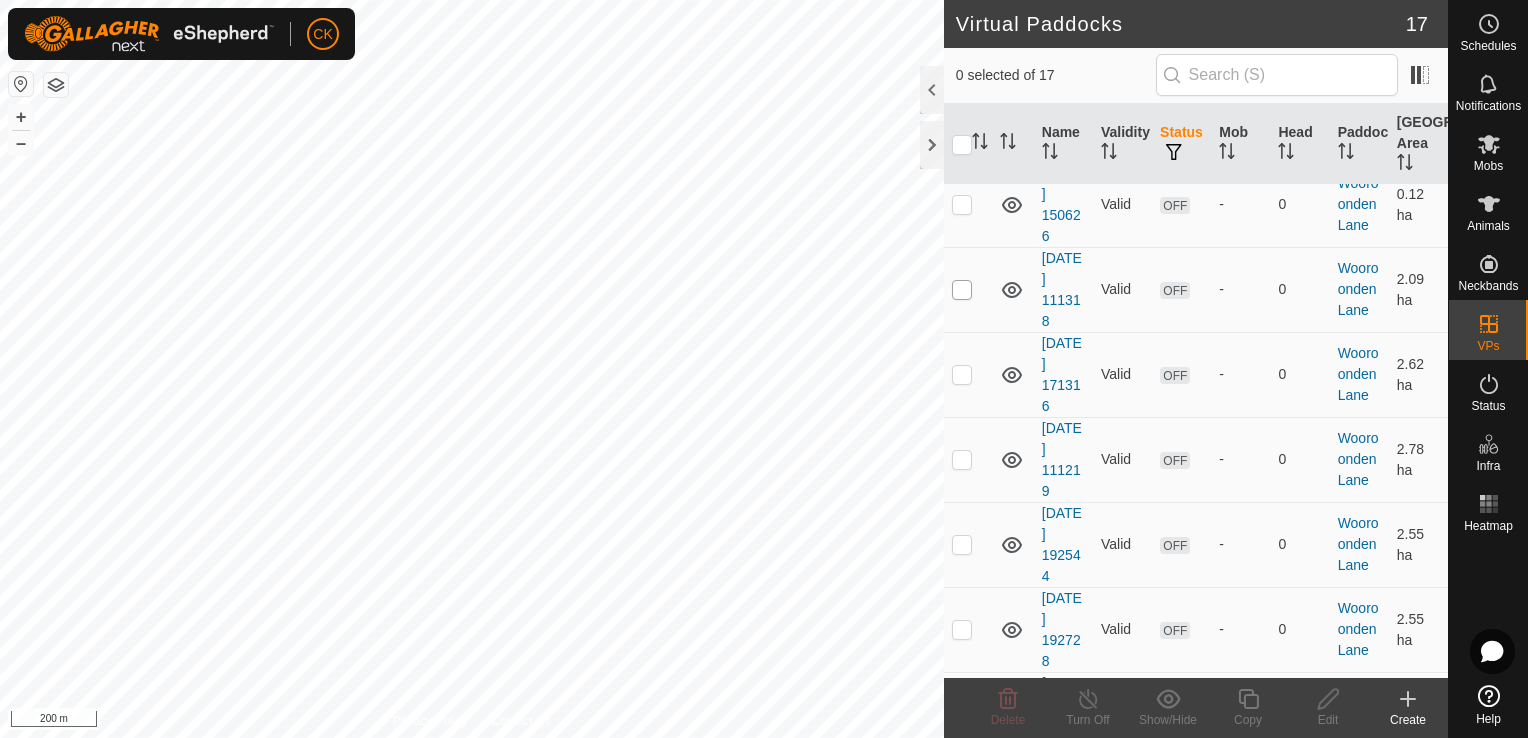 click at bounding box center (962, 290) 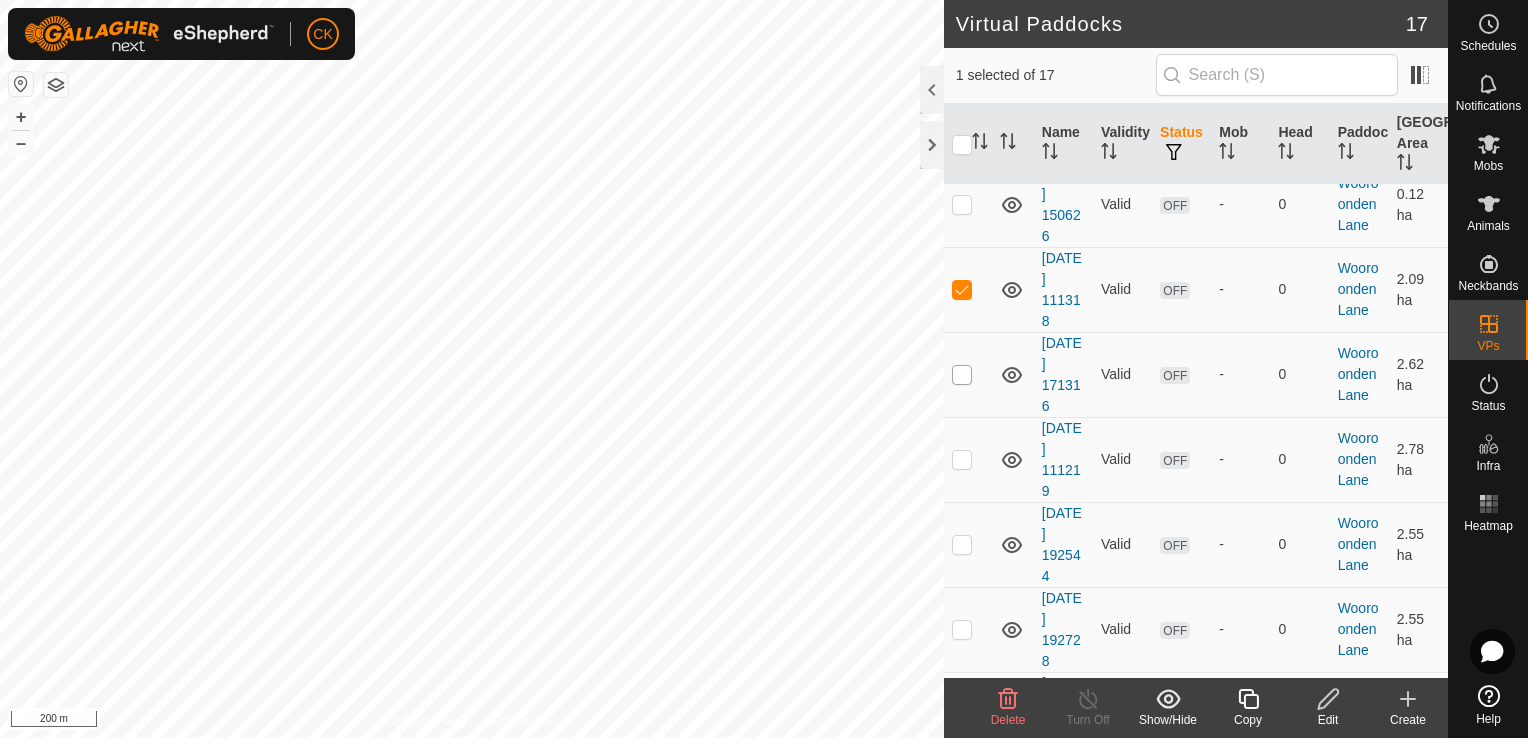 click at bounding box center [962, 375] 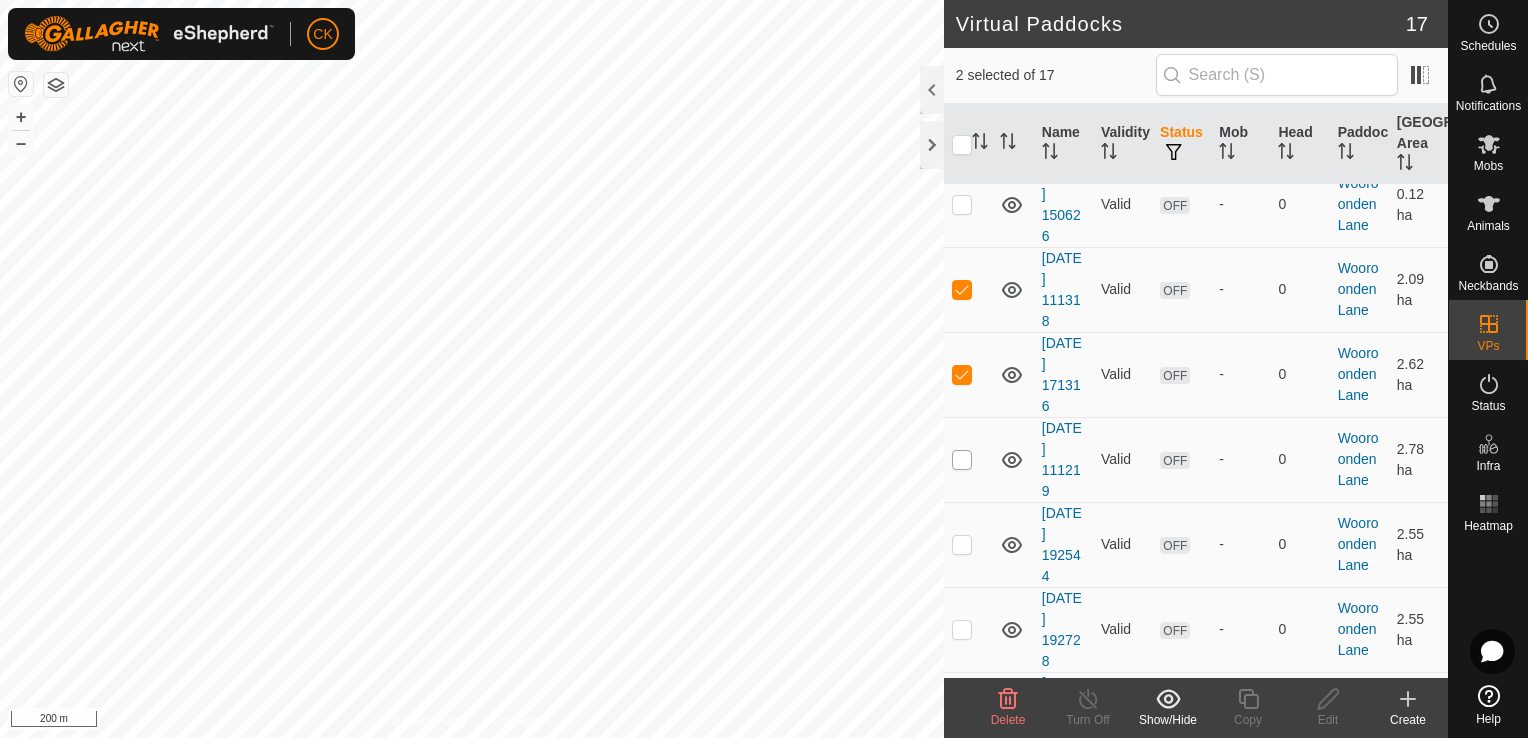 click at bounding box center (962, 460) 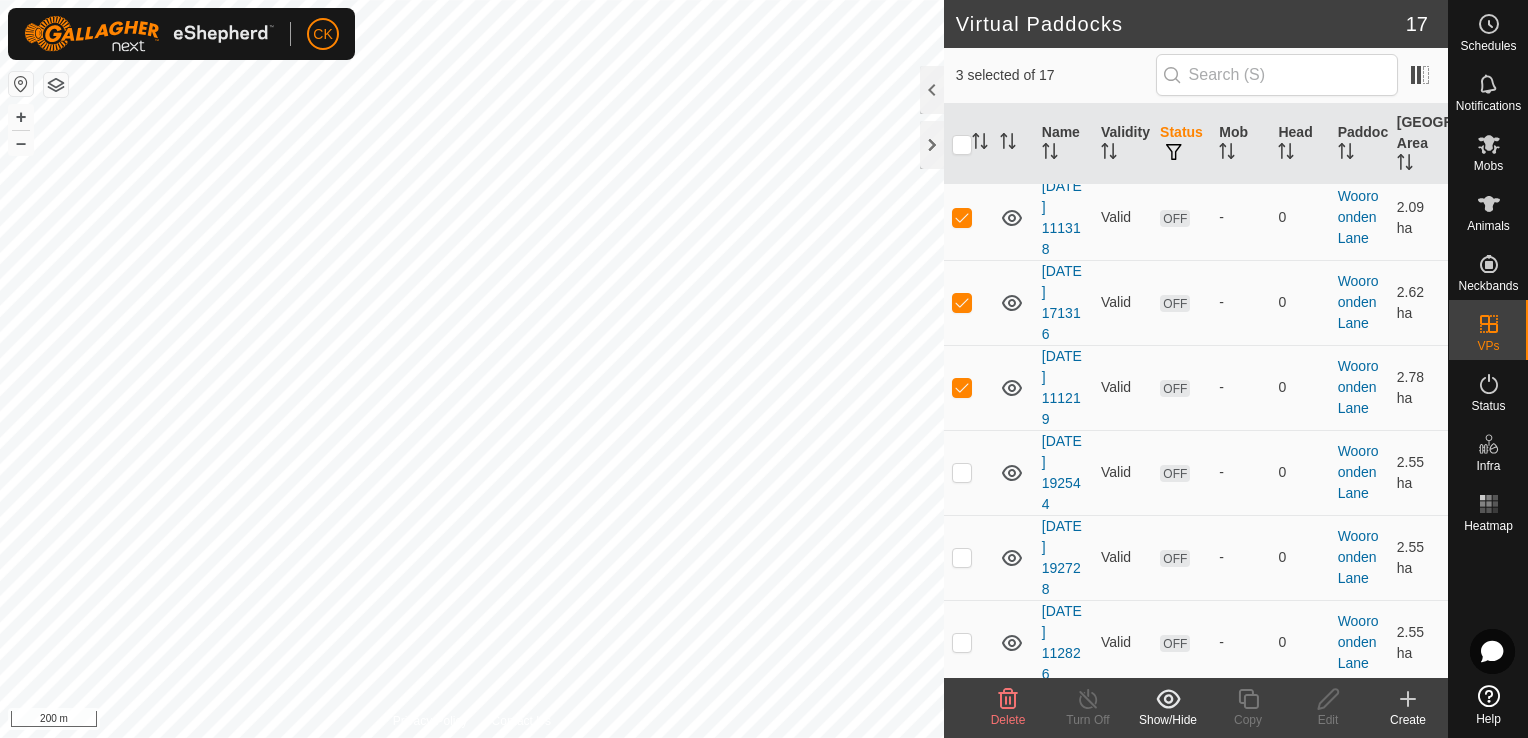 scroll, scrollTop: 1172, scrollLeft: 0, axis: vertical 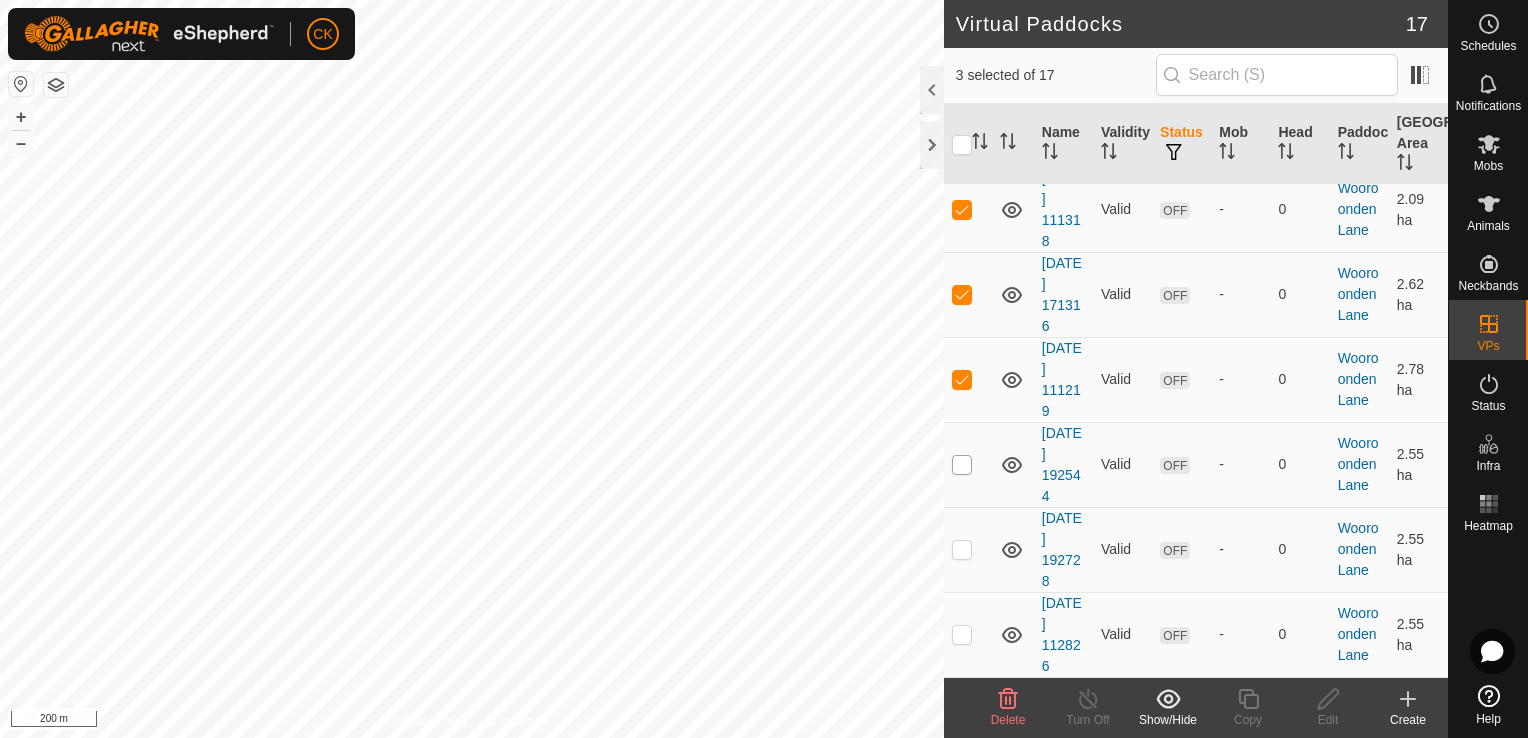 click at bounding box center [962, 465] 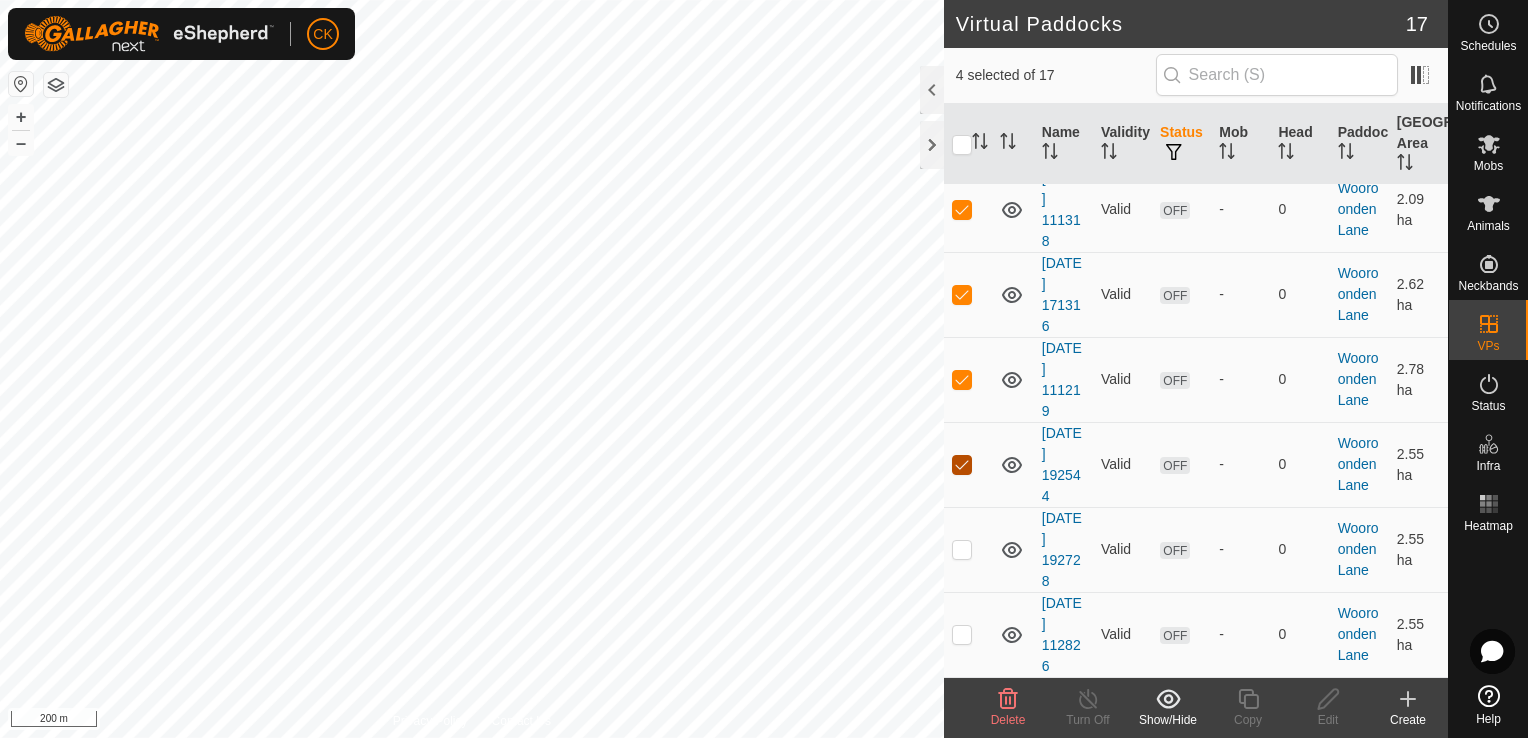 scroll, scrollTop: 1272, scrollLeft: 0, axis: vertical 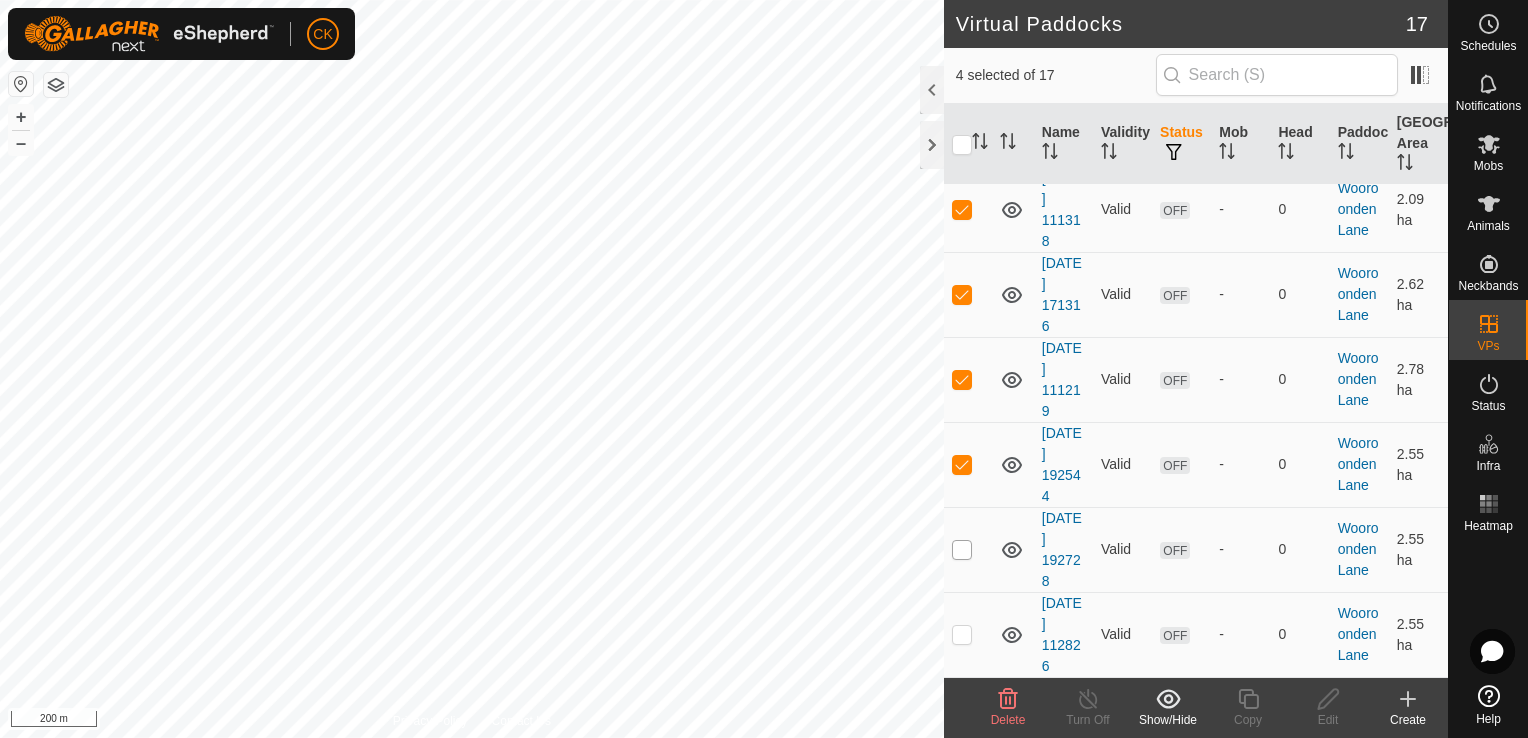click at bounding box center [962, 550] 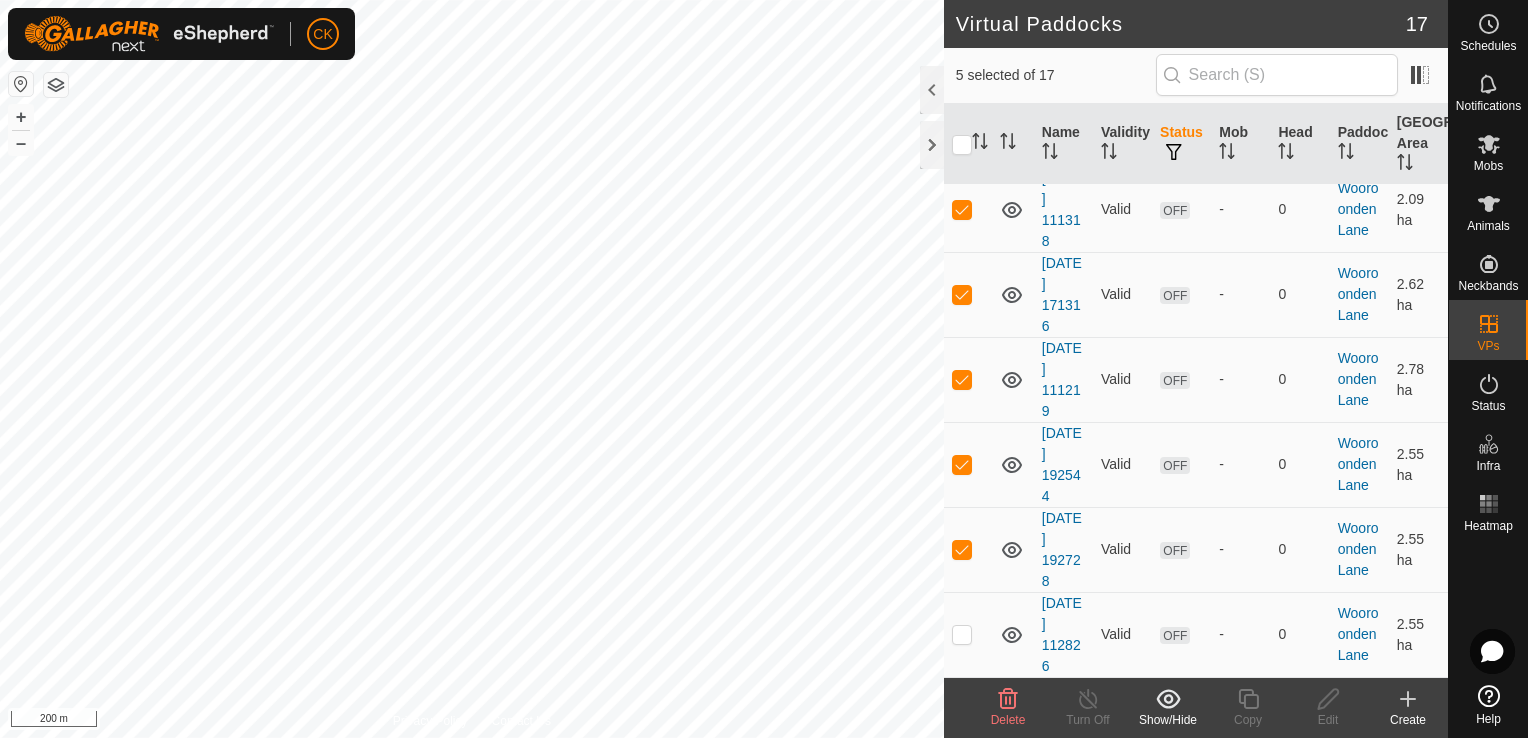 click 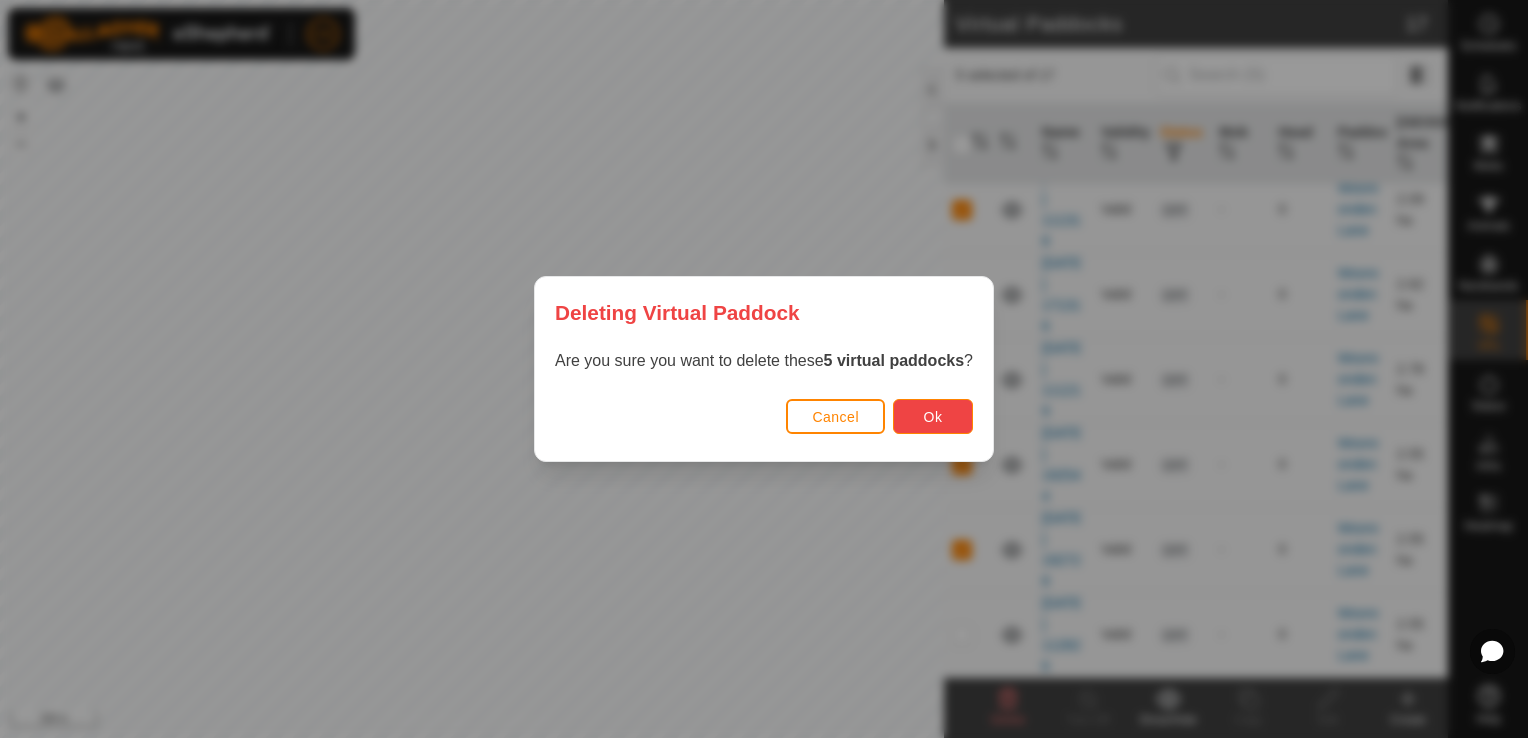 click on "Ok" at bounding box center [933, 417] 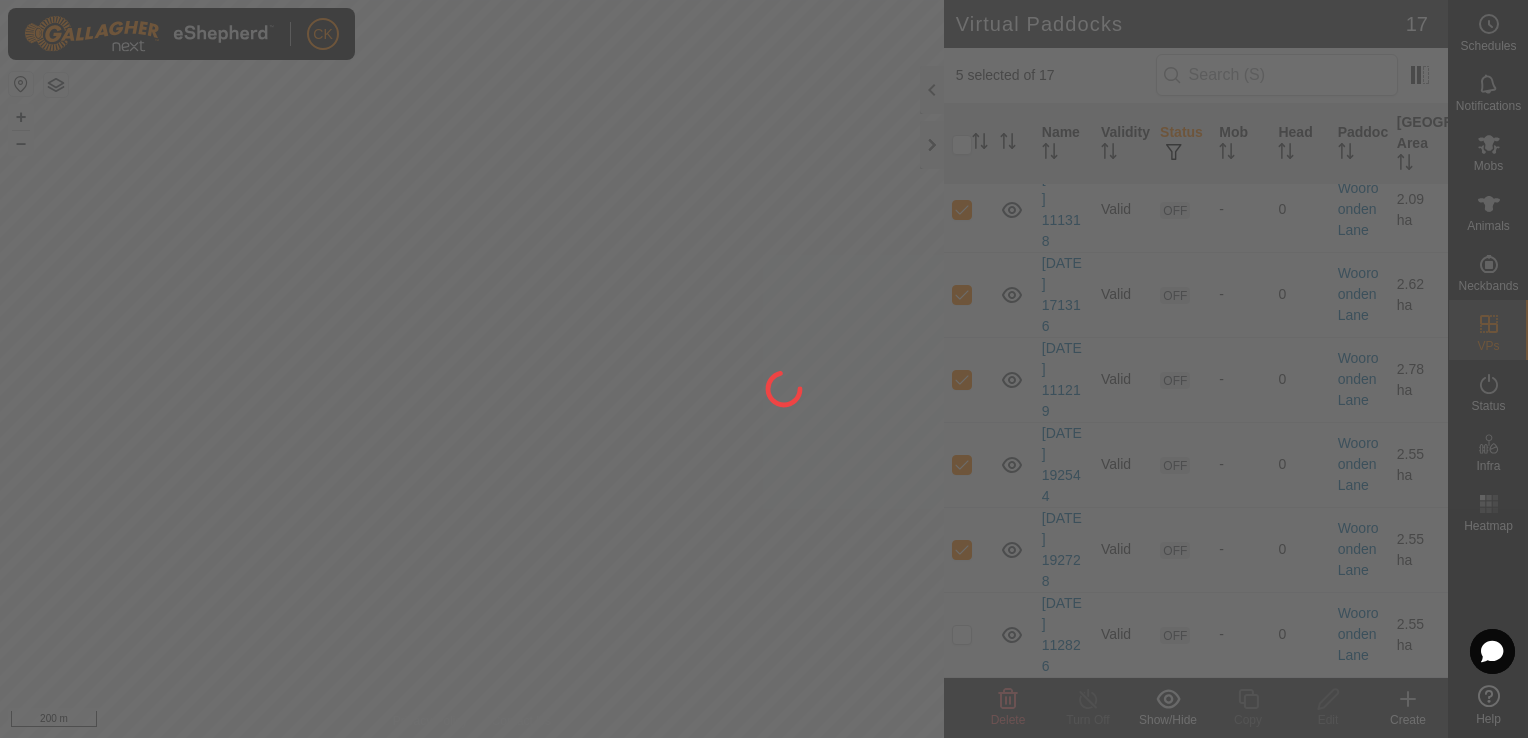 checkbox on "false" 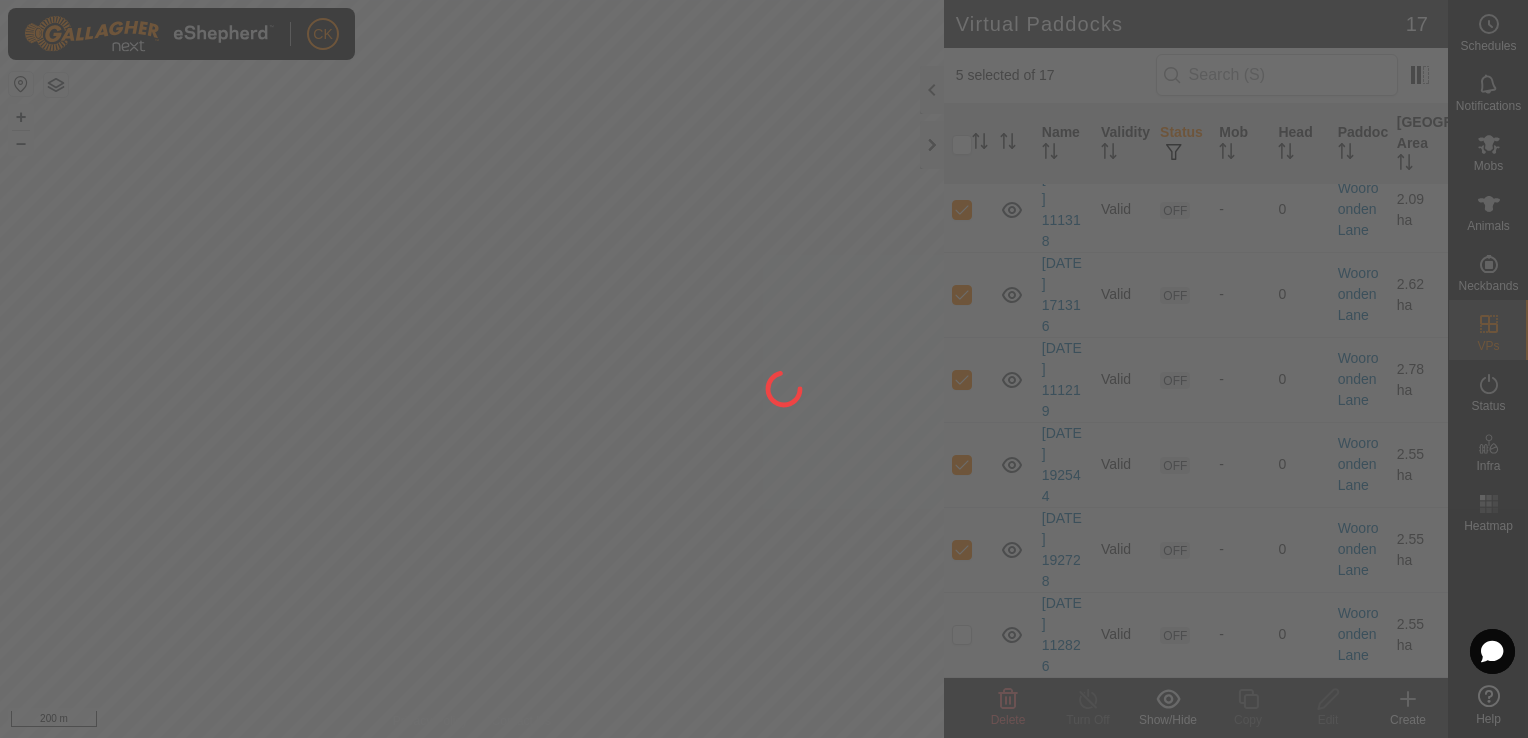 checkbox on "false" 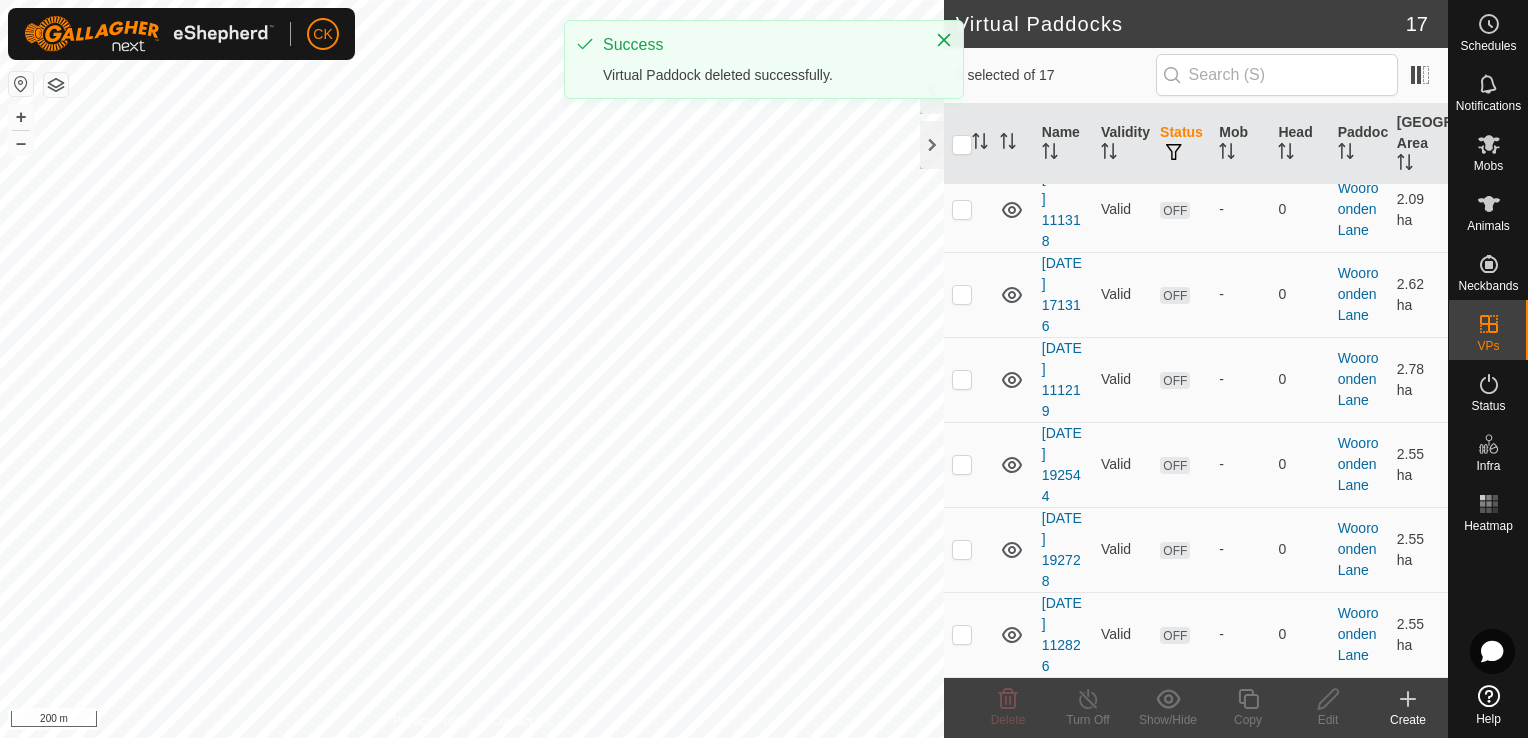 scroll, scrollTop: 0, scrollLeft: 0, axis: both 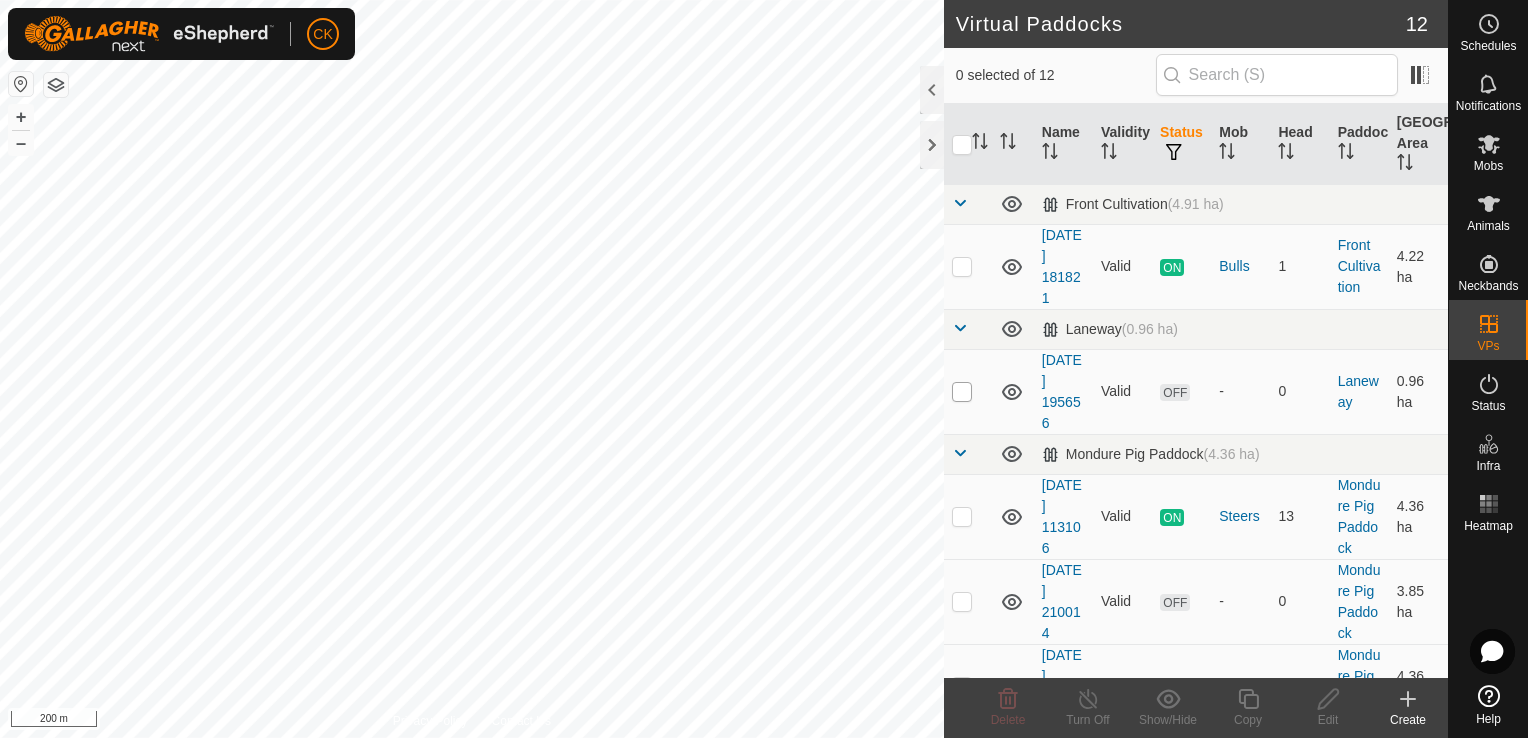 click at bounding box center (962, 392) 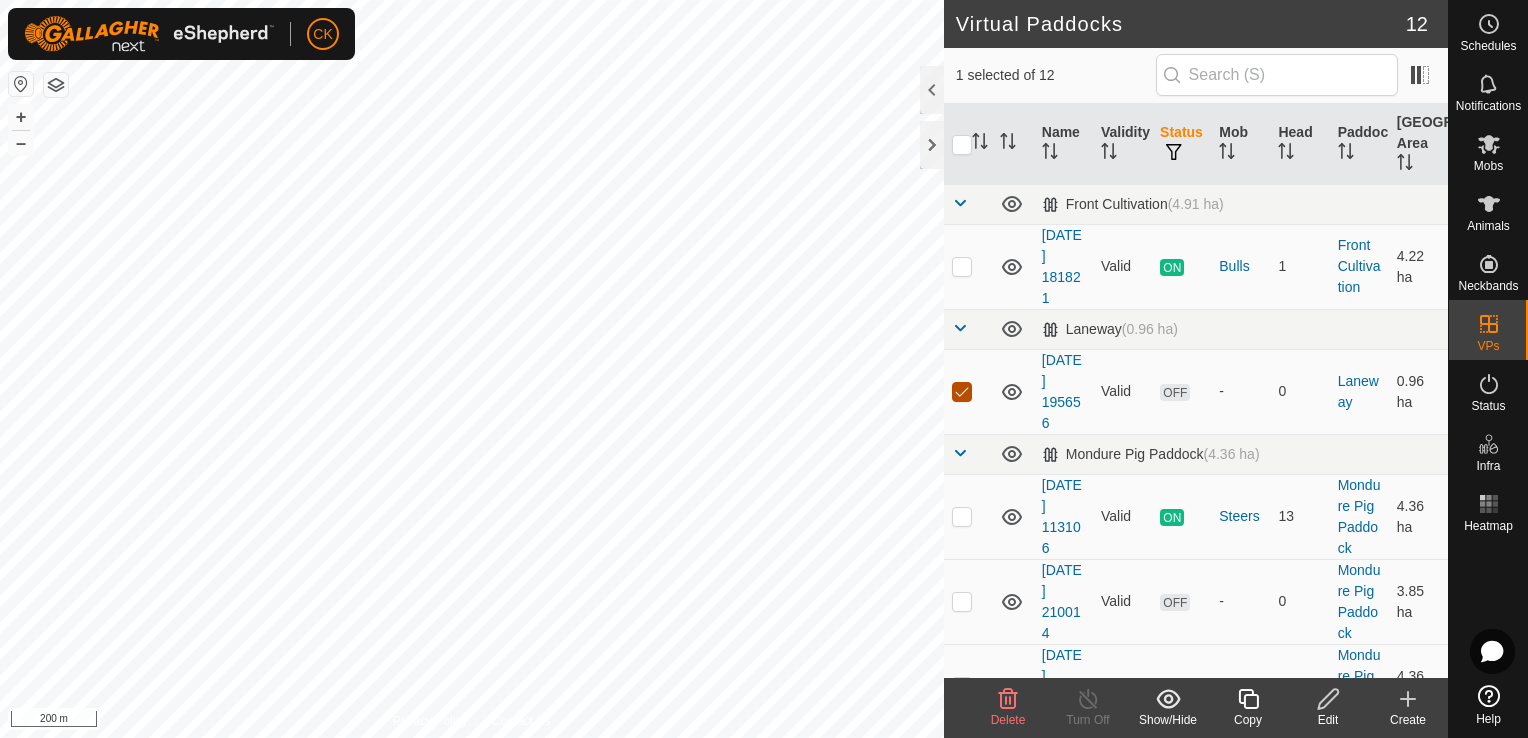 click at bounding box center (962, 392) 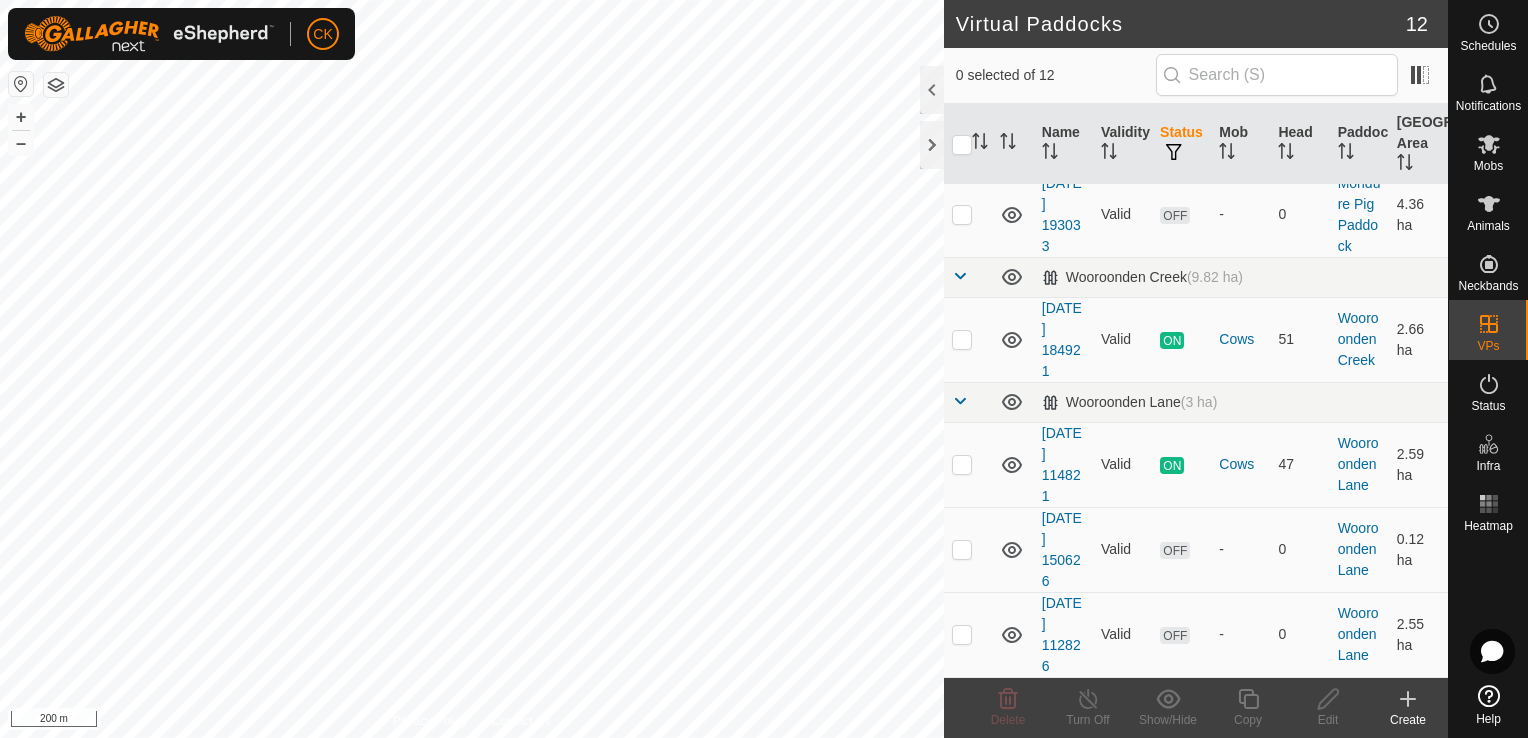 scroll, scrollTop: 848, scrollLeft: 0, axis: vertical 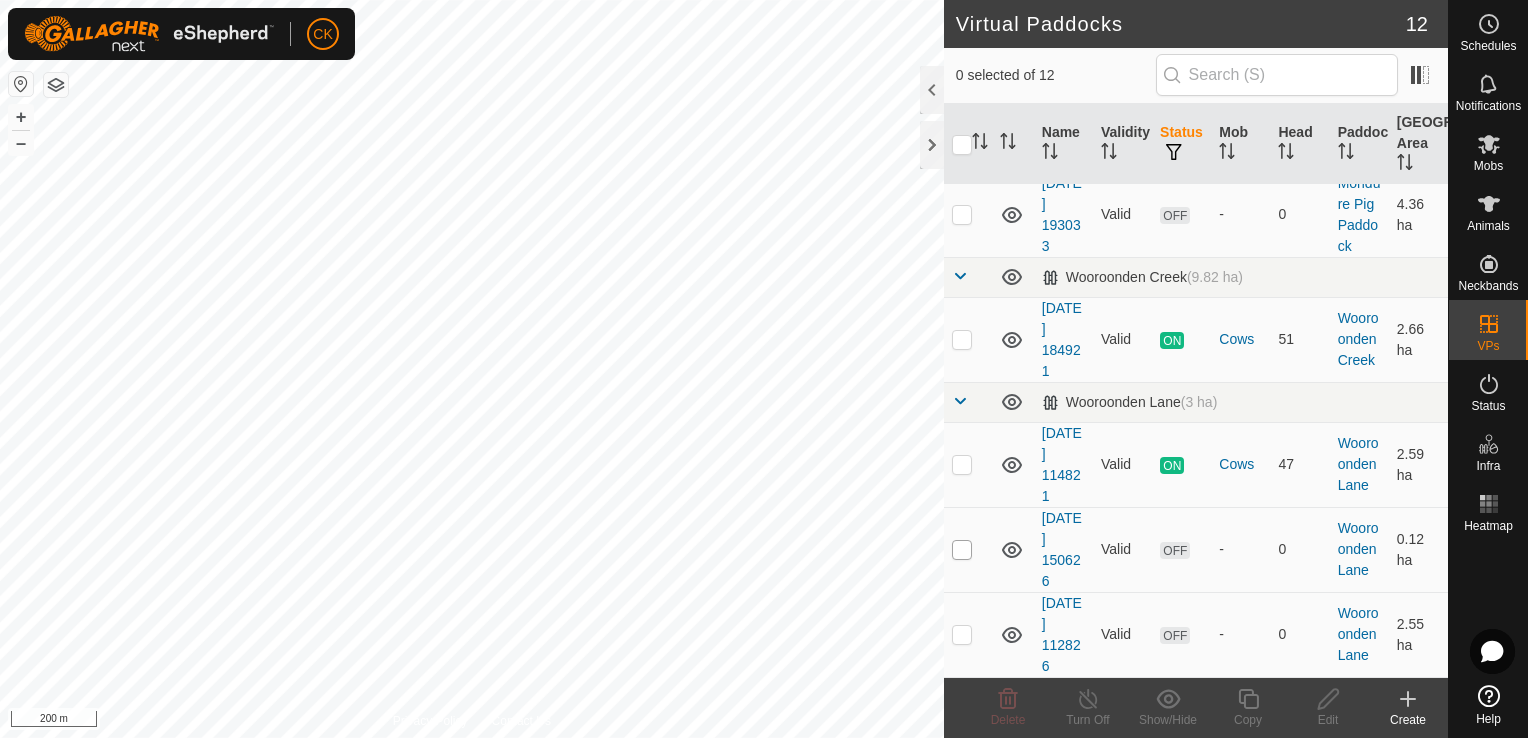 click at bounding box center (962, 550) 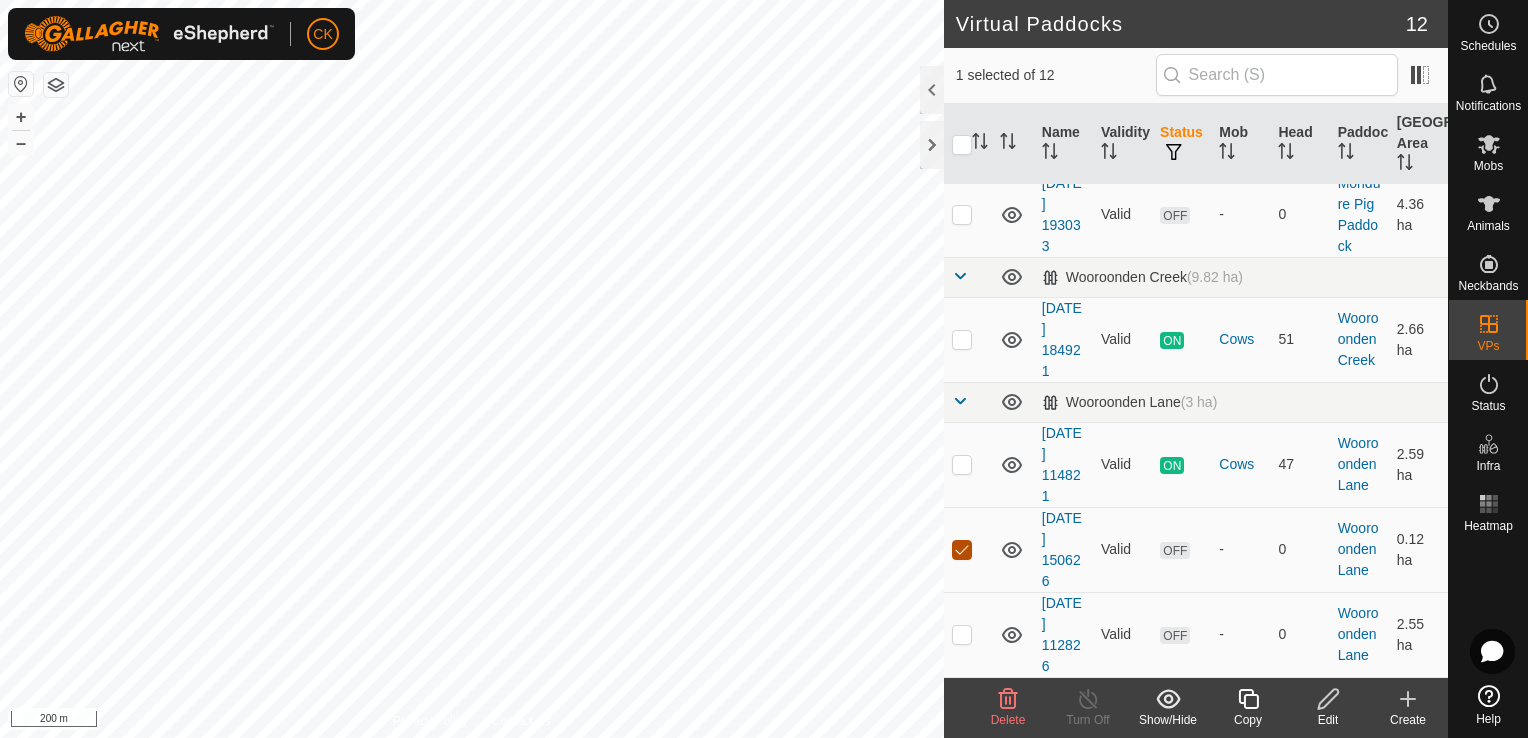 click at bounding box center [962, 550] 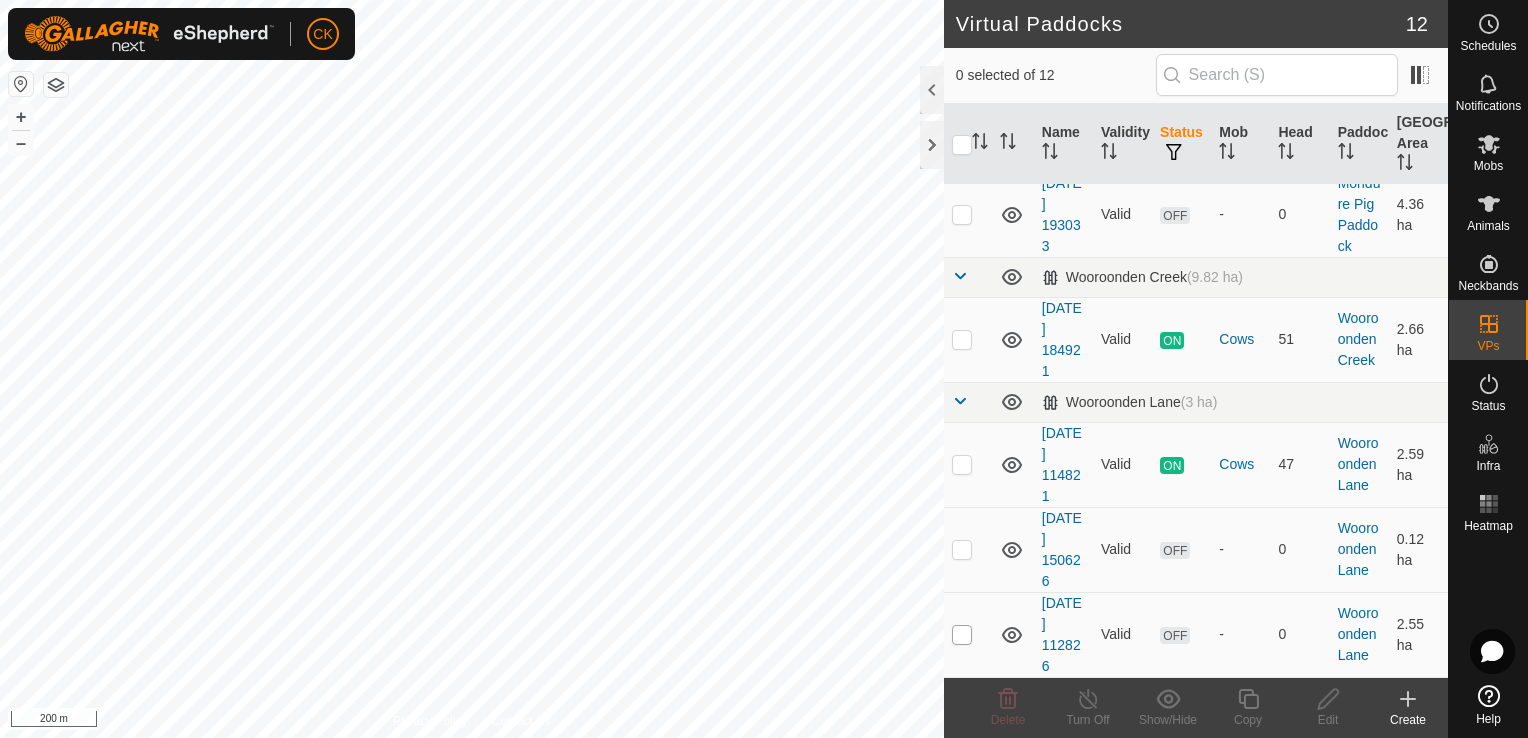 click at bounding box center (962, 635) 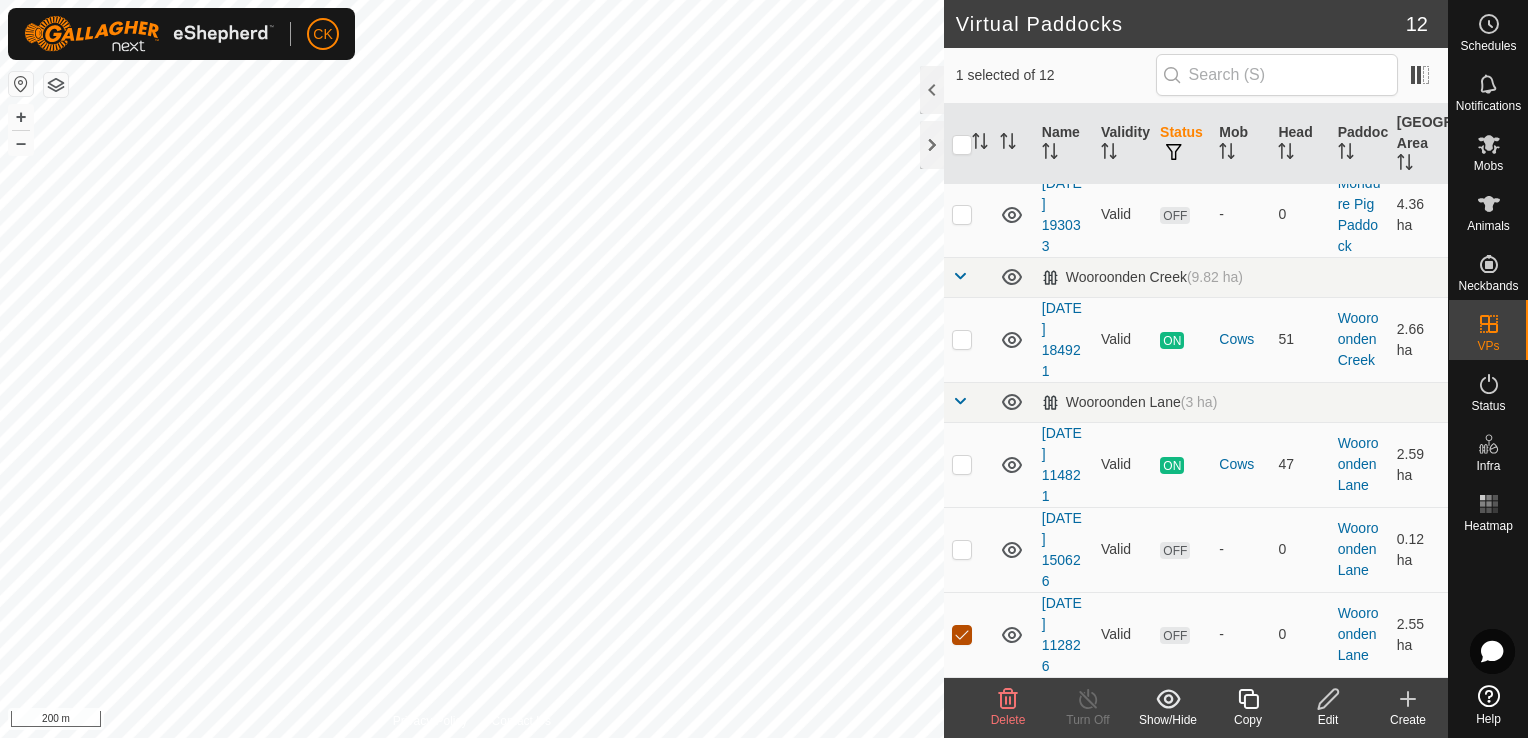 click at bounding box center (962, 635) 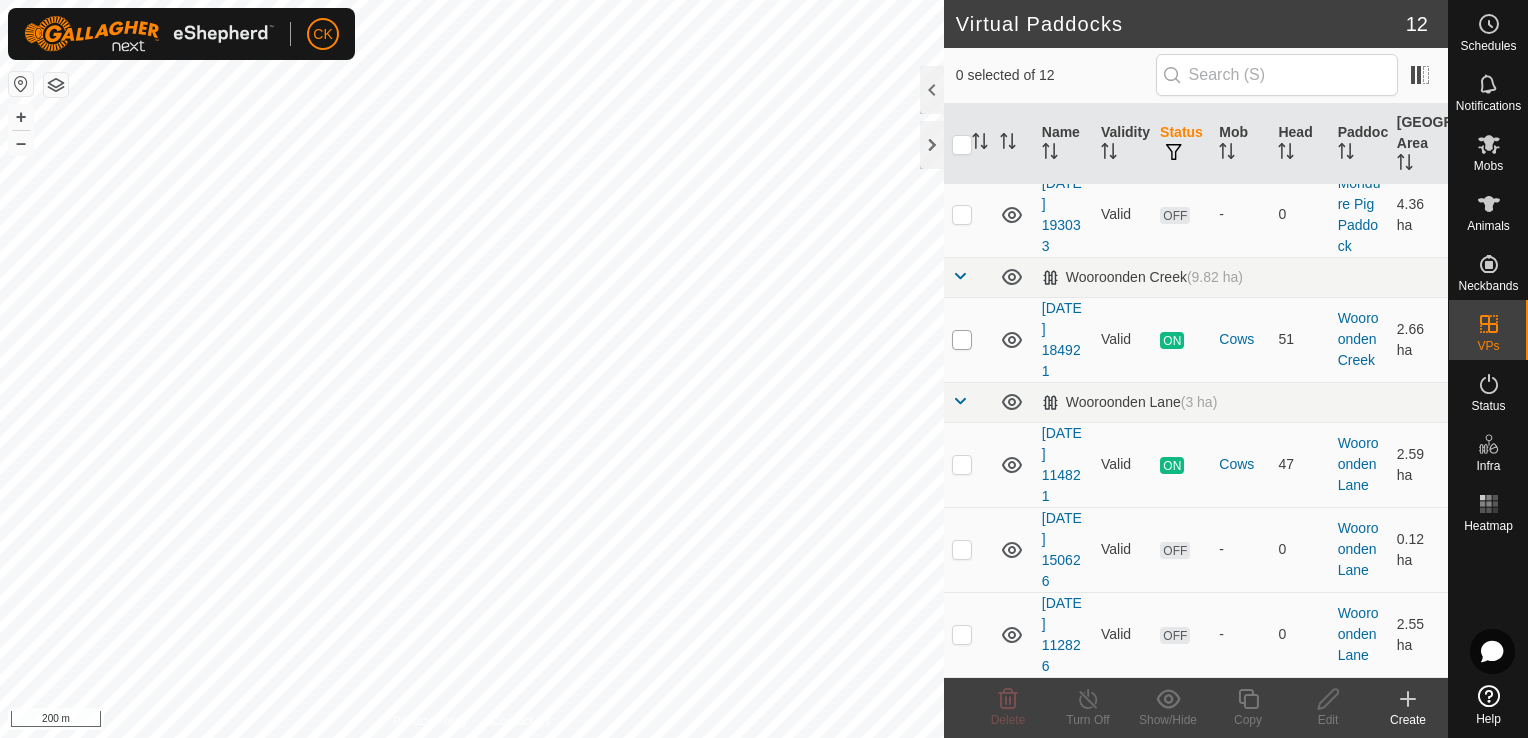 click at bounding box center (962, 340) 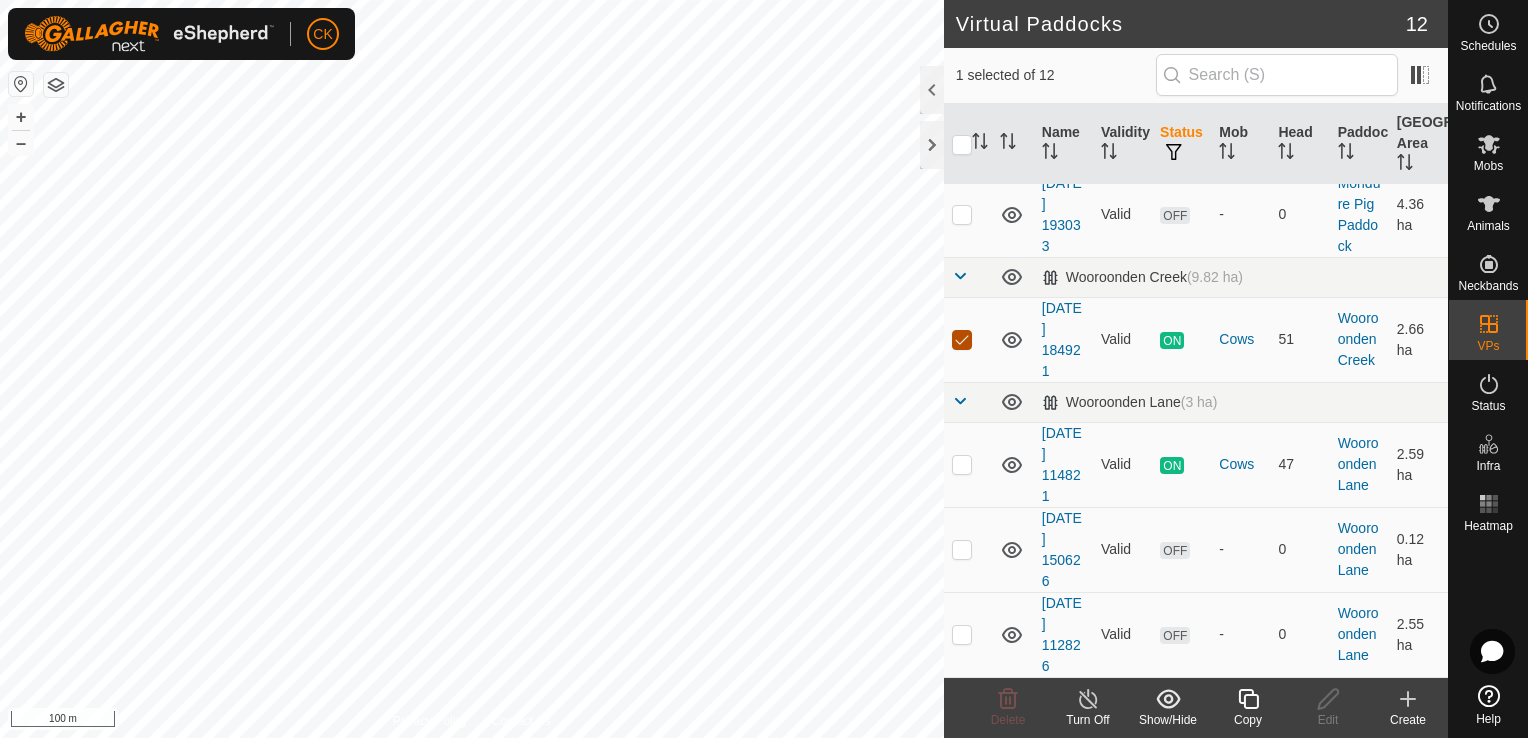 click at bounding box center (962, 340) 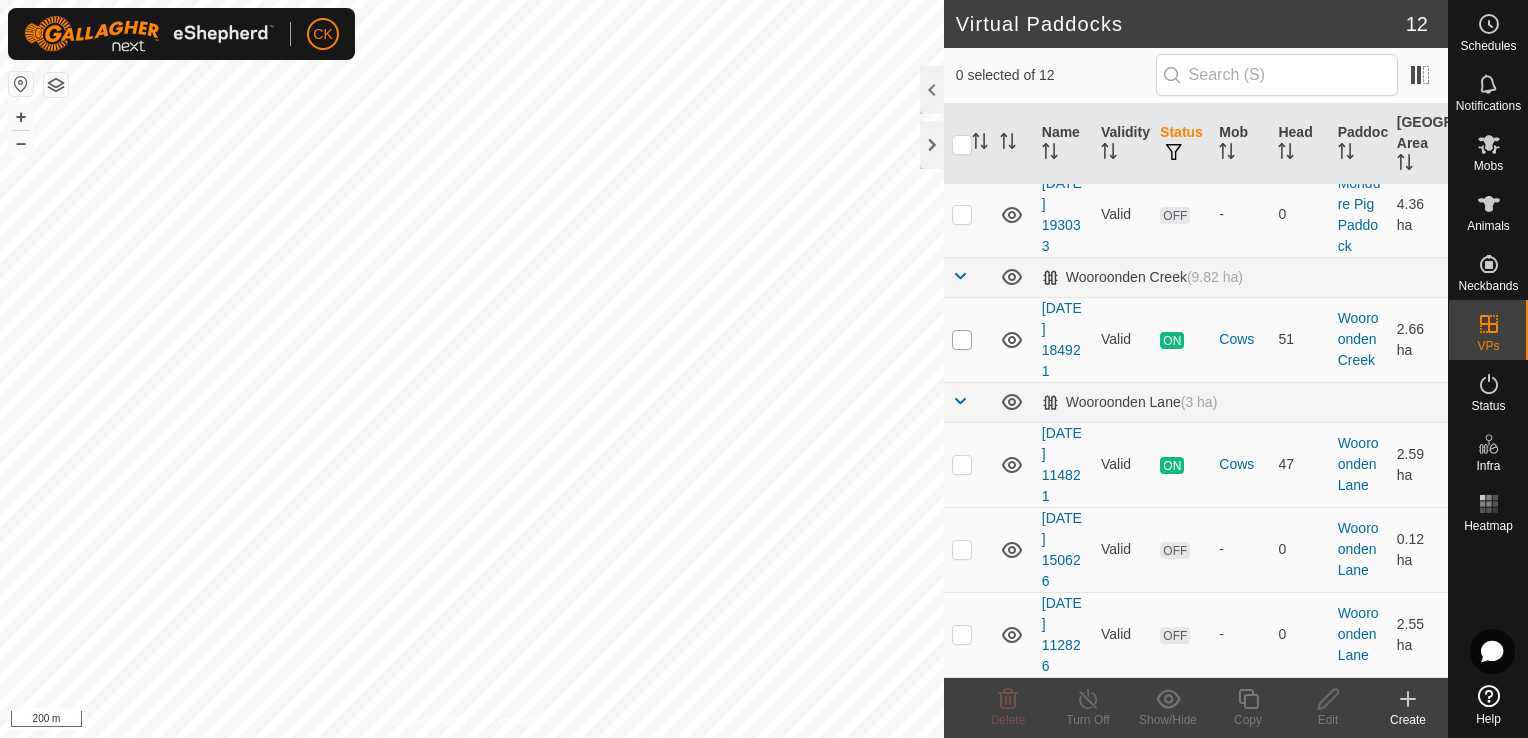 click at bounding box center [962, 340] 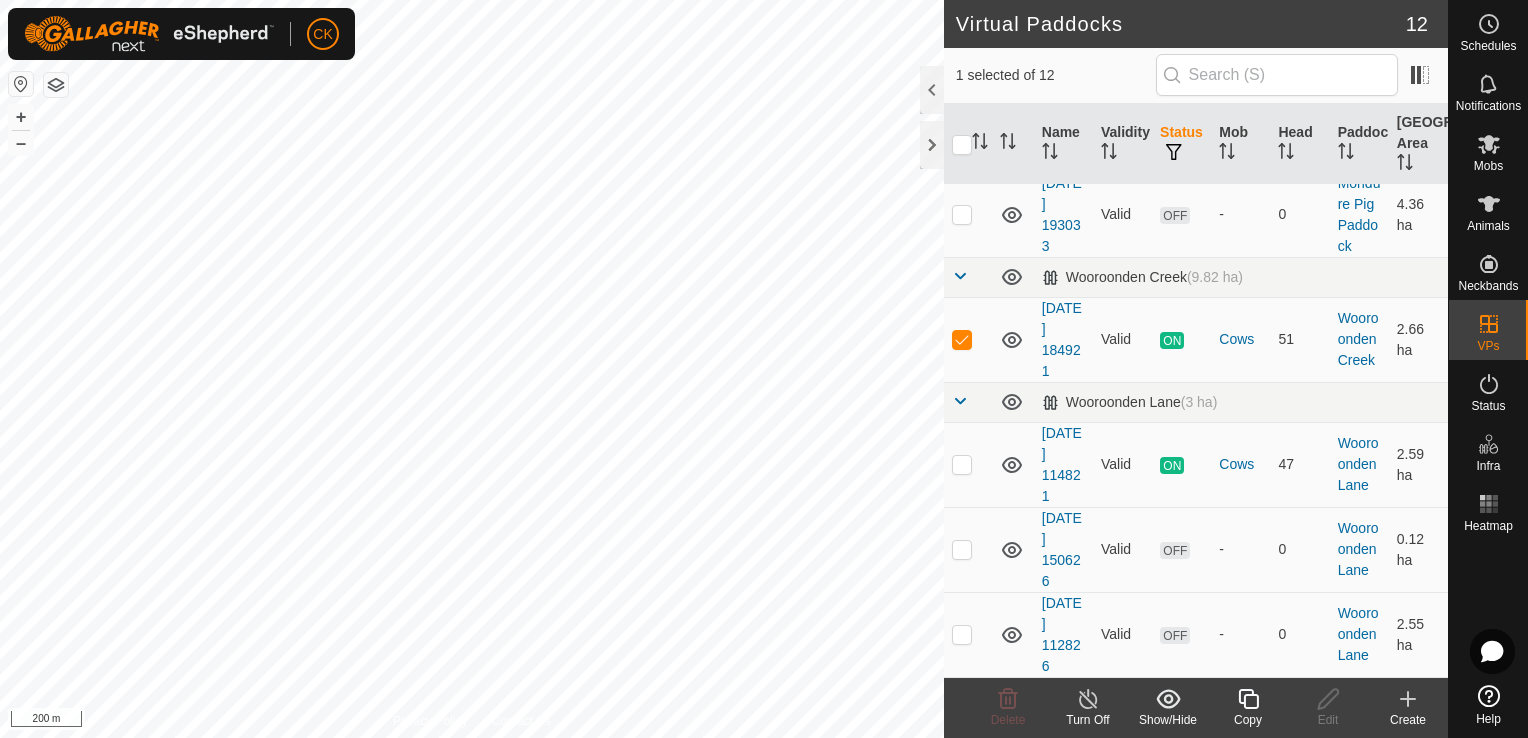 click 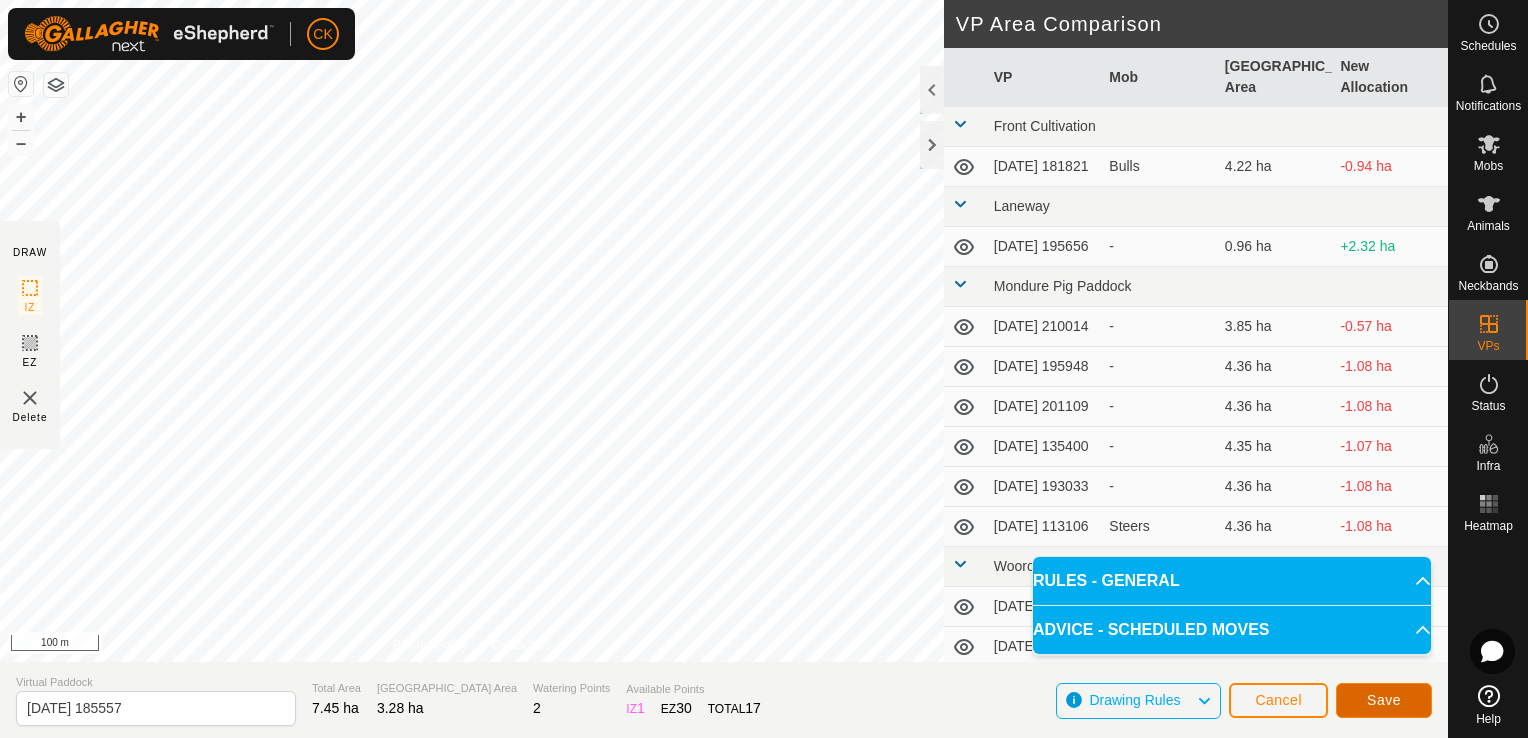 click on "Save" 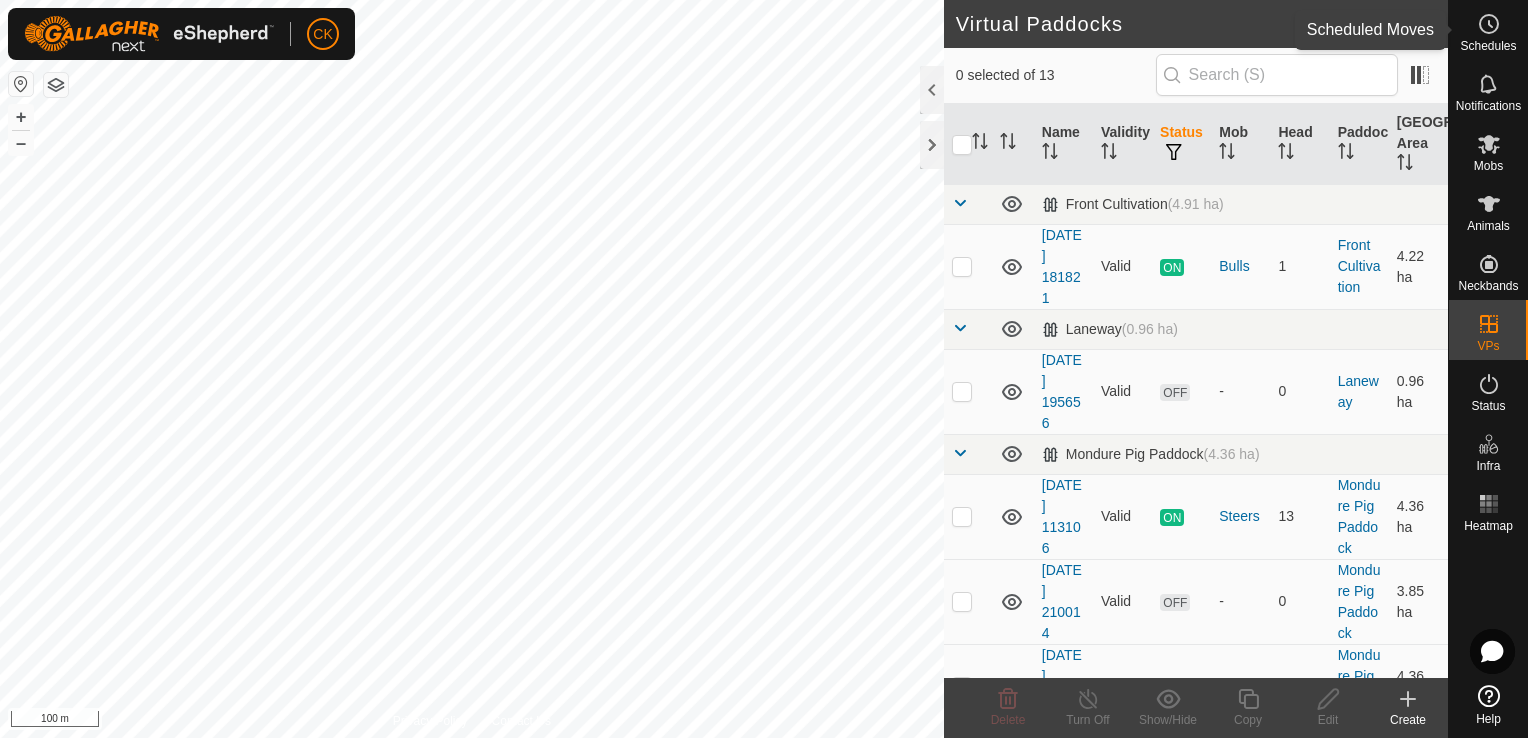 click 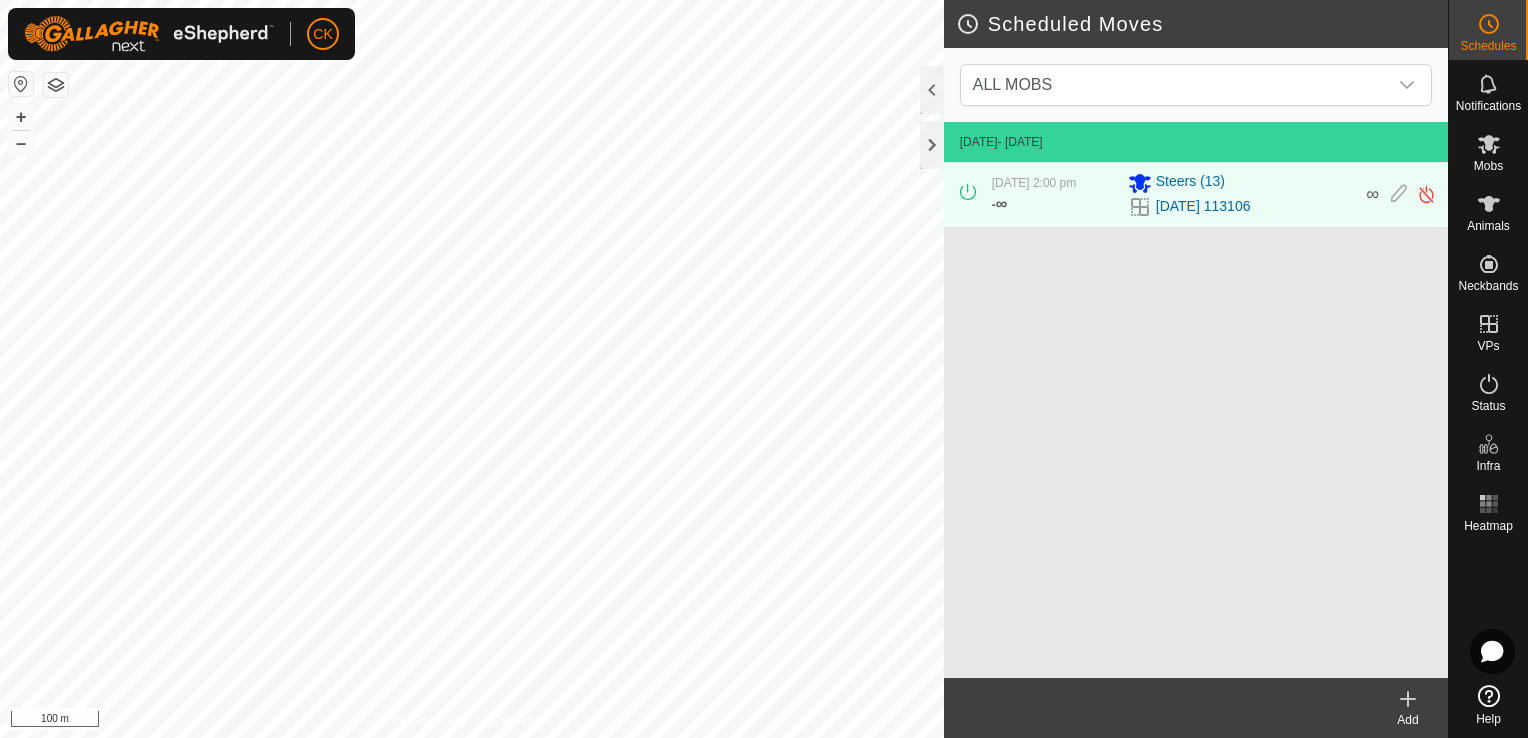 click 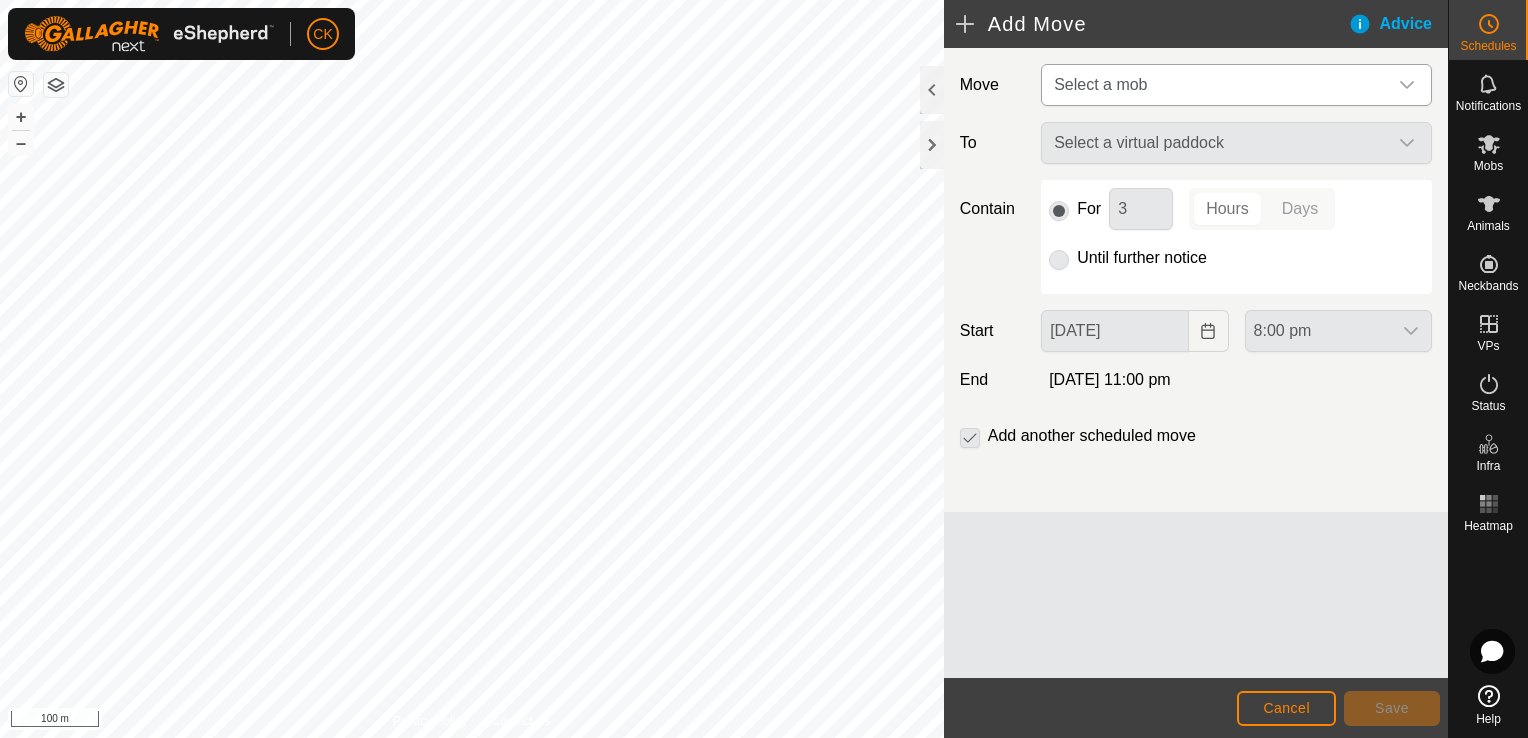 click at bounding box center [1407, 85] 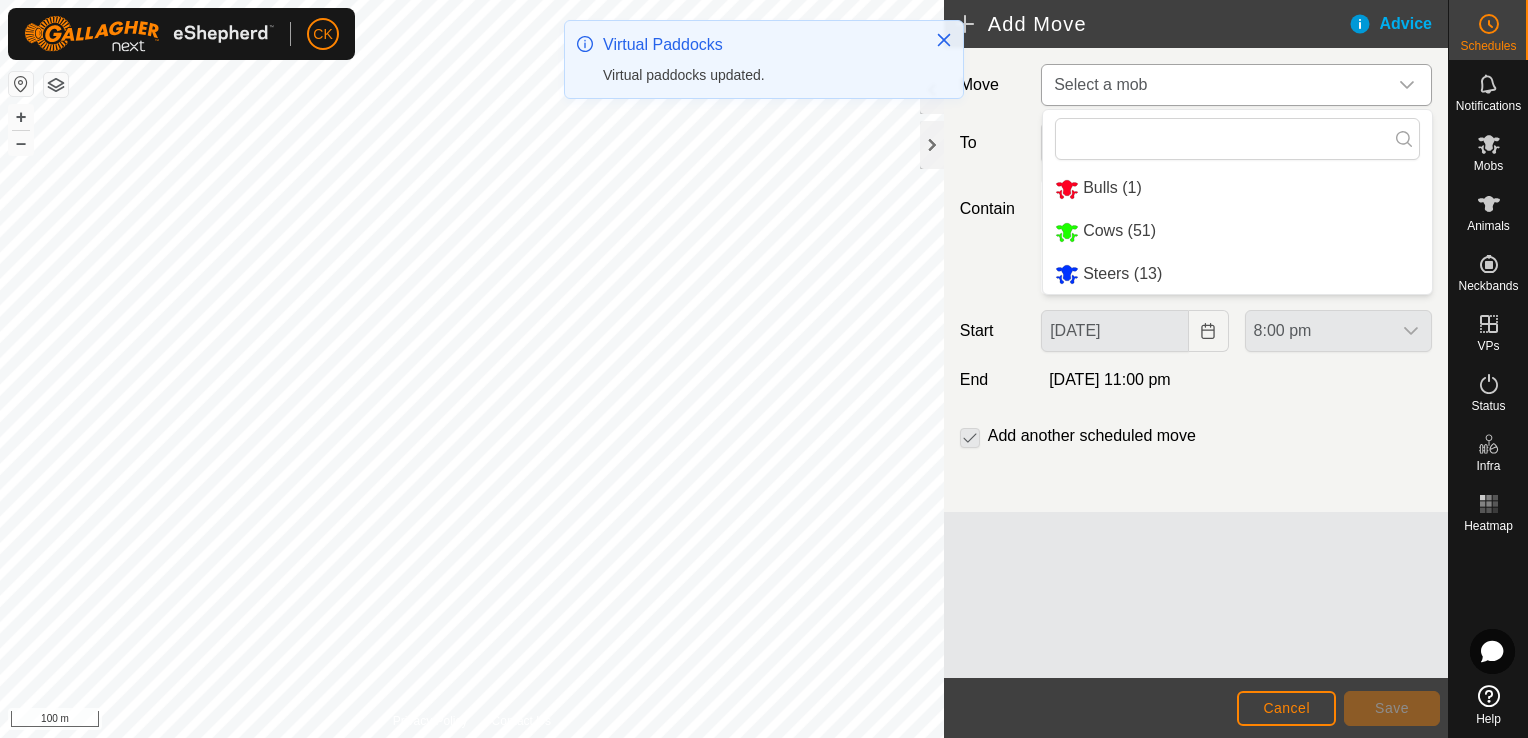 click on "Cows (51)" at bounding box center [1237, 231] 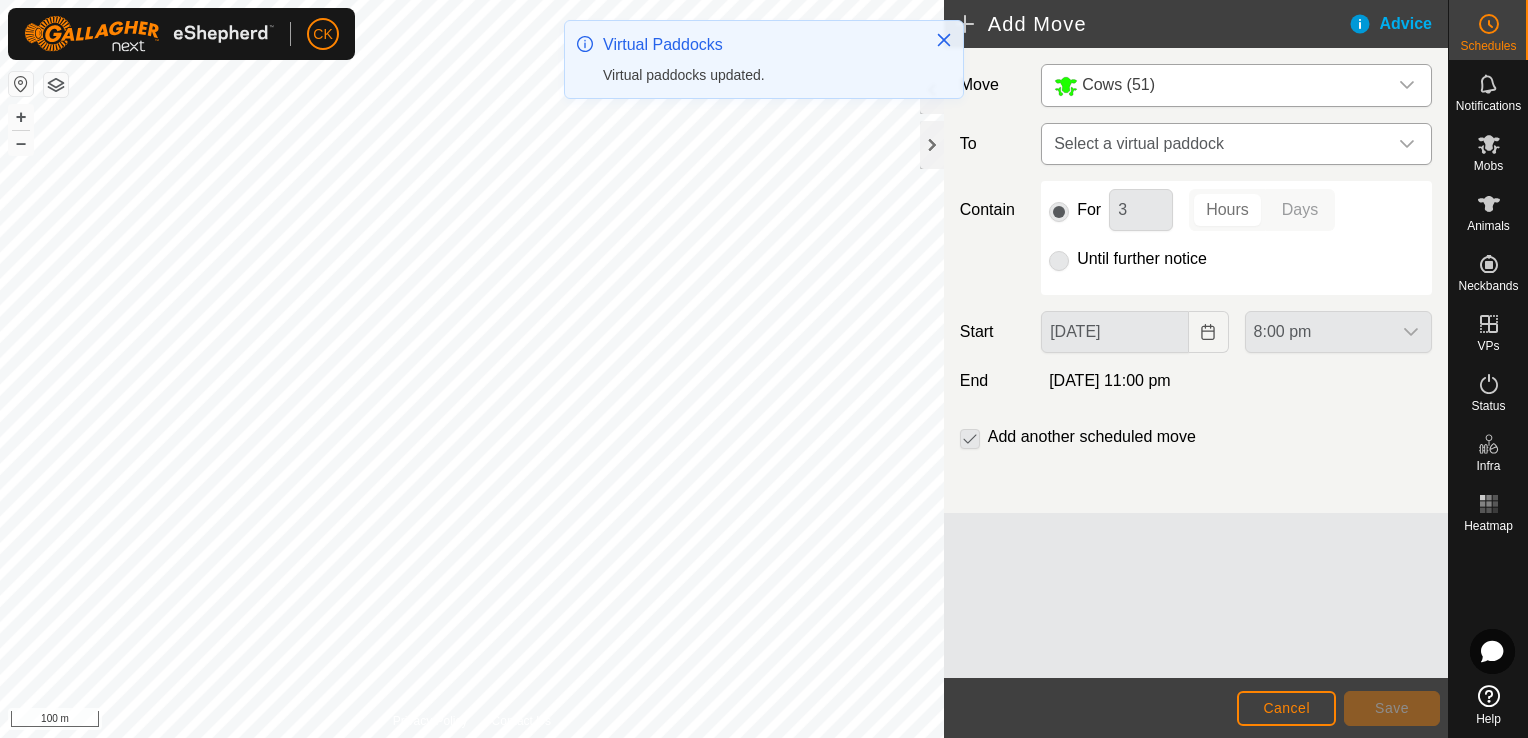 click 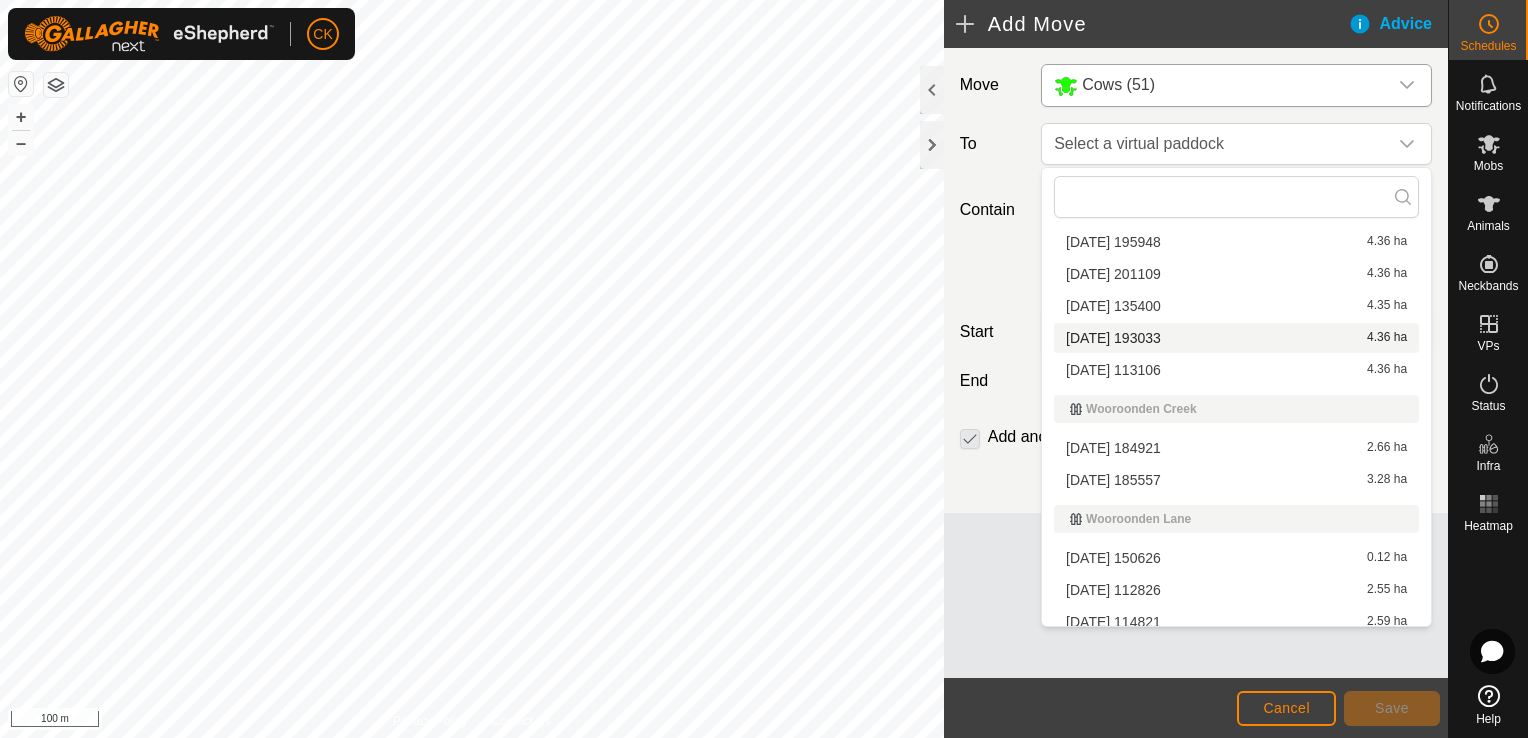 scroll, scrollTop: 244, scrollLeft: 0, axis: vertical 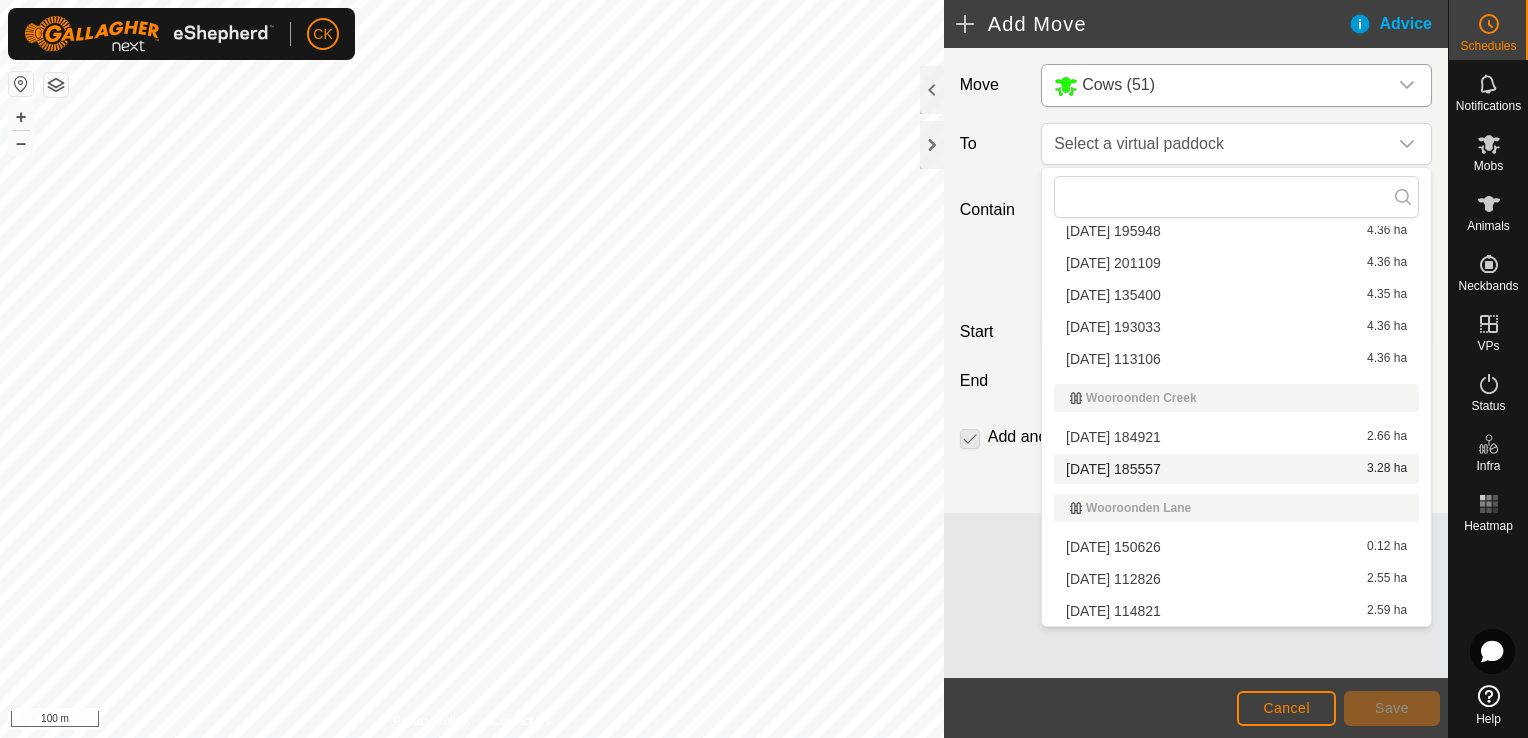 click on "[DATE] 185557  3.28 ha" at bounding box center (1236, 469) 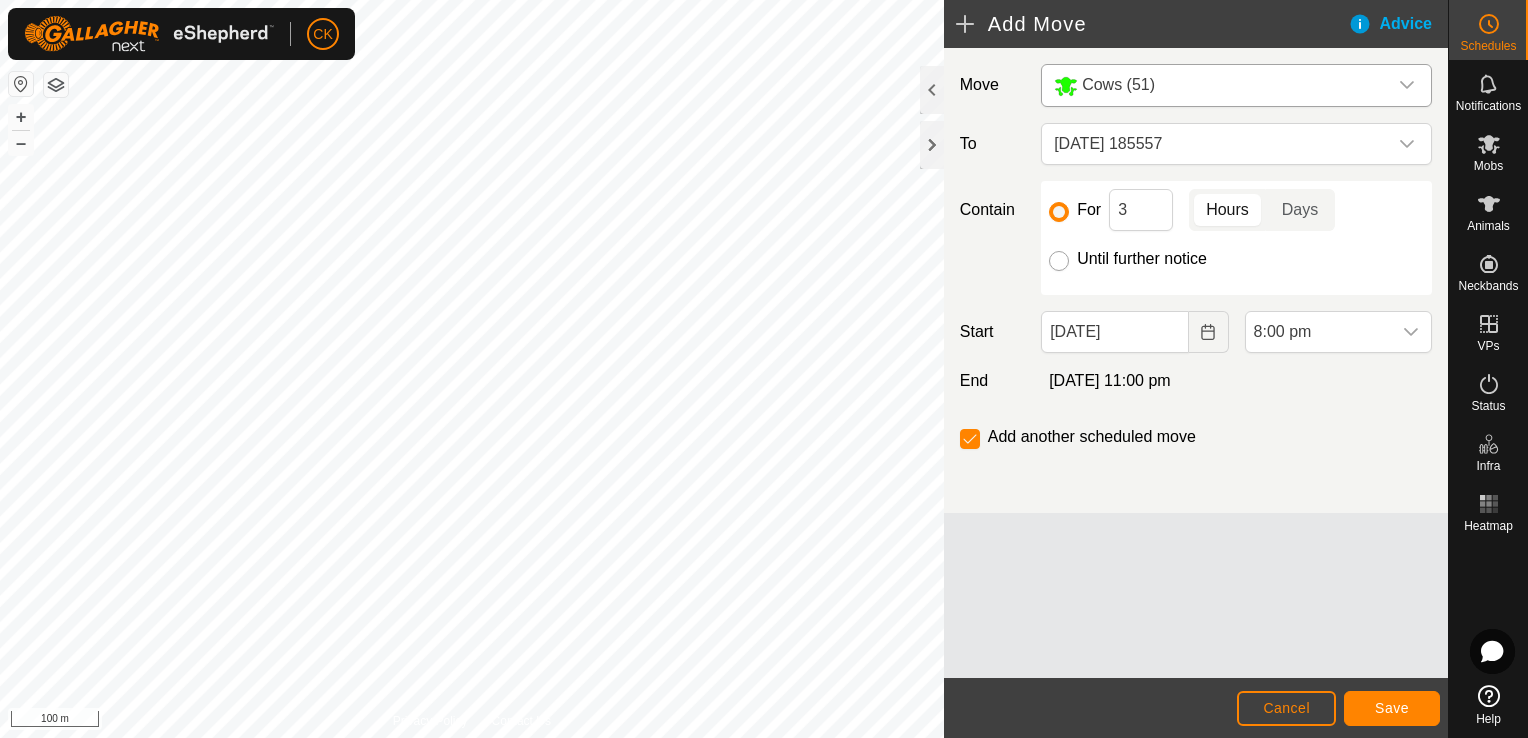 click on "Until further notice" at bounding box center [1059, 261] 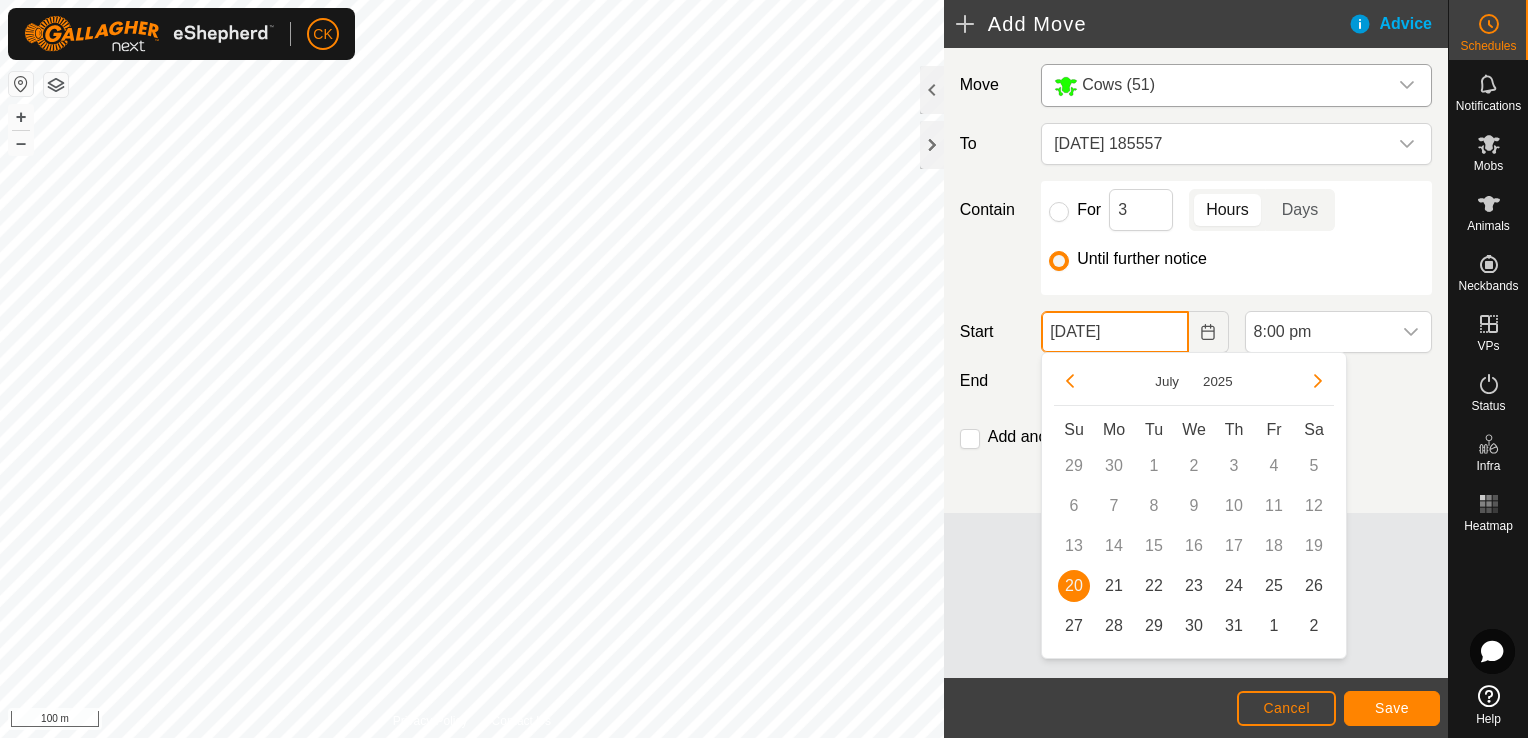 click on "[DATE]" 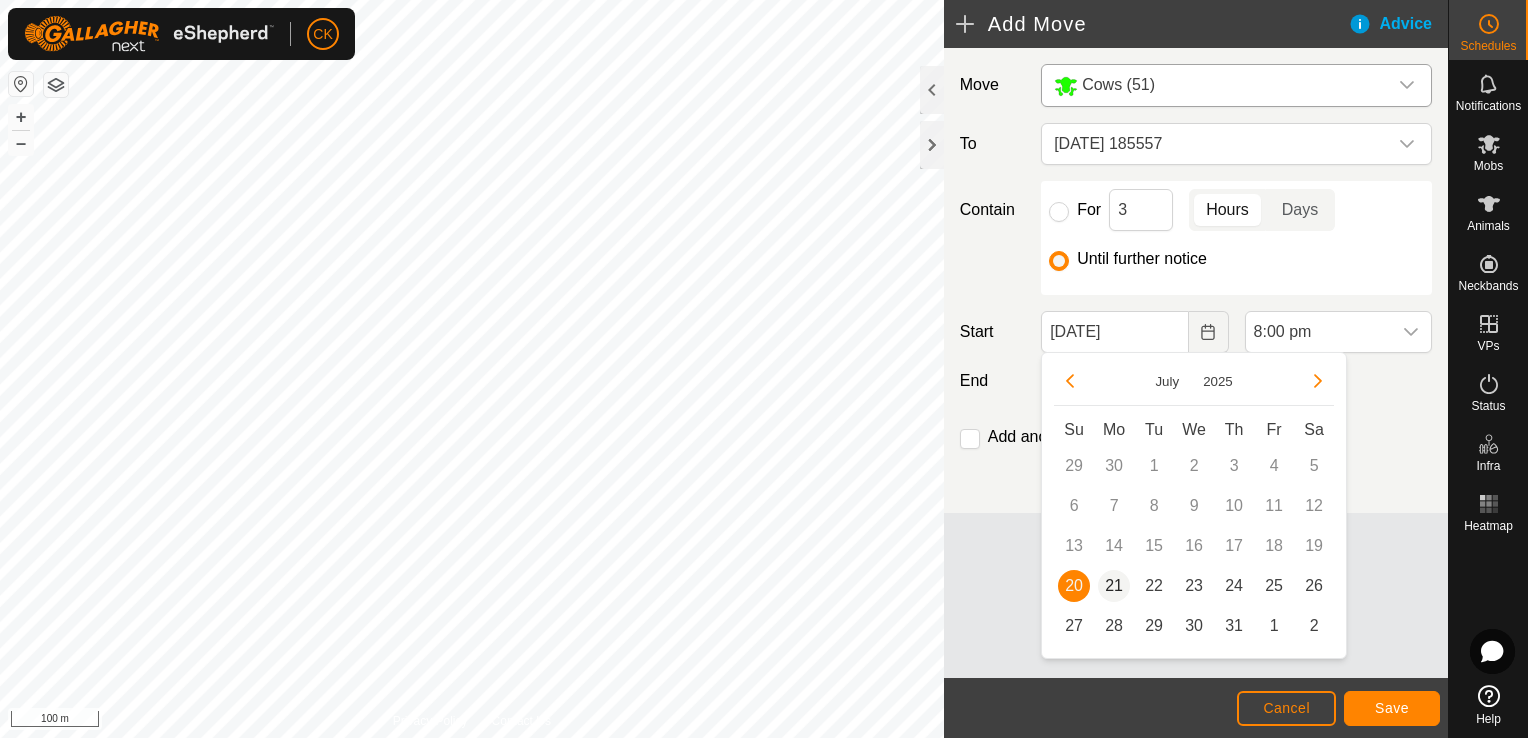 click on "21" at bounding box center [1114, 586] 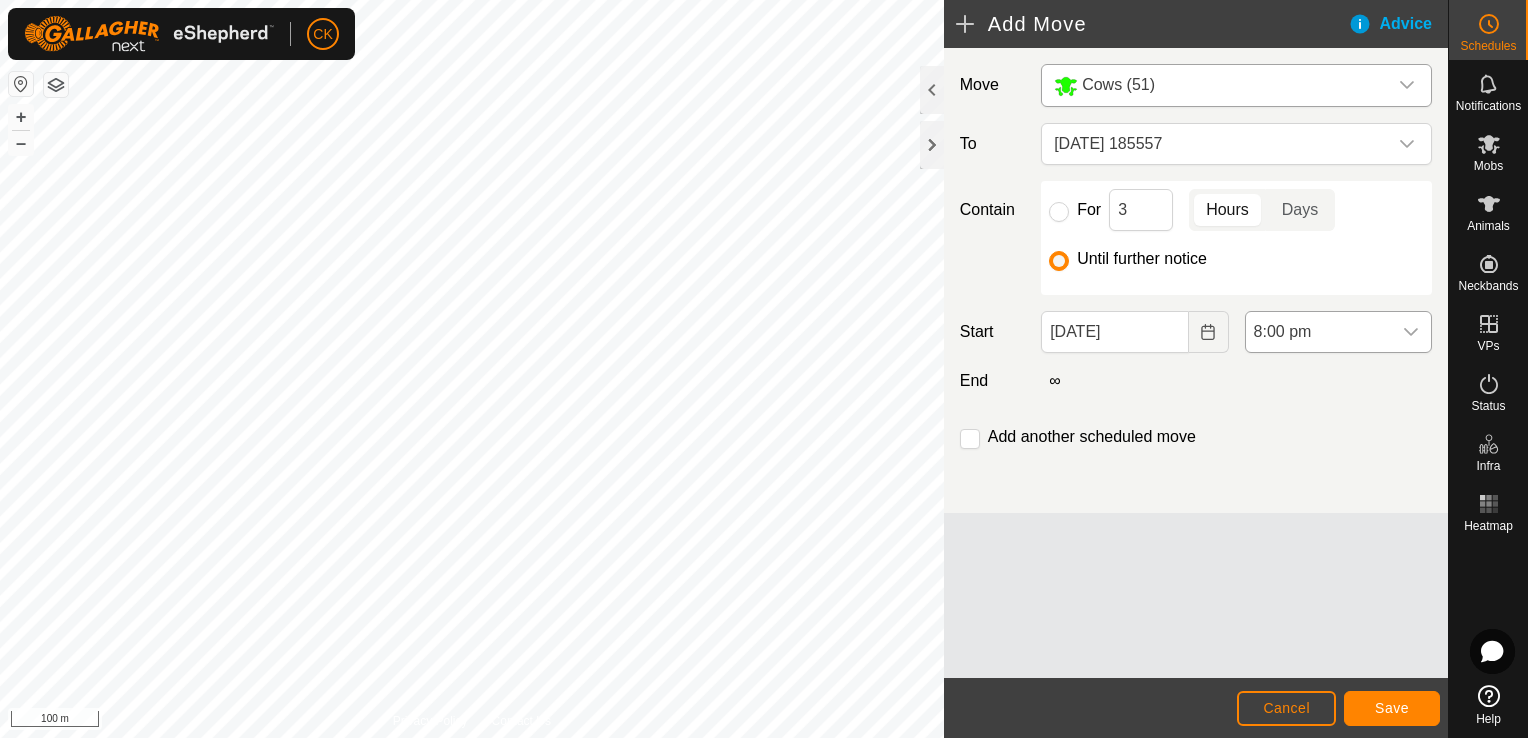 click 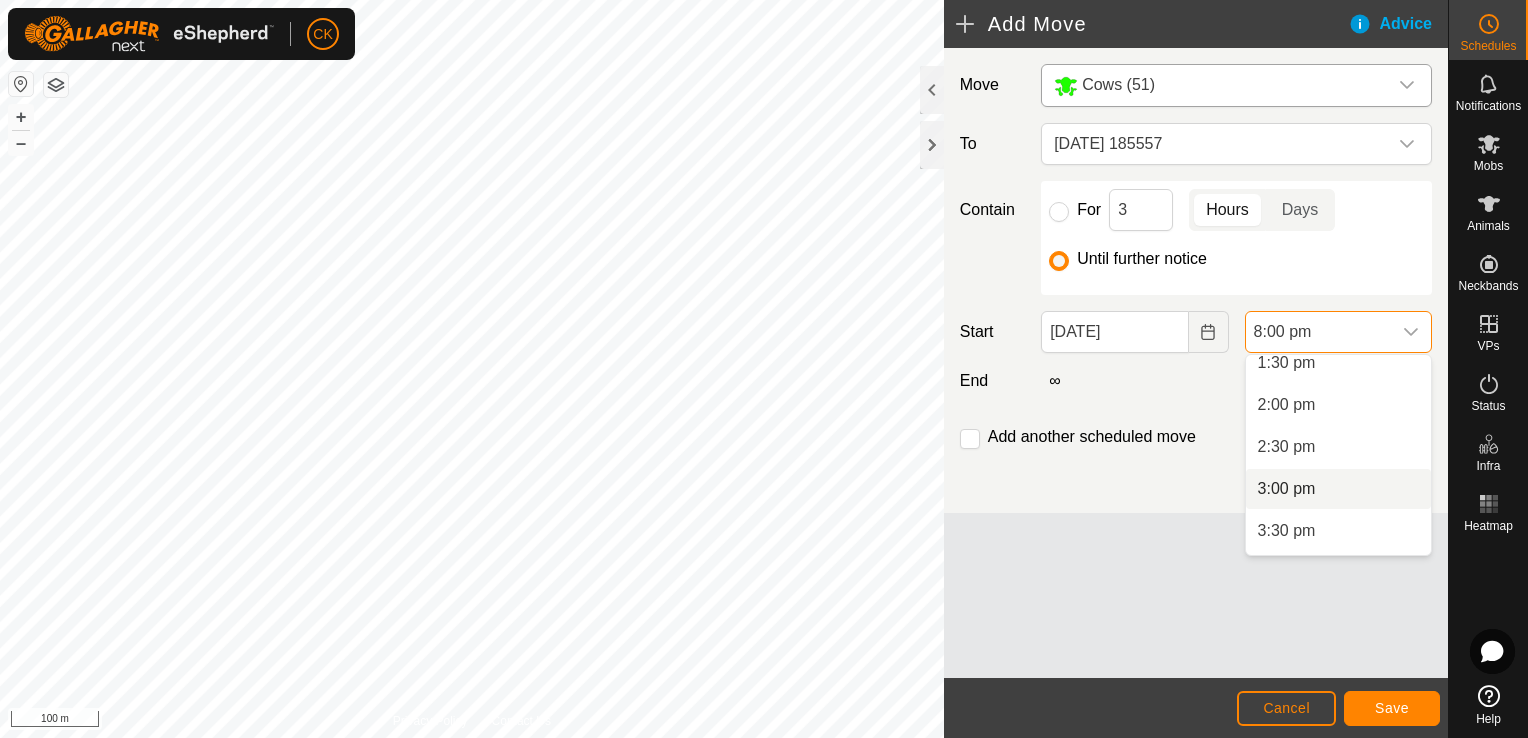 scroll, scrollTop: 1112, scrollLeft: 0, axis: vertical 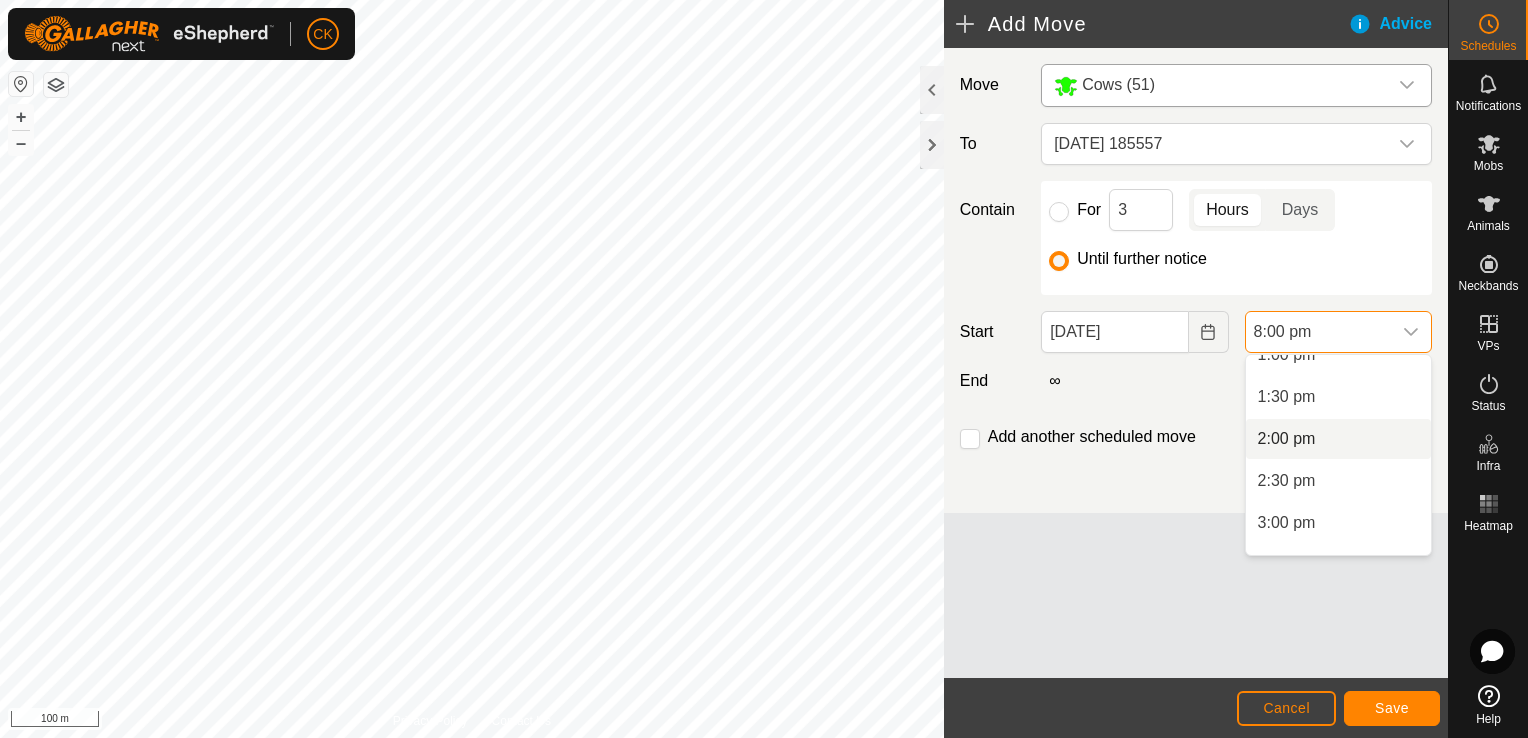 click on "2:00 pm" at bounding box center (1338, 439) 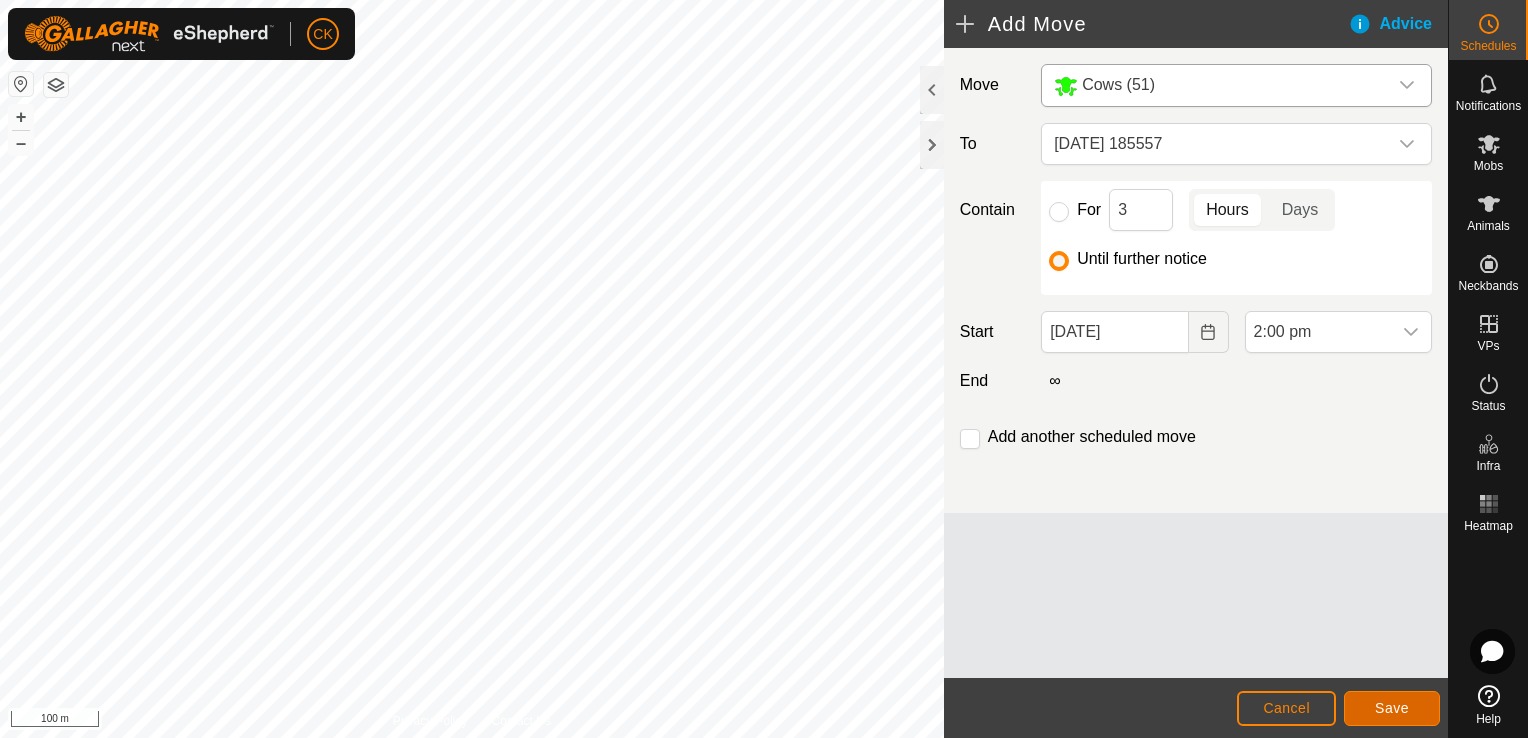 click on "Save" 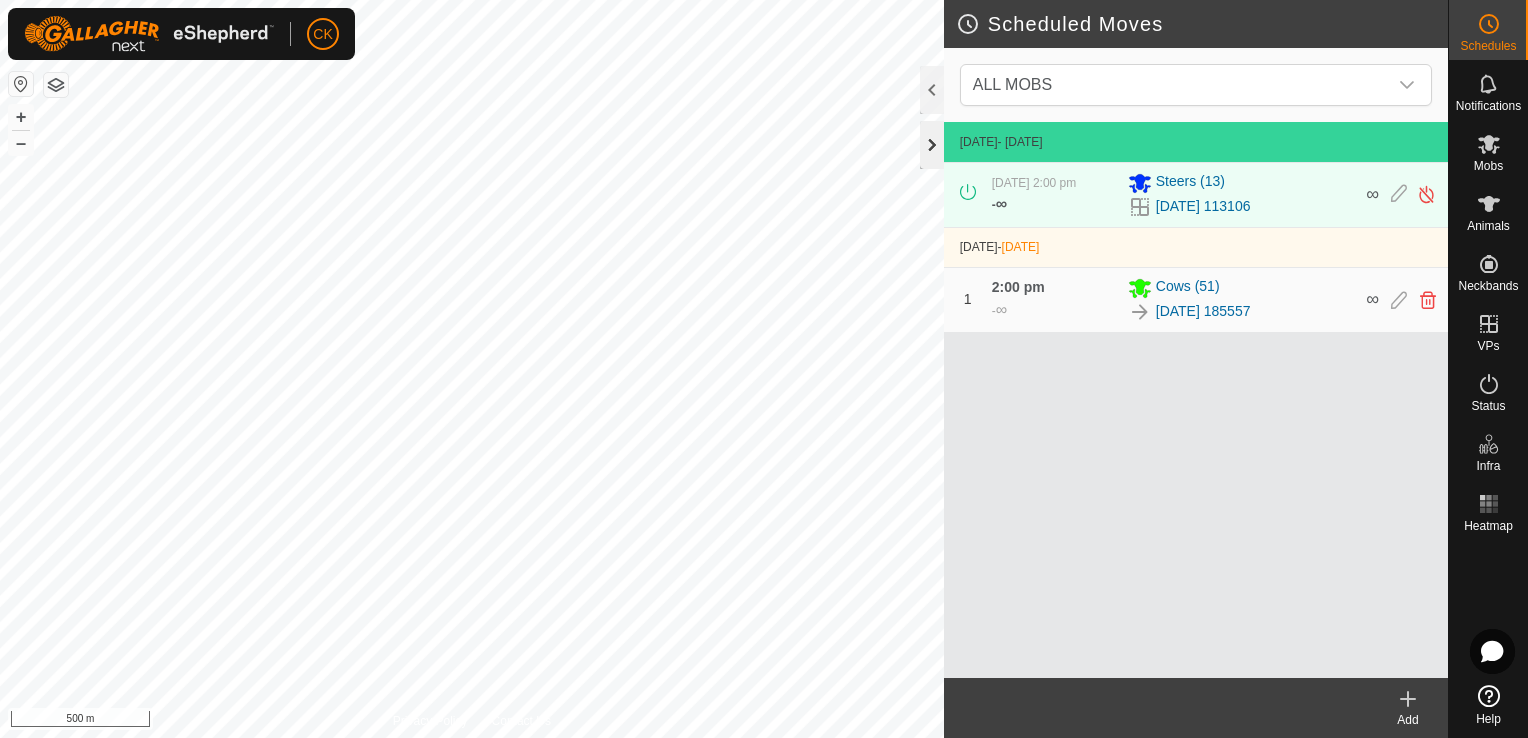 click 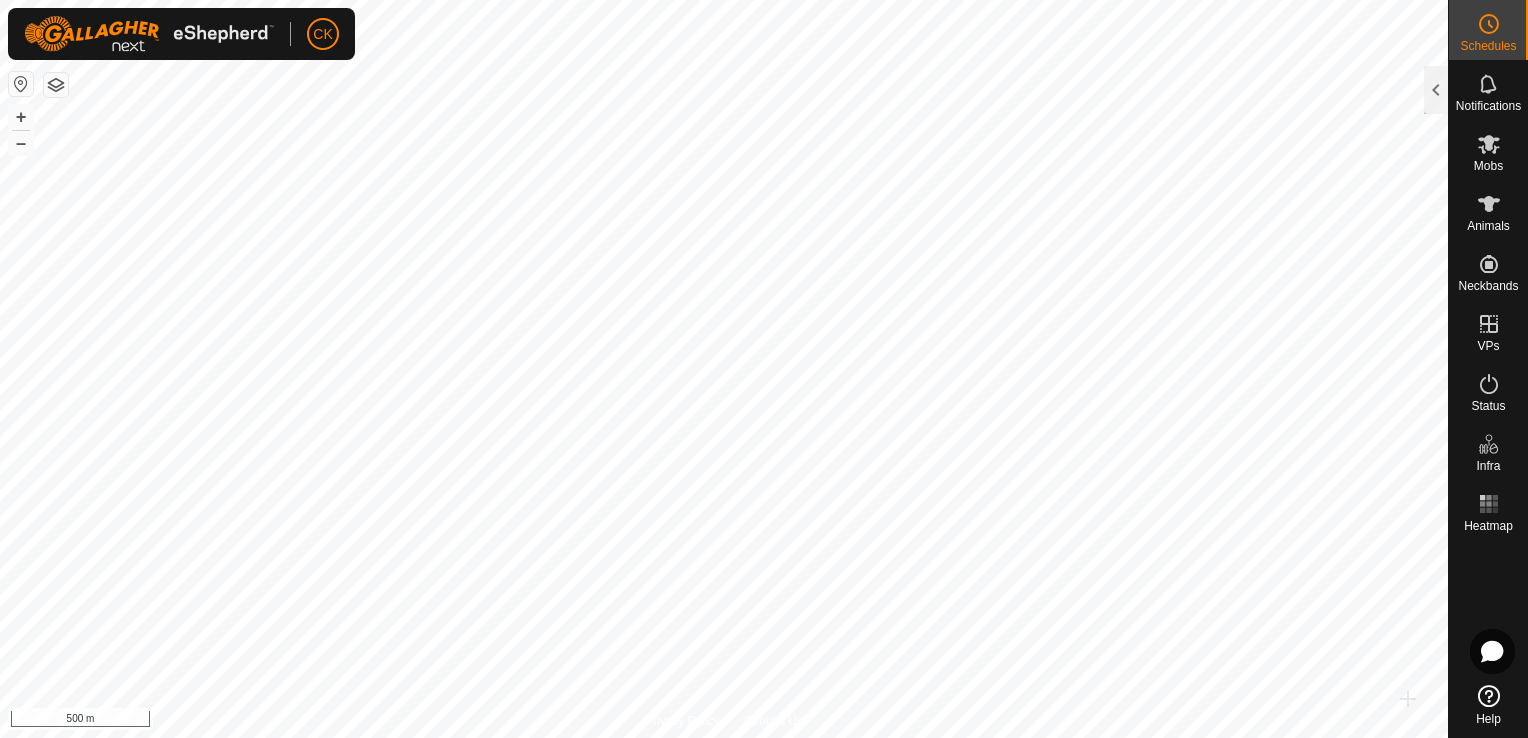 click on "CK Schedules Notifications Mobs Animals Neckbands VPs Status Infra Heatmap Help  Scheduled Moves  ALL MOBS  [DATE]  - [DATE] [DATE] 2:00 pm   -  ∞ Steers [PHONE_NUMBER][DATE] 113106 ∞  [DATE]  -  [DATE] 1 2:00 pm  -  ∞ Cows [PHONE_NUMBER][DATE] 185557 ∞  Add  Privacy Policy Contact Us
2316
2003041270
Cows
[DATE] 114821 + – ⇧ i 500 m" at bounding box center [764, 369] 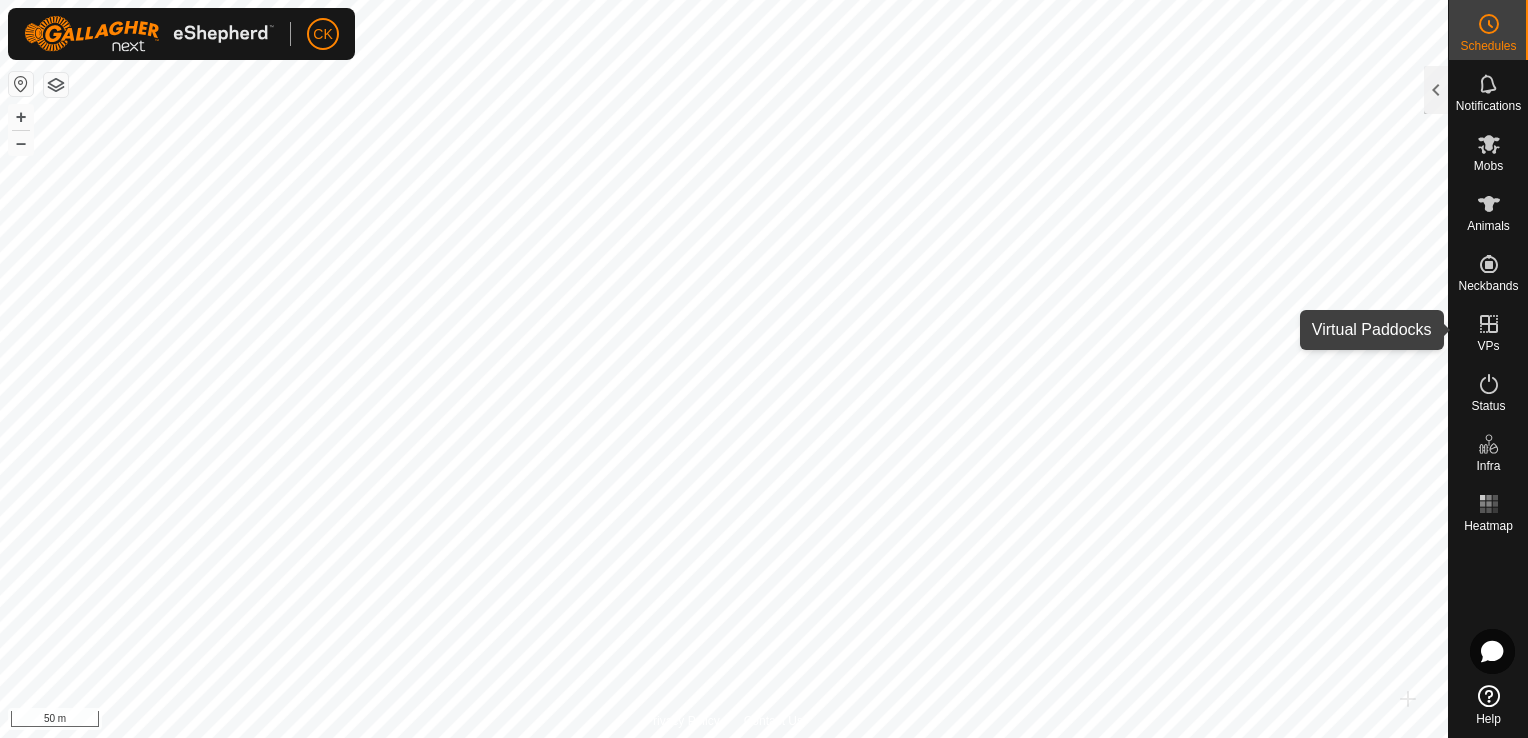 click 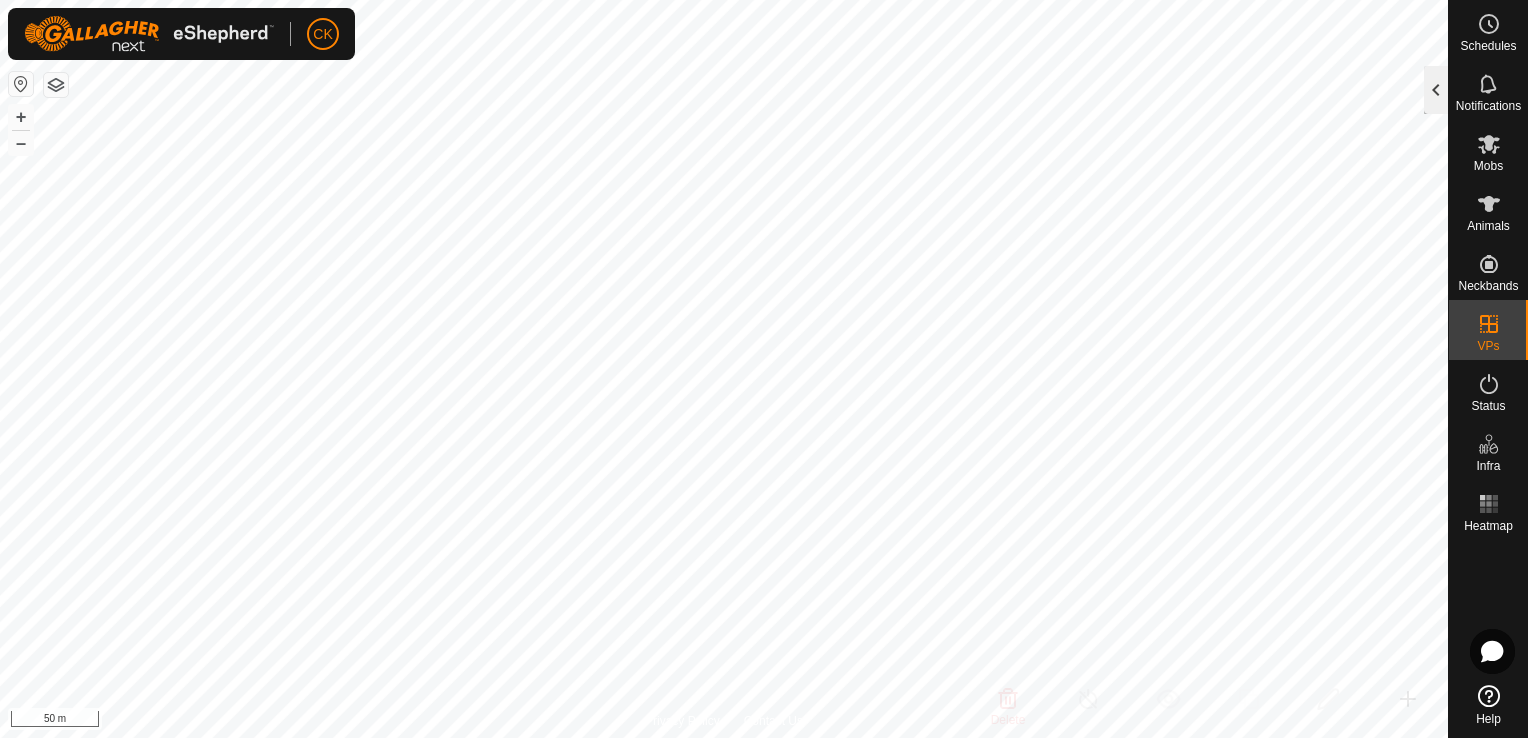 click 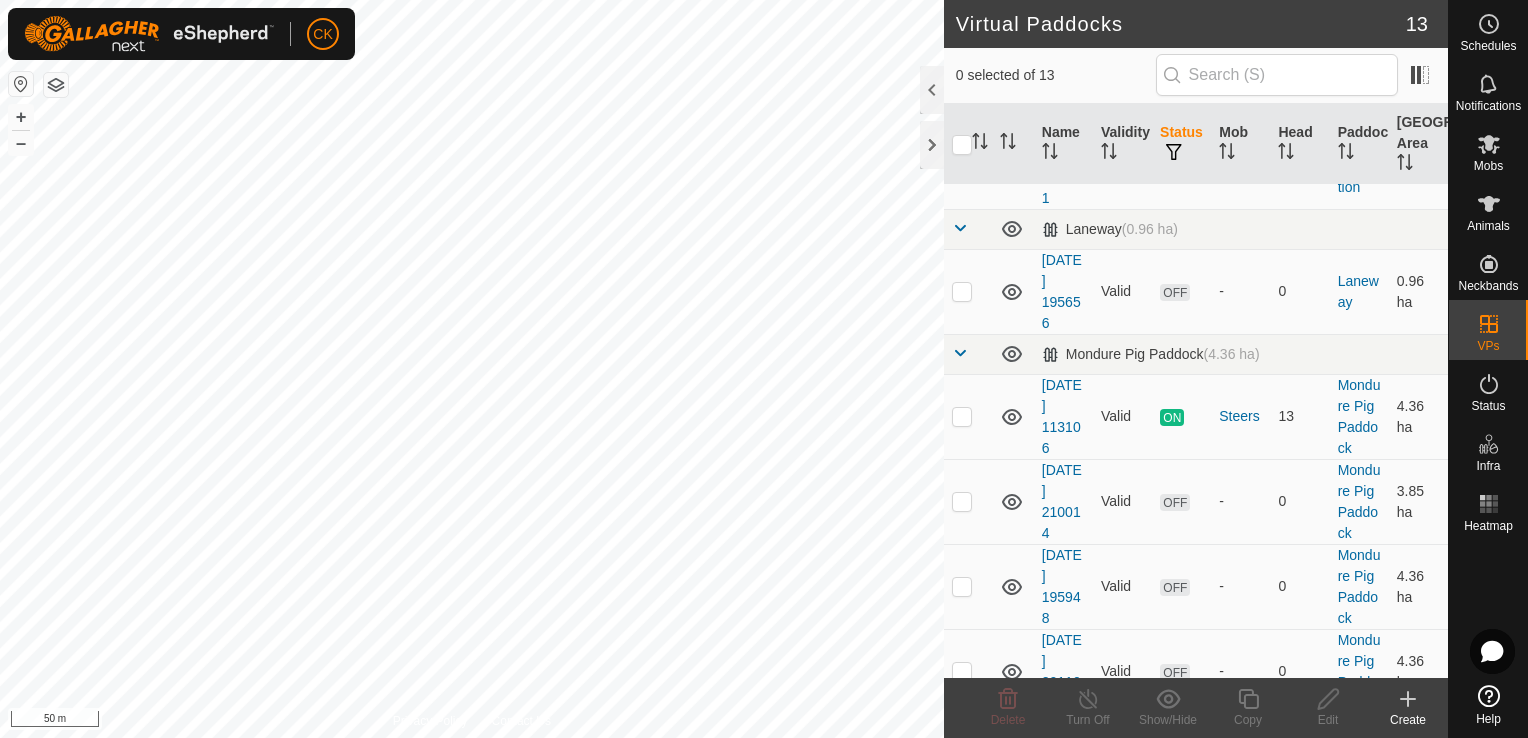 scroll, scrollTop: 200, scrollLeft: 0, axis: vertical 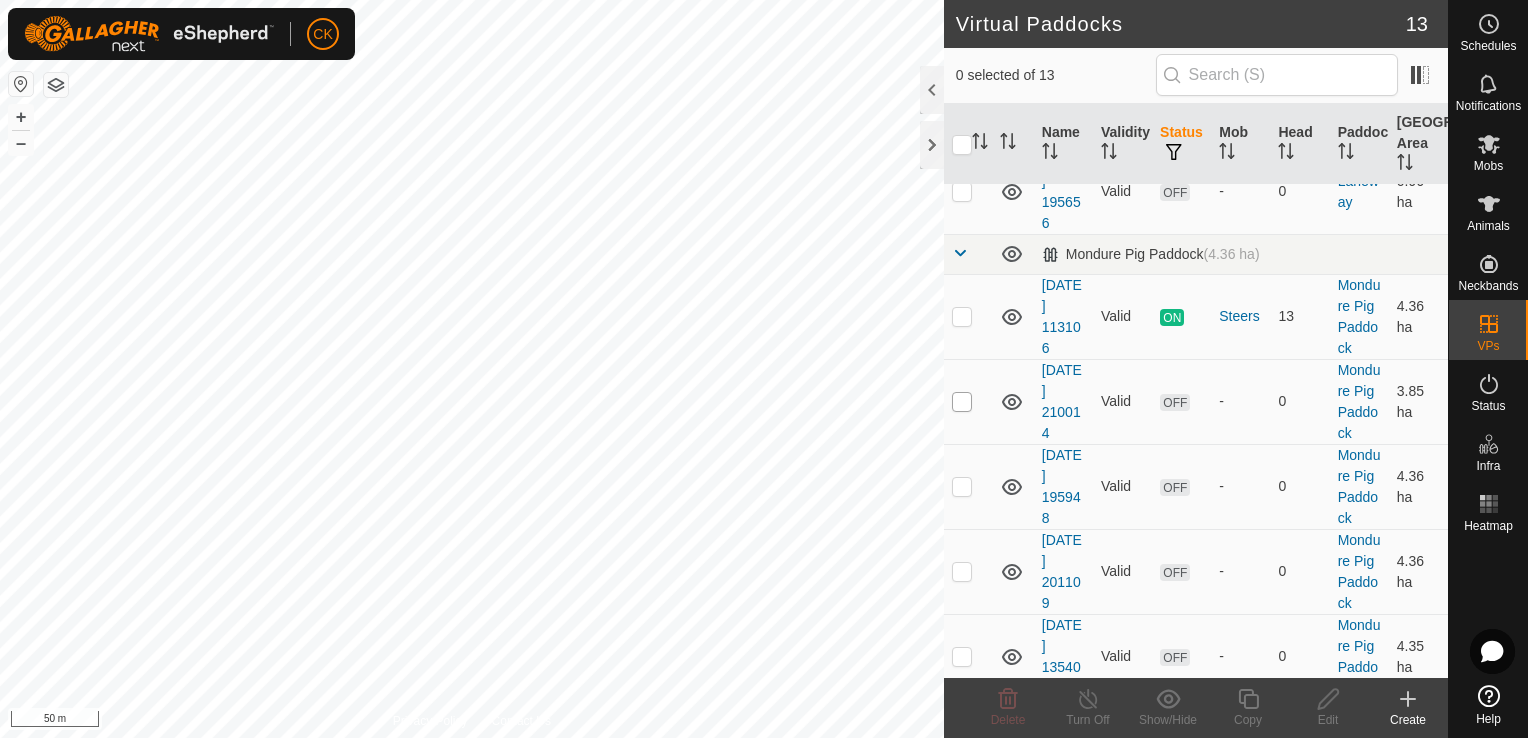 click at bounding box center (962, 402) 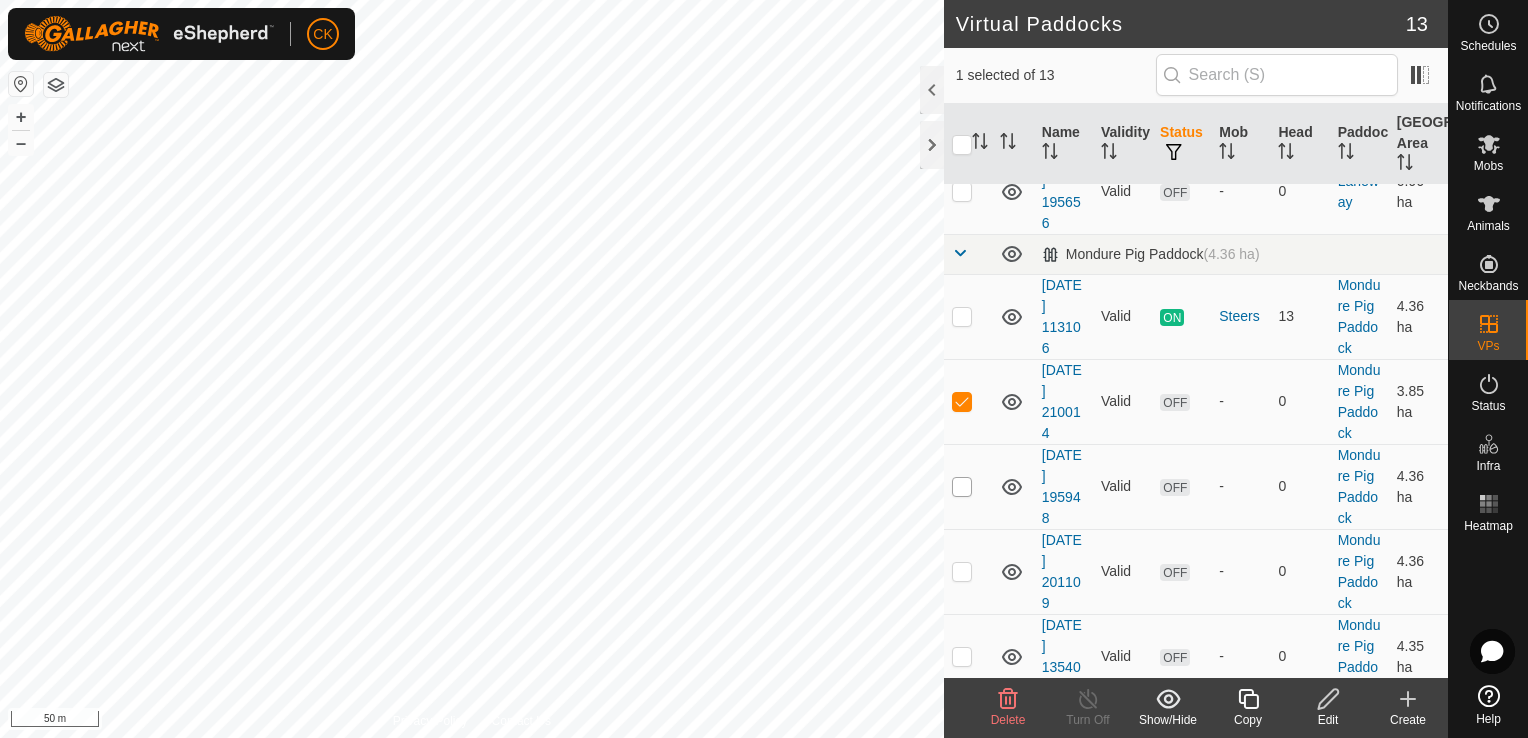 click at bounding box center [962, 487] 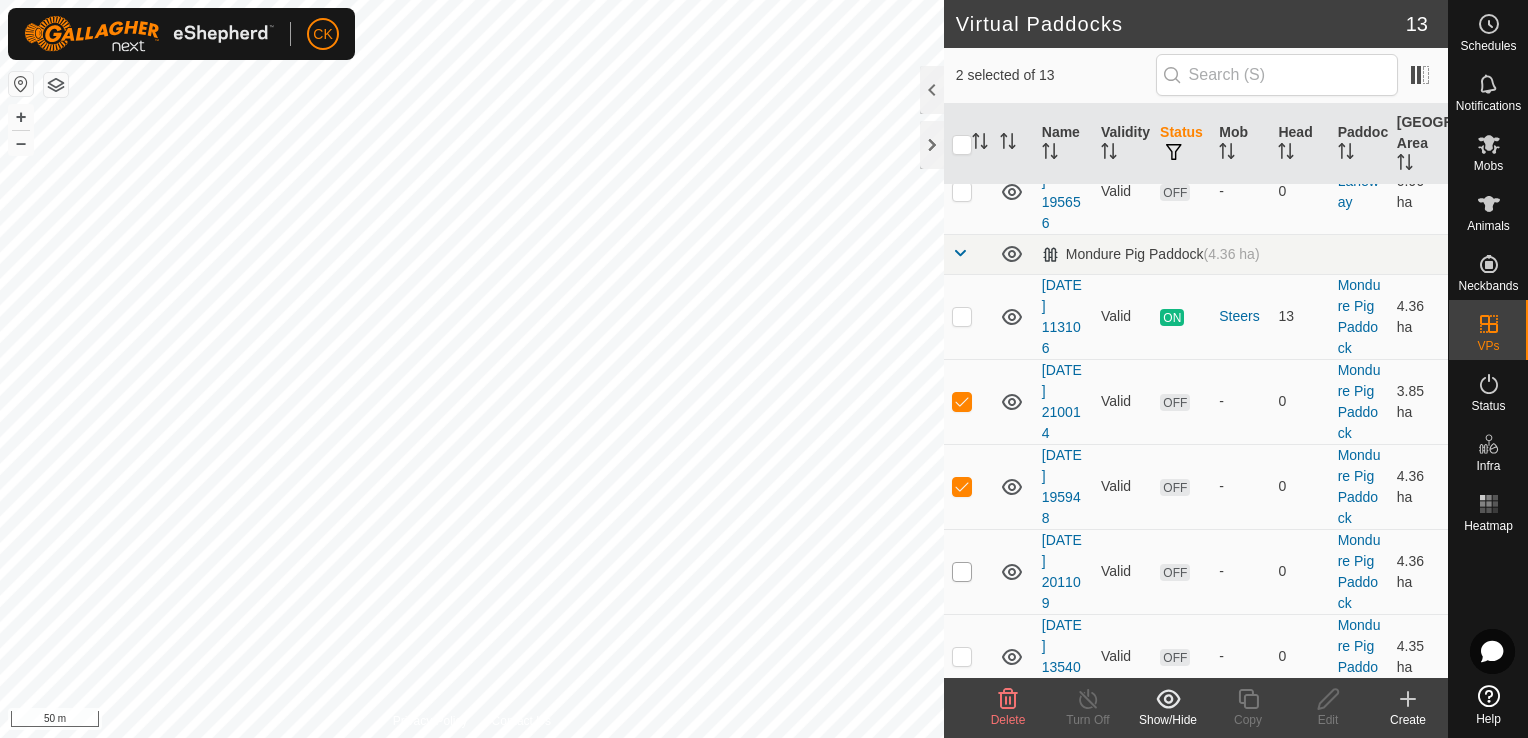 click at bounding box center (962, 572) 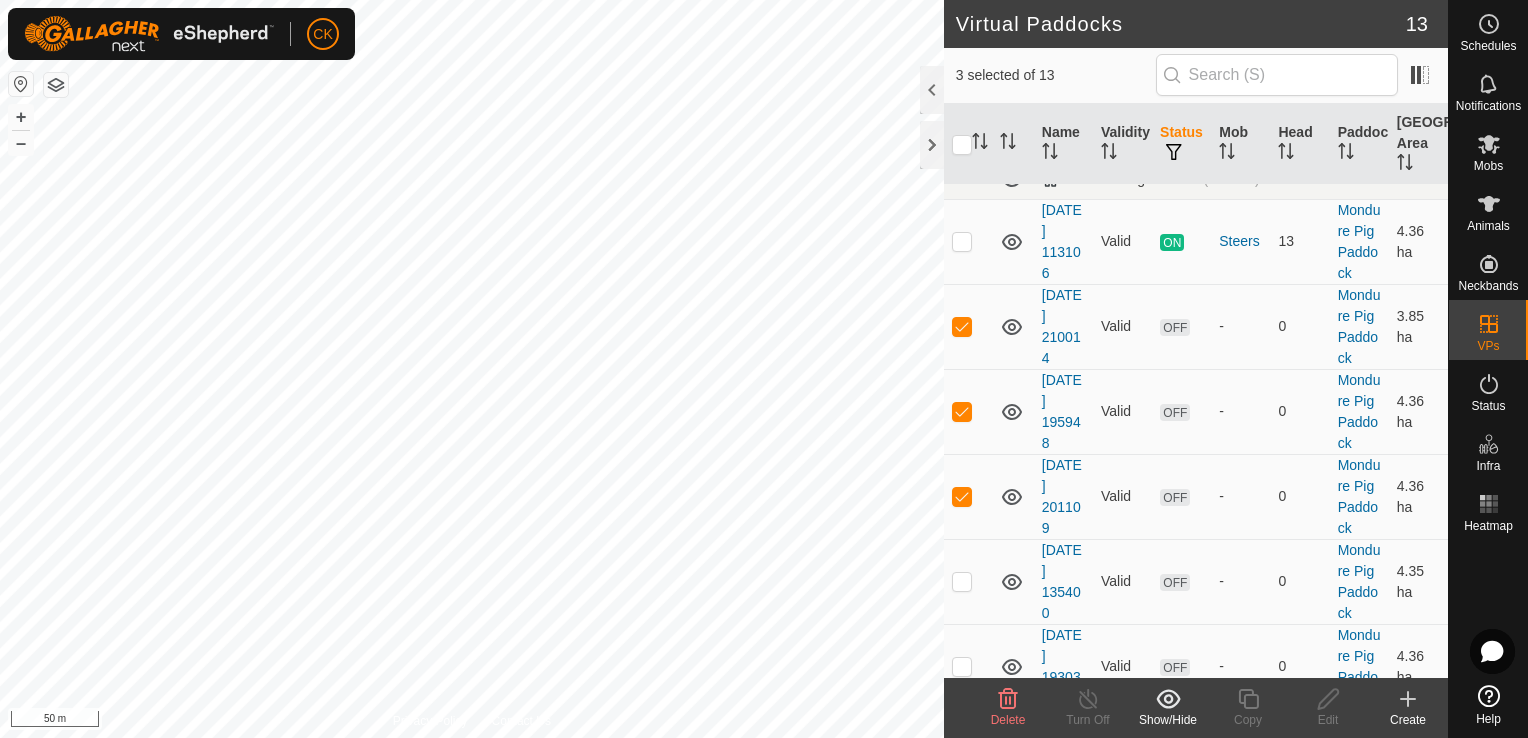 scroll, scrollTop: 400, scrollLeft: 0, axis: vertical 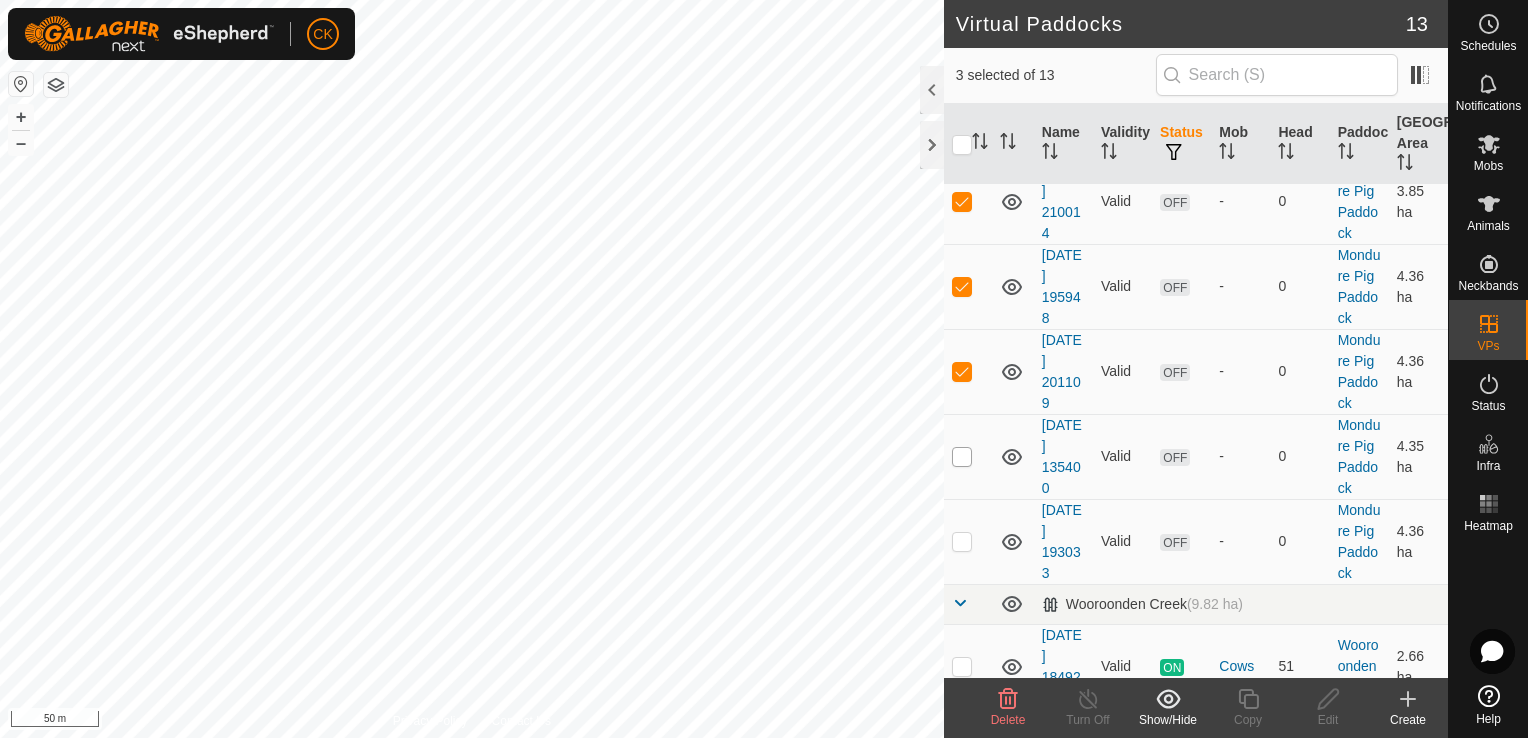 click at bounding box center [962, 457] 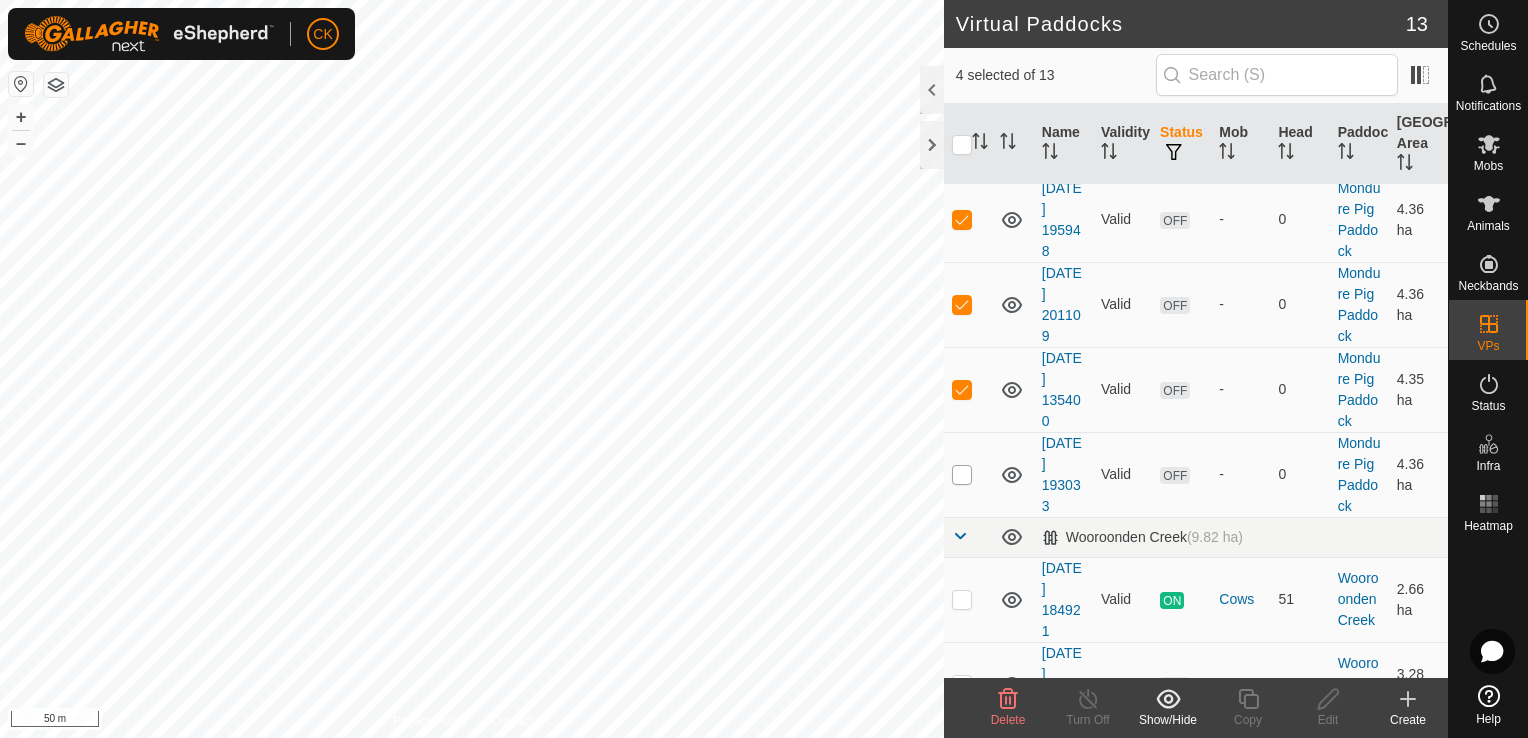 scroll, scrollTop: 500, scrollLeft: 0, axis: vertical 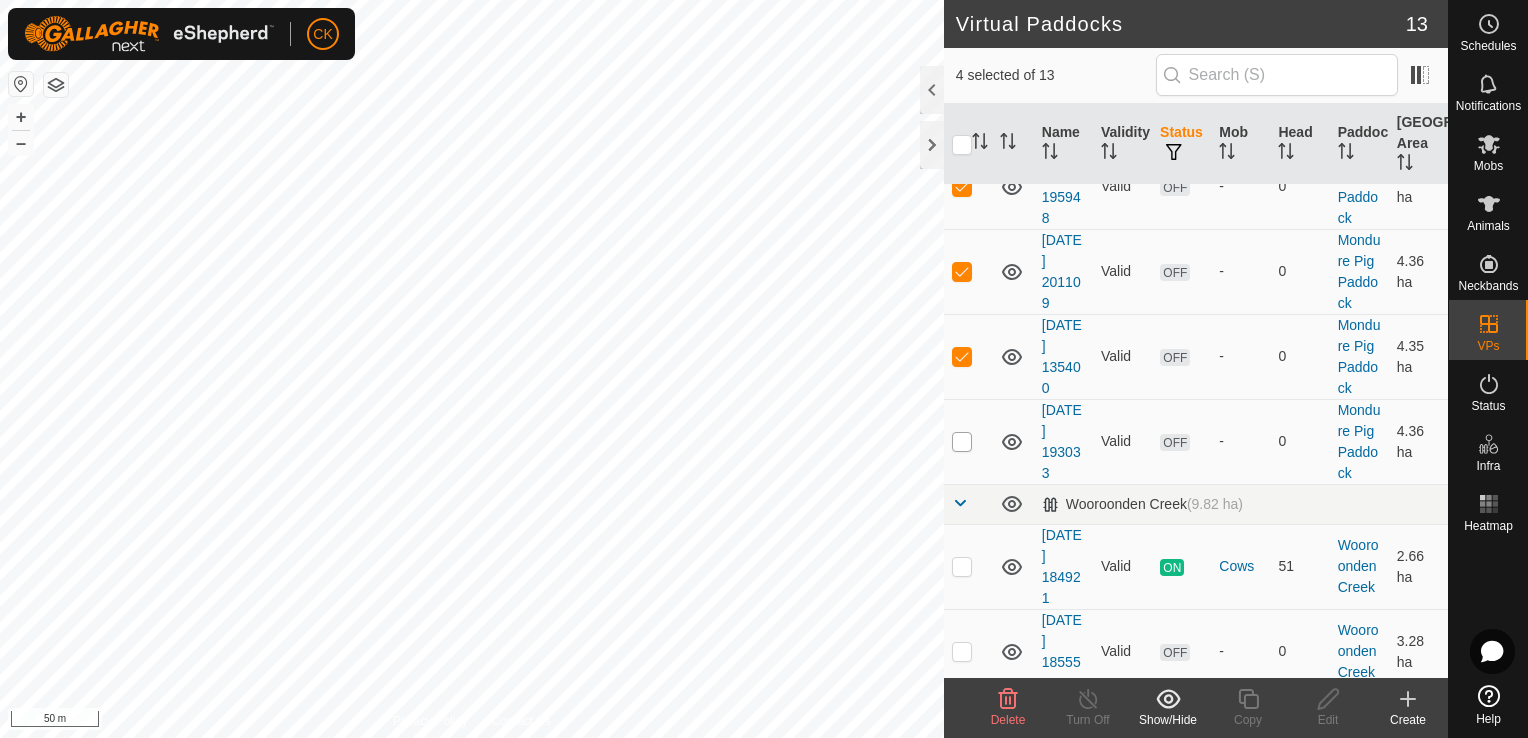 click at bounding box center (962, 442) 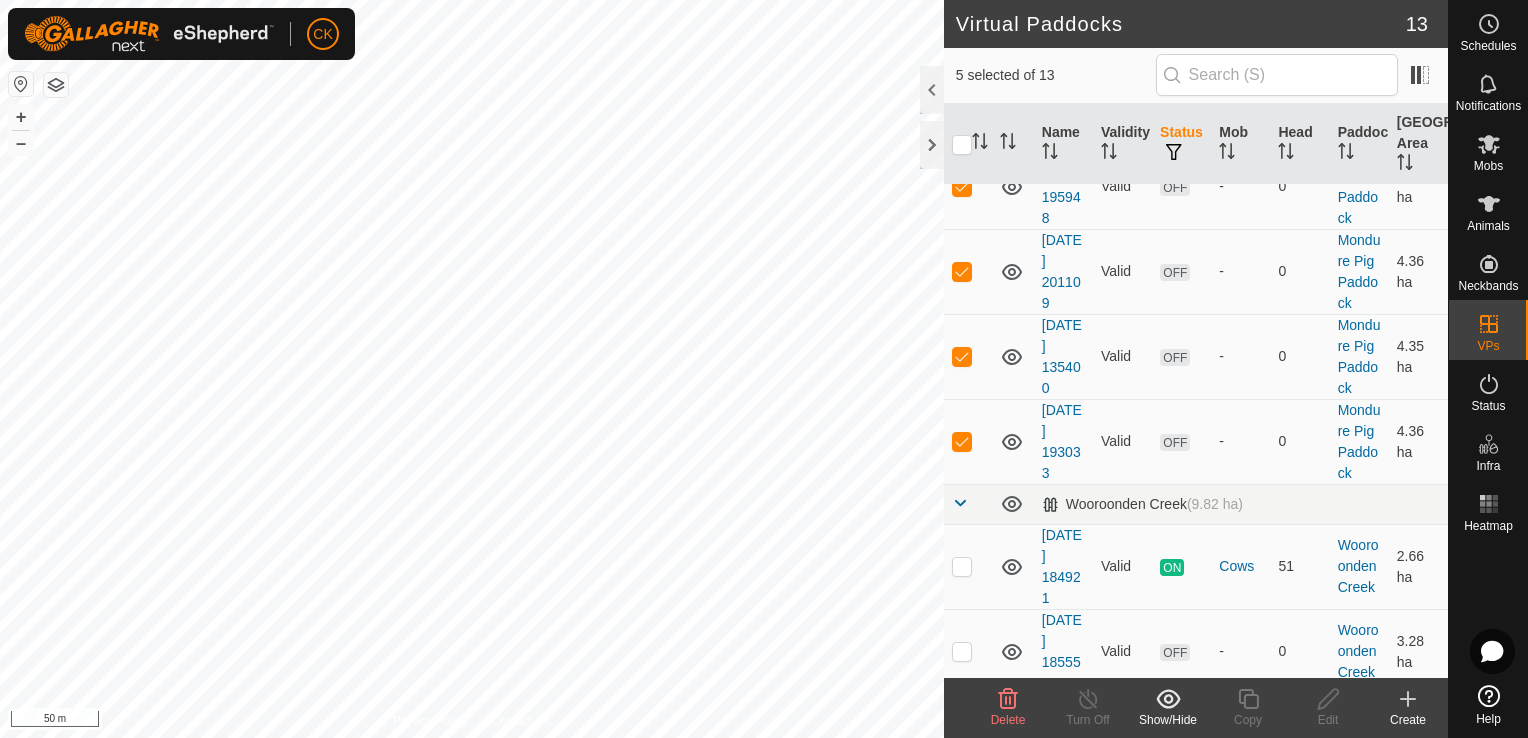 click 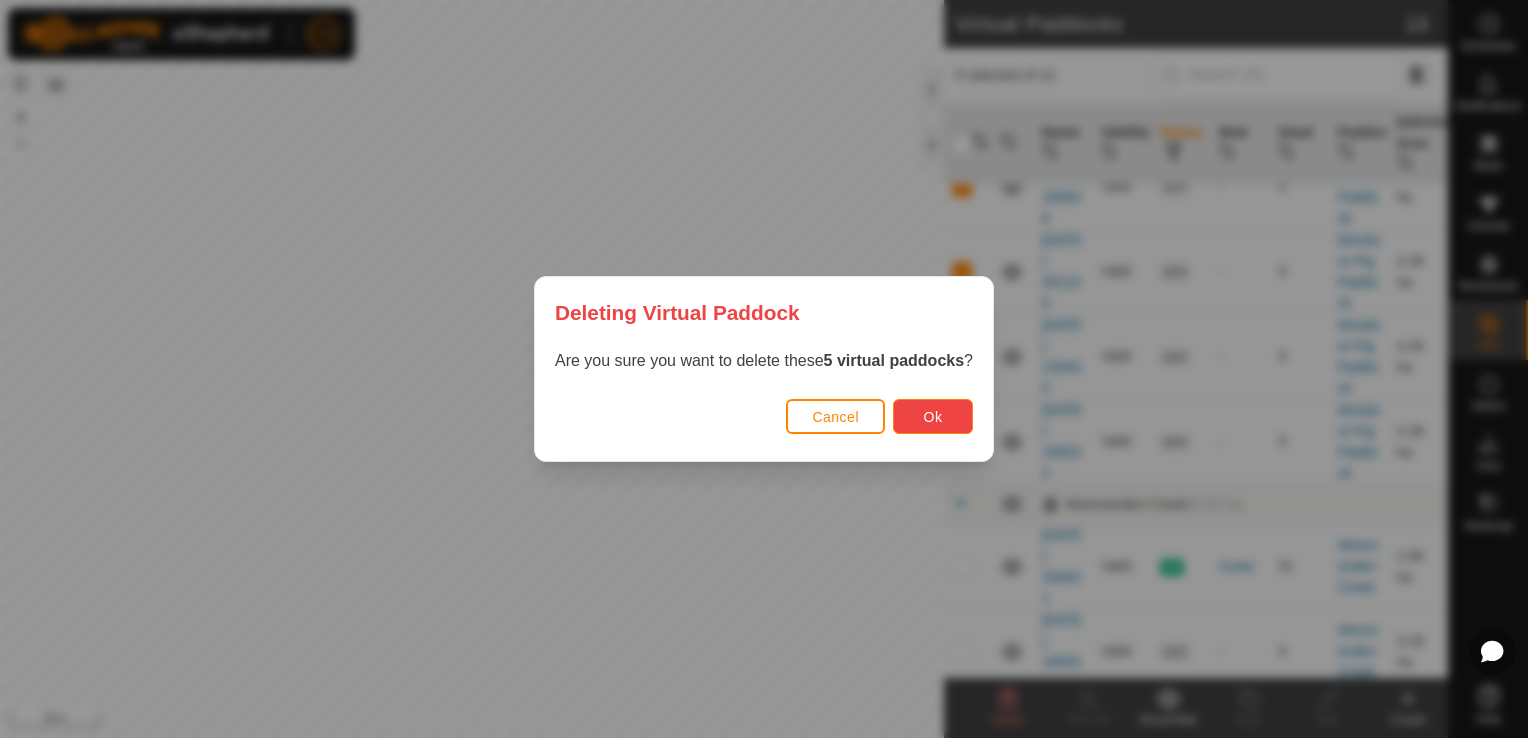 click on "Ok" at bounding box center [933, 417] 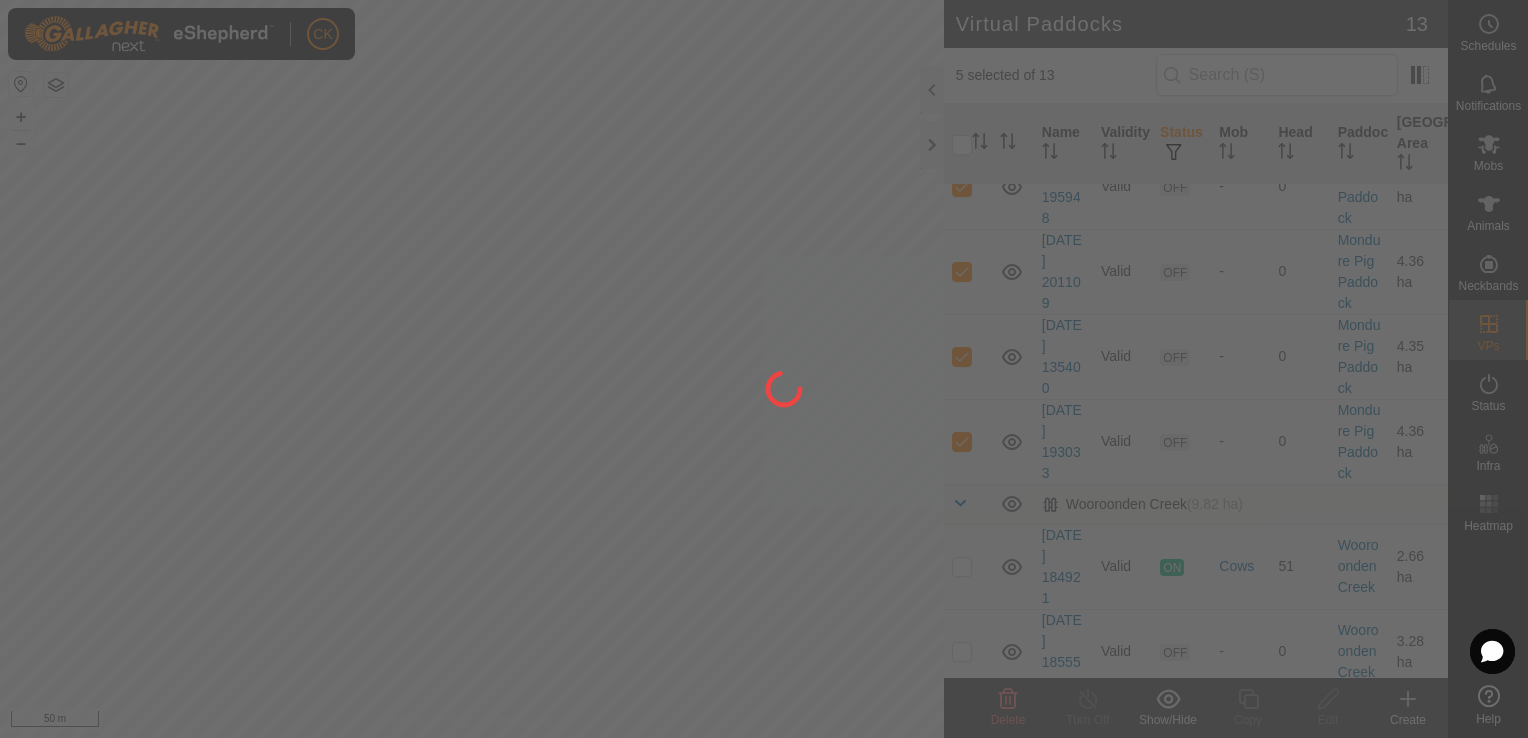 type 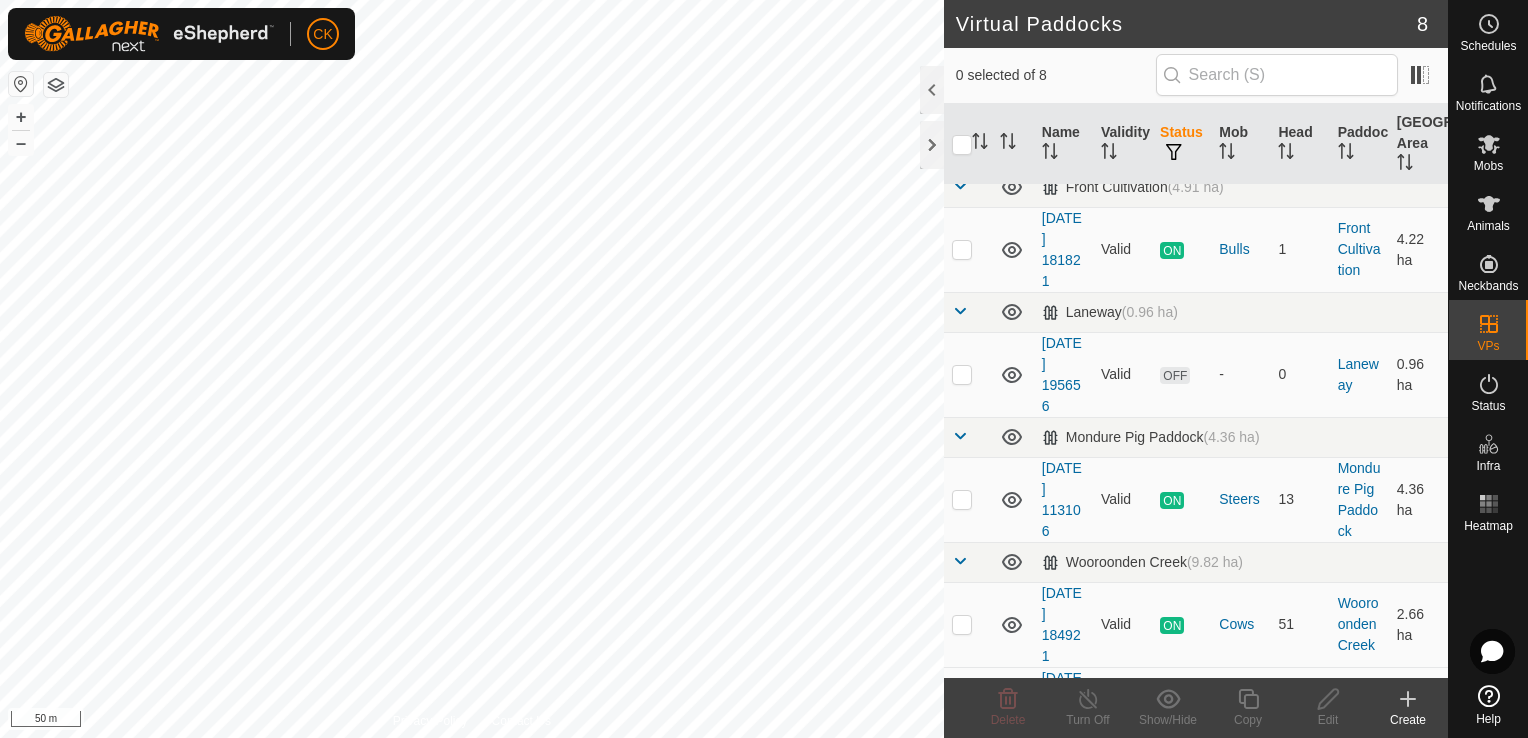 scroll, scrollTop: 4, scrollLeft: 0, axis: vertical 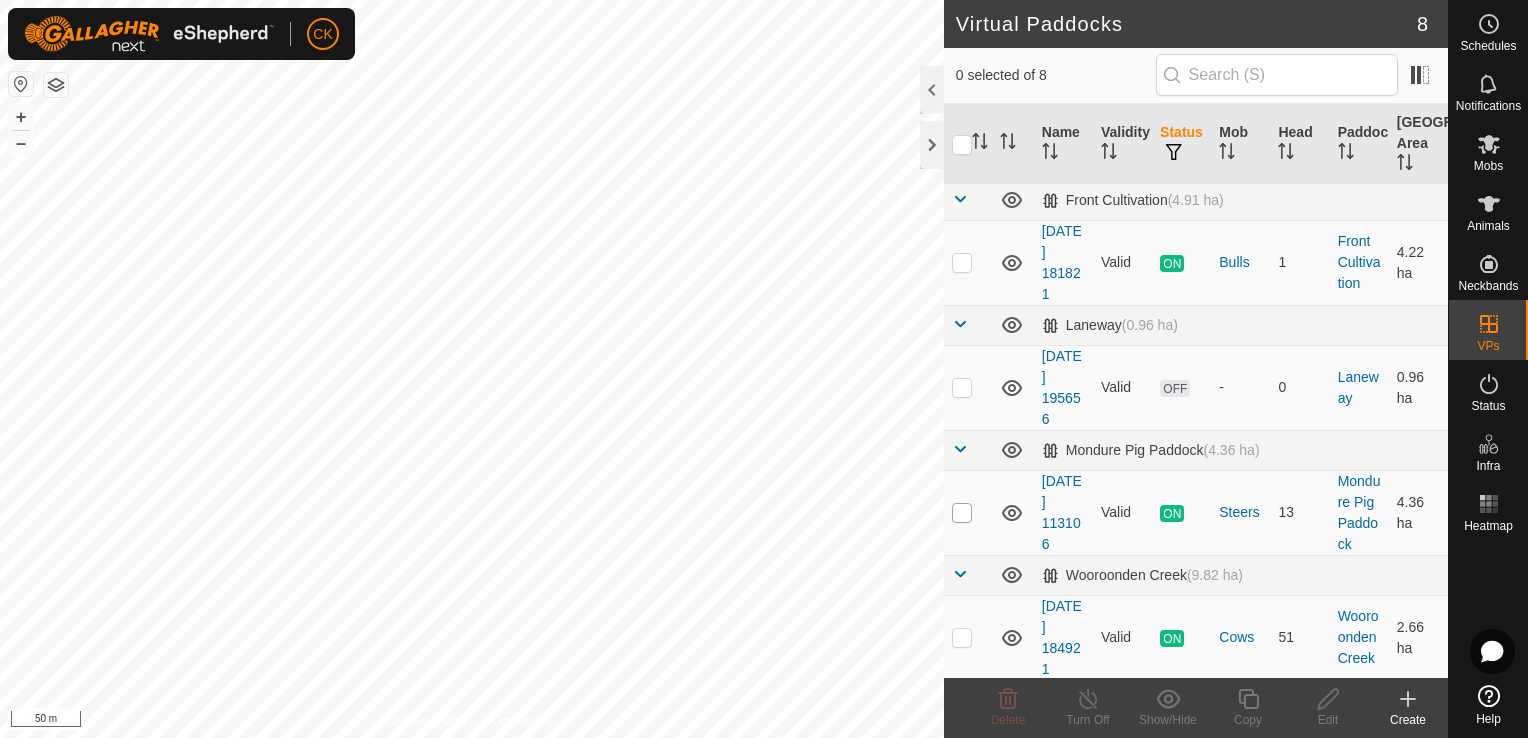 click at bounding box center [962, 513] 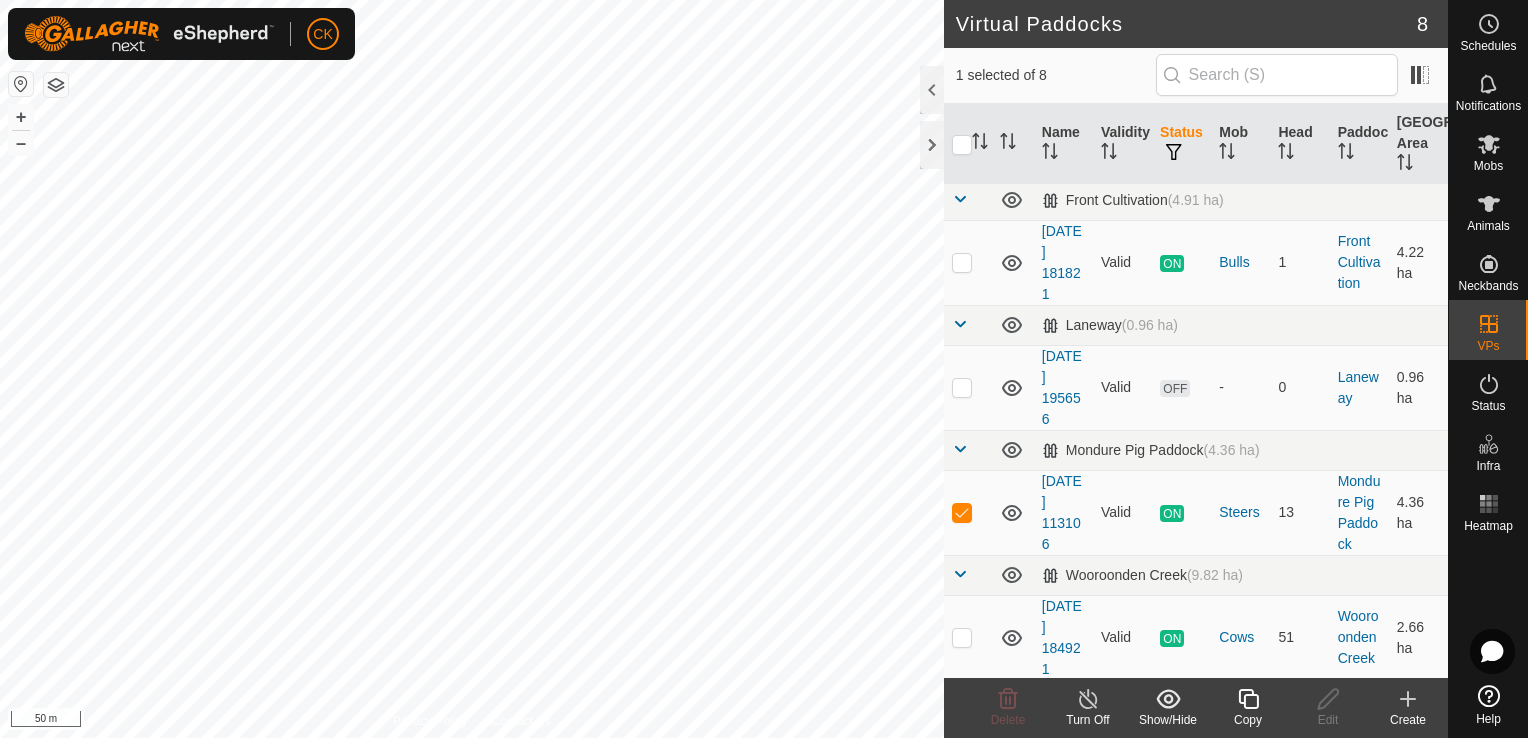 click 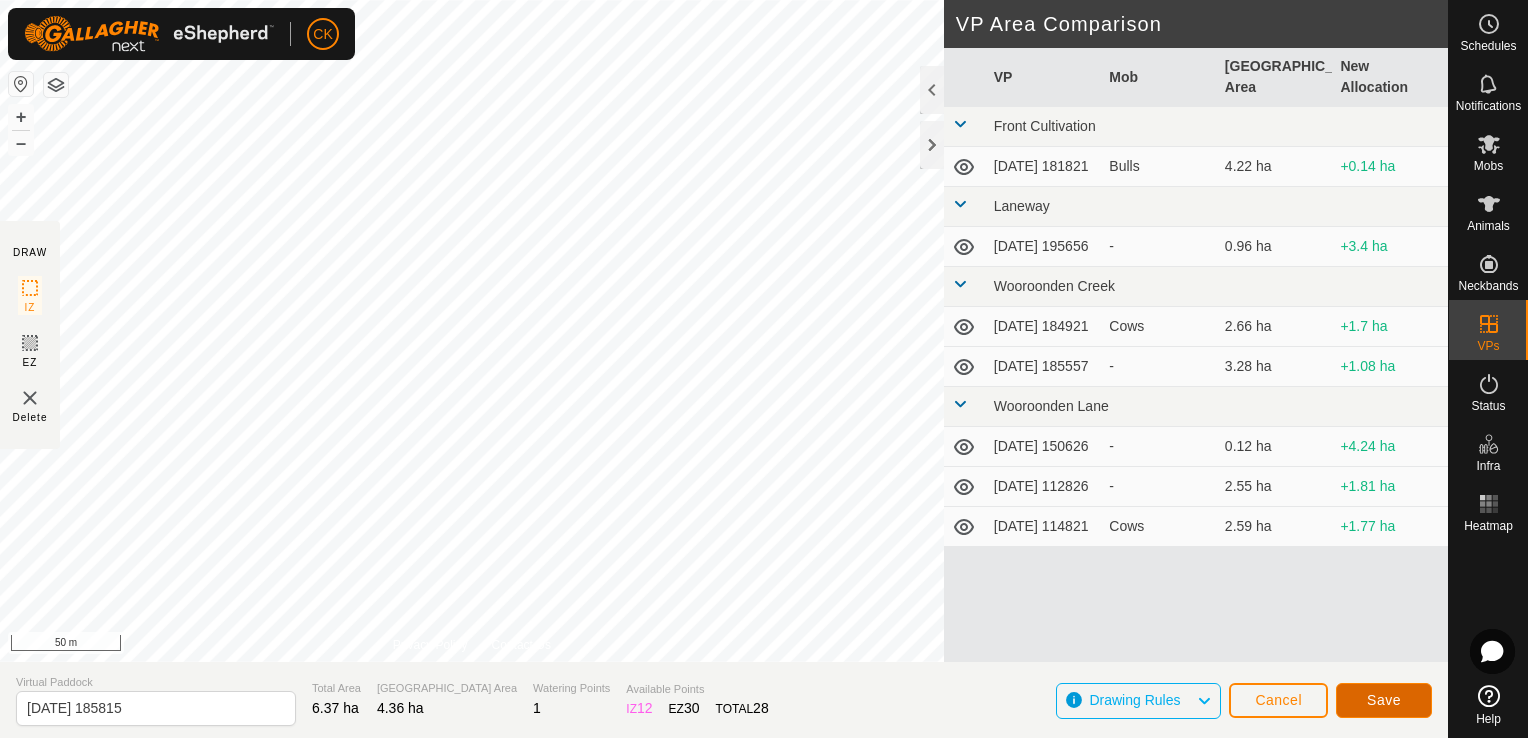 click on "Save" 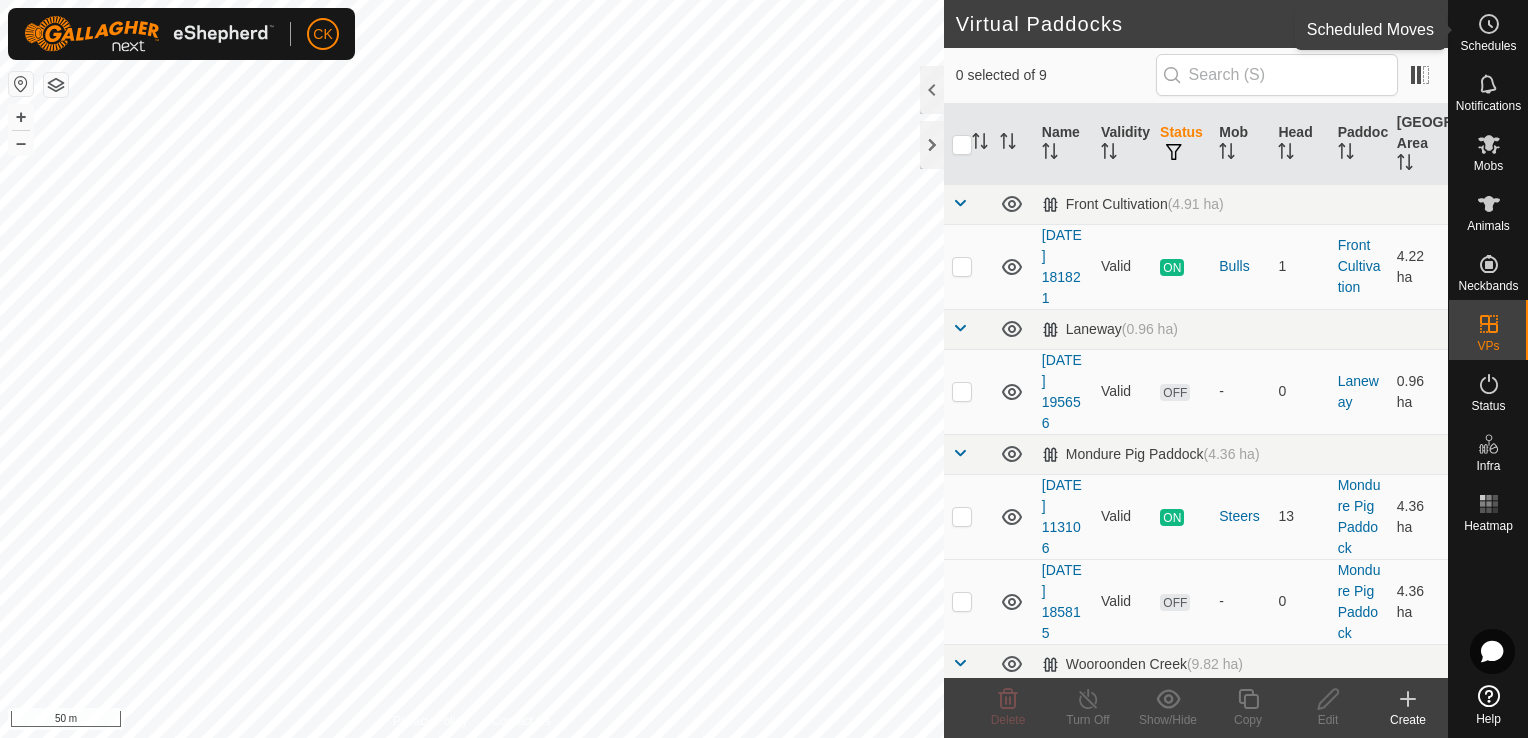 click 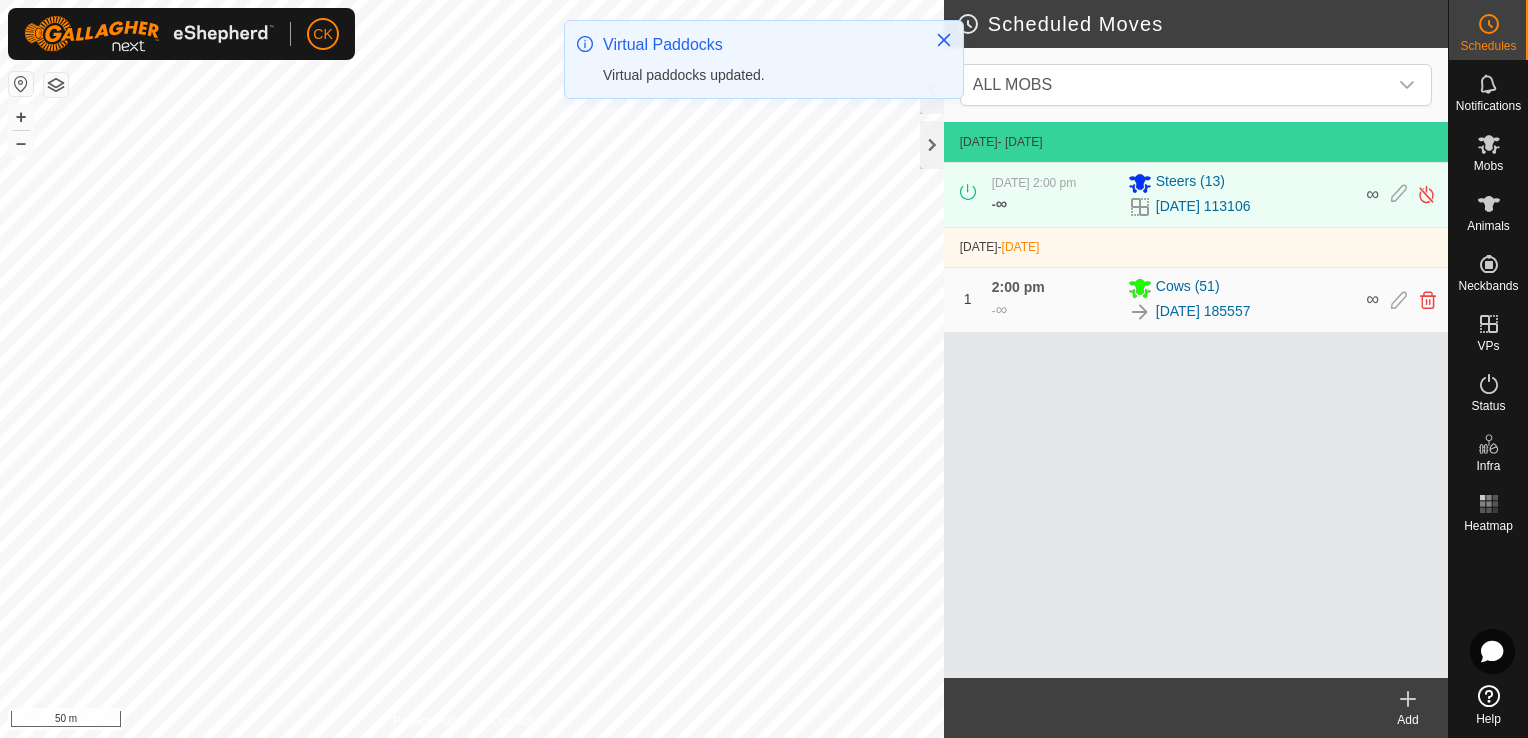 click 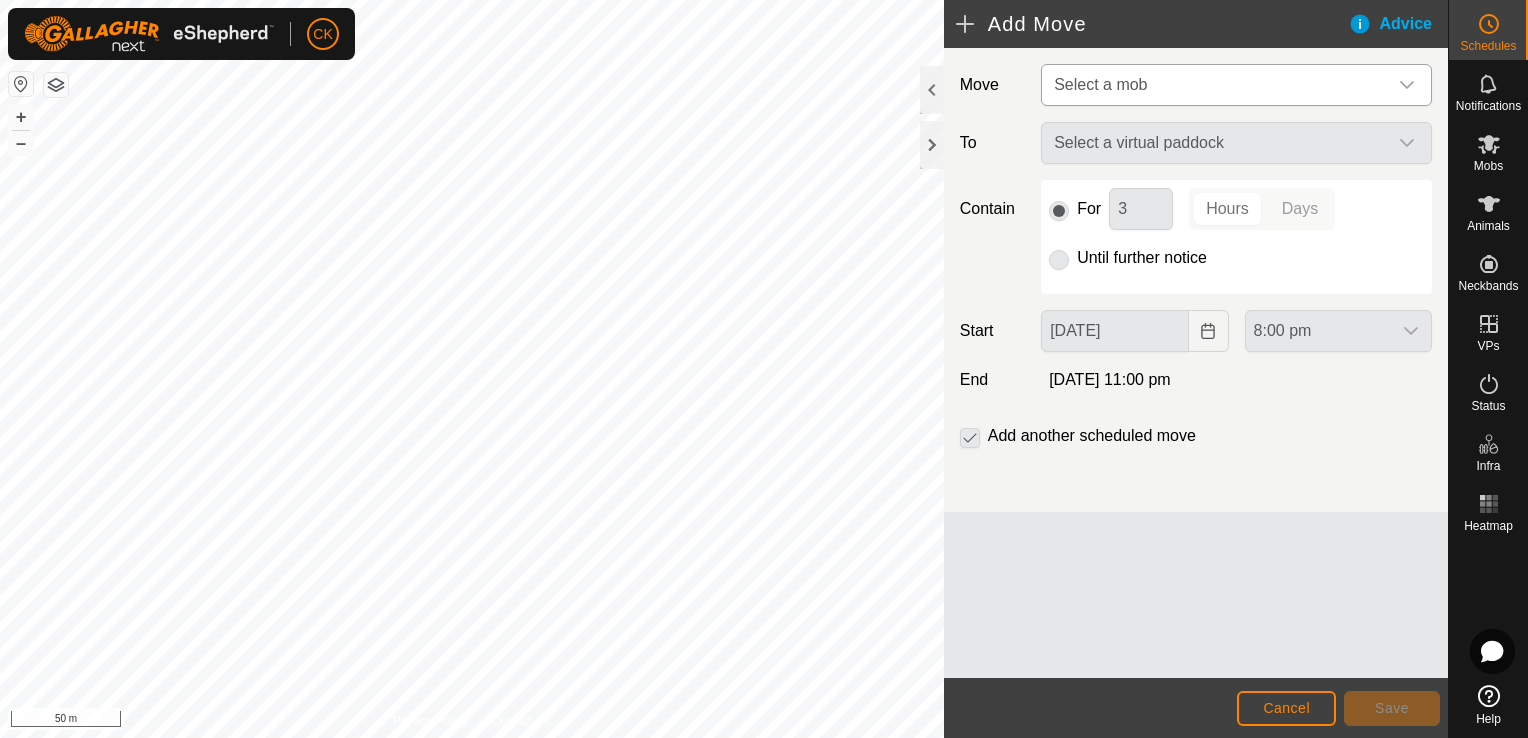 click 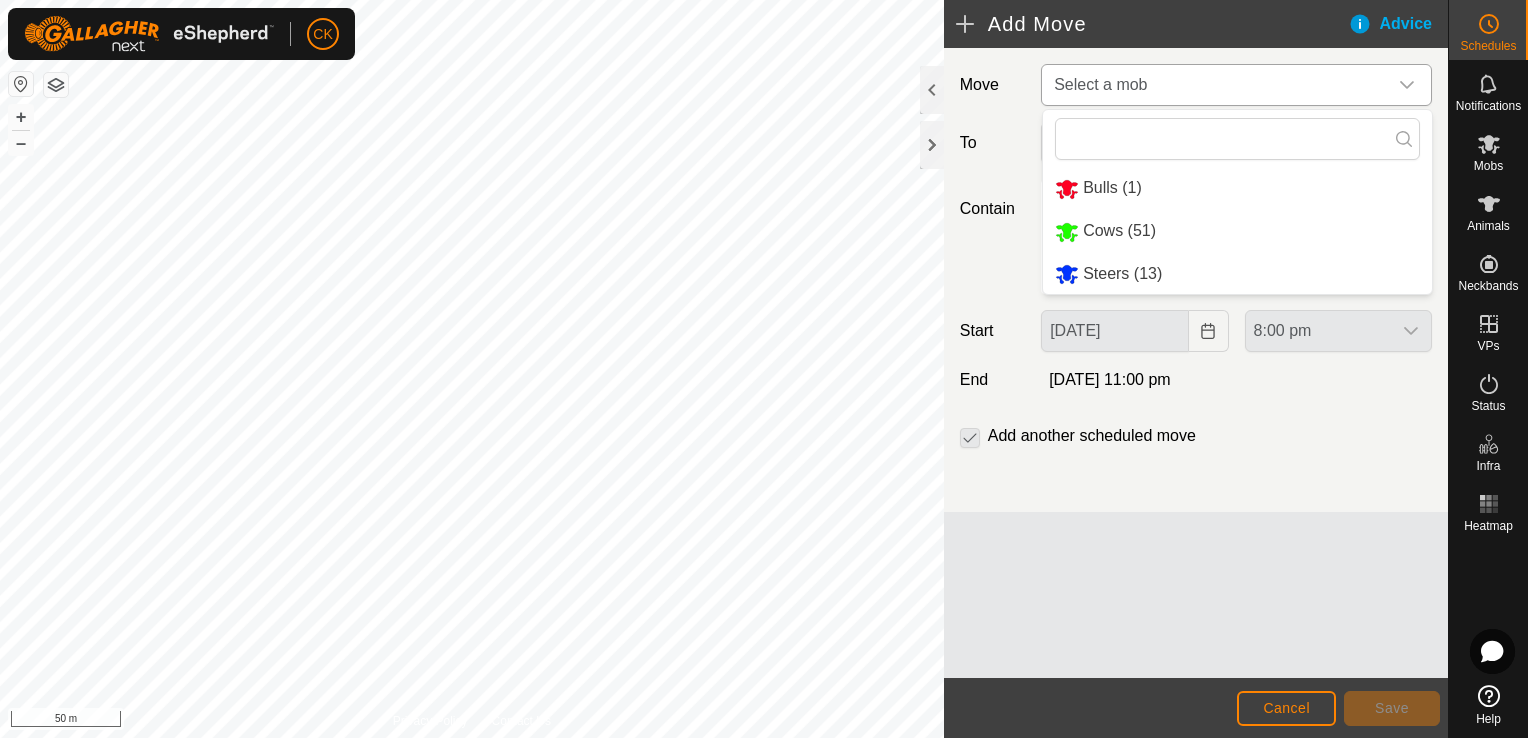 click on "Steers (13)" at bounding box center [1237, 274] 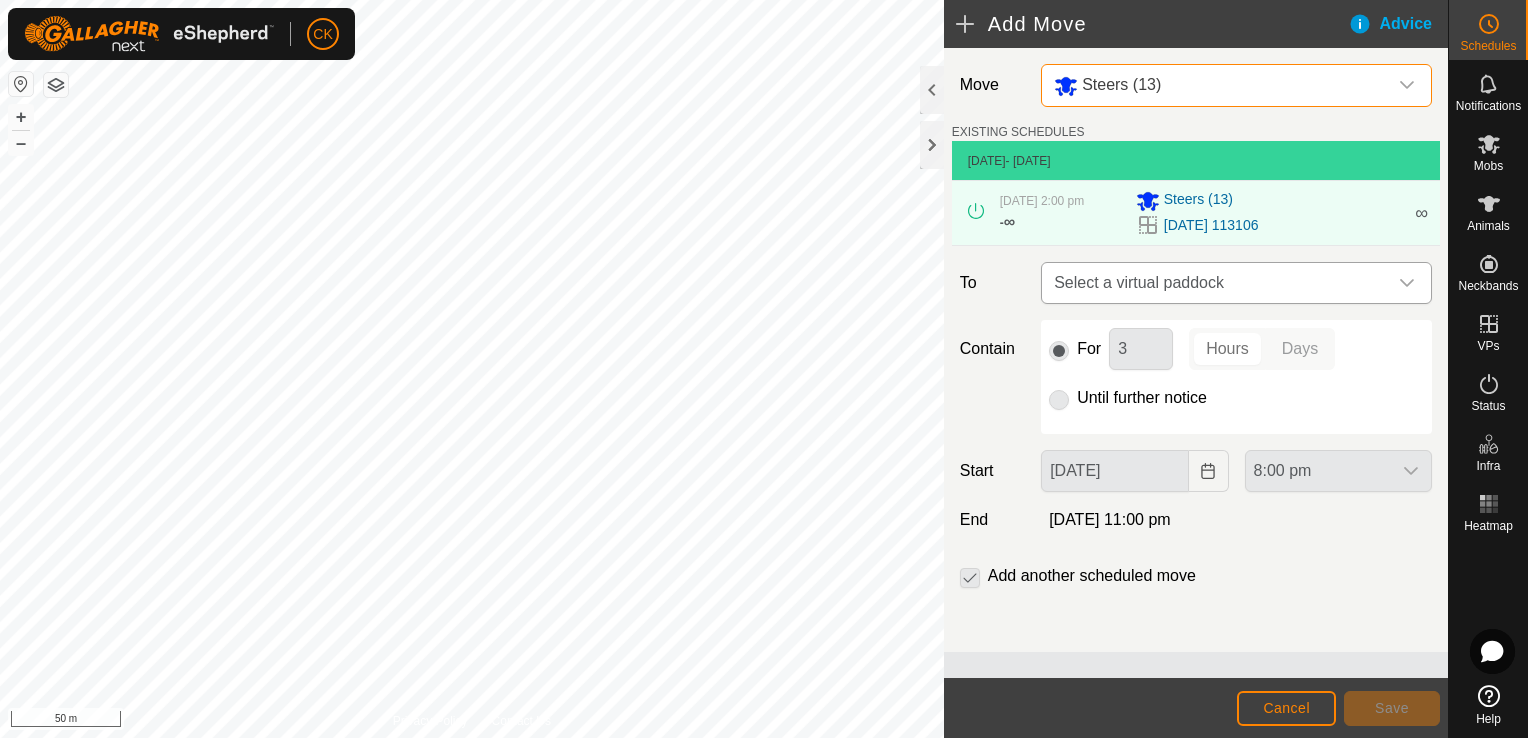 click 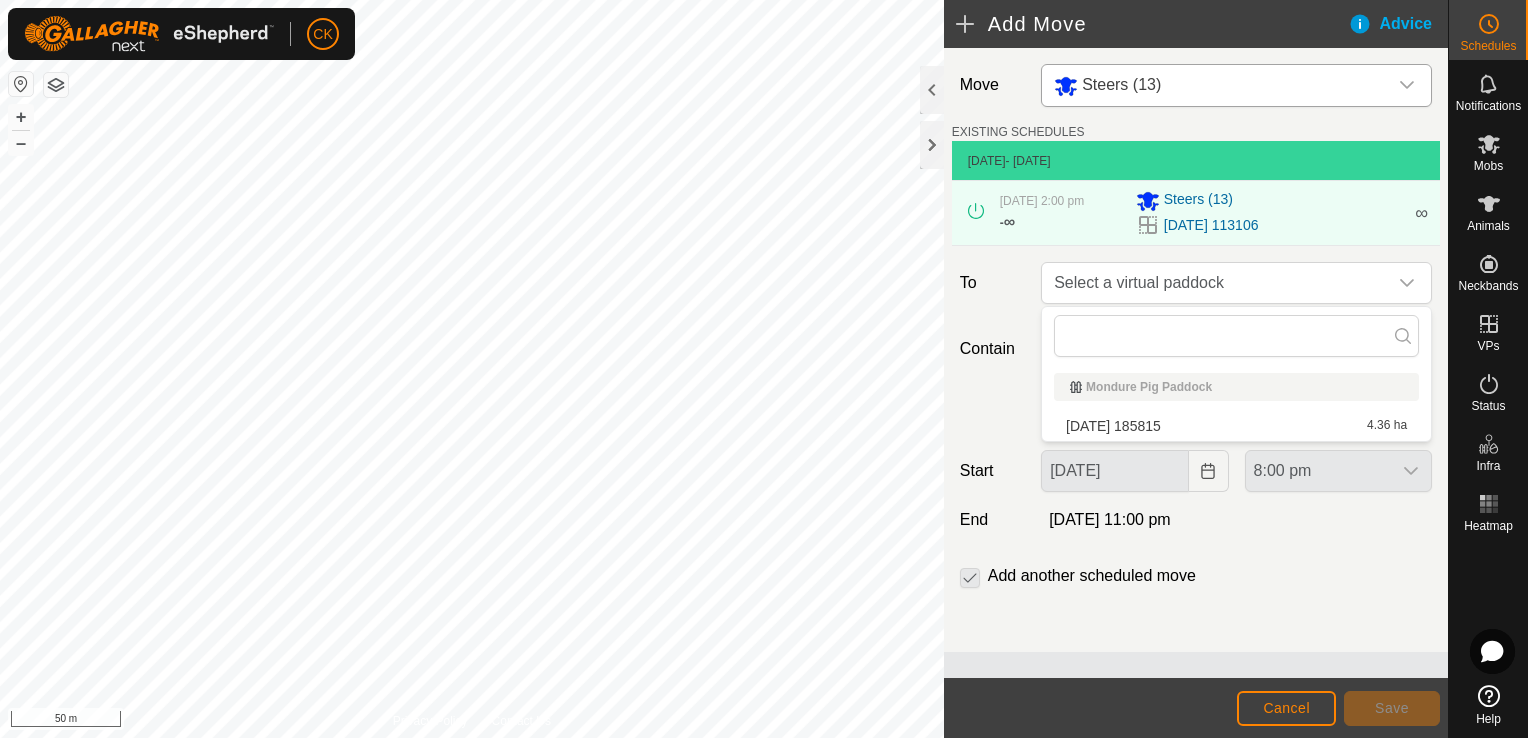 click on "[DATE] 185815  4.36 ha" at bounding box center [1236, 426] 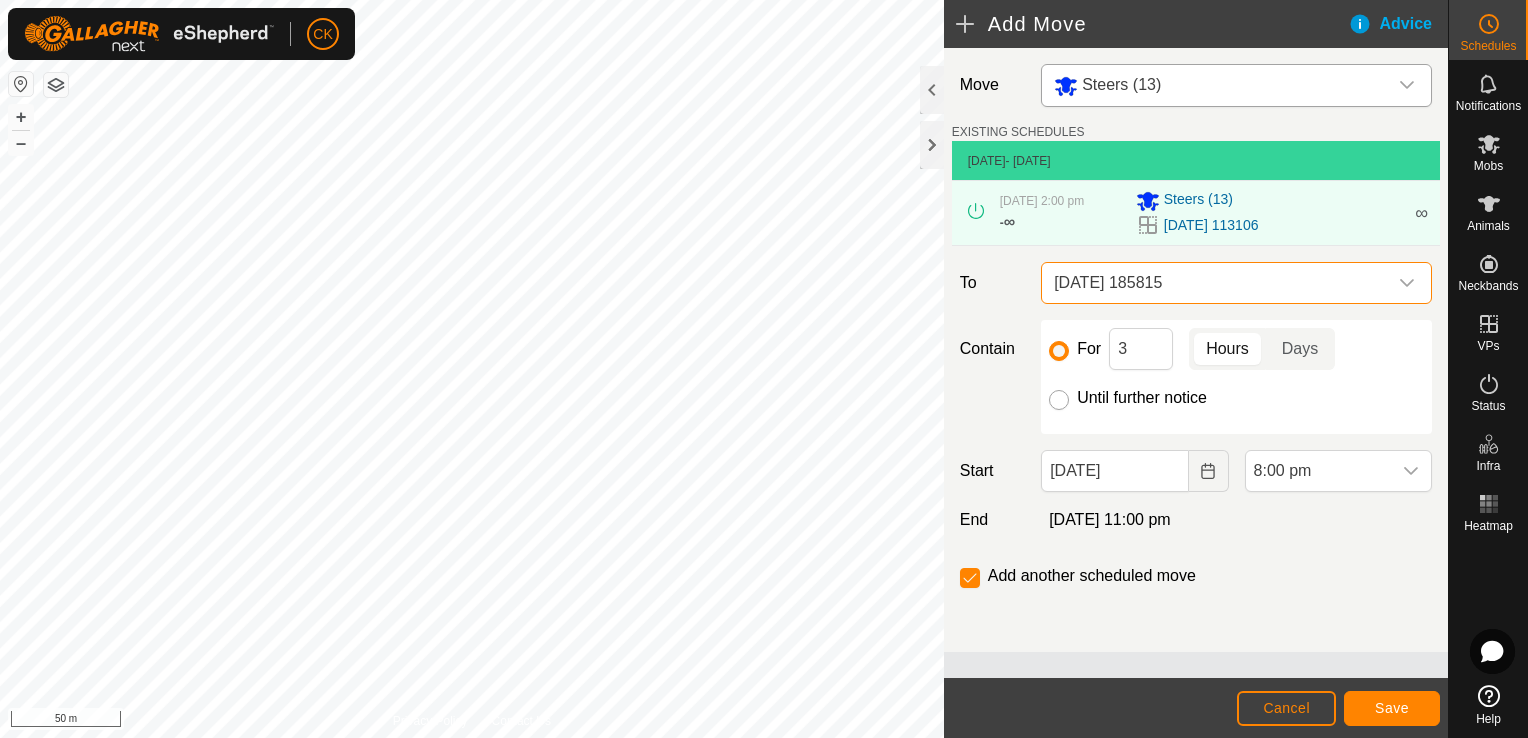 click on "Until further notice" at bounding box center (1059, 400) 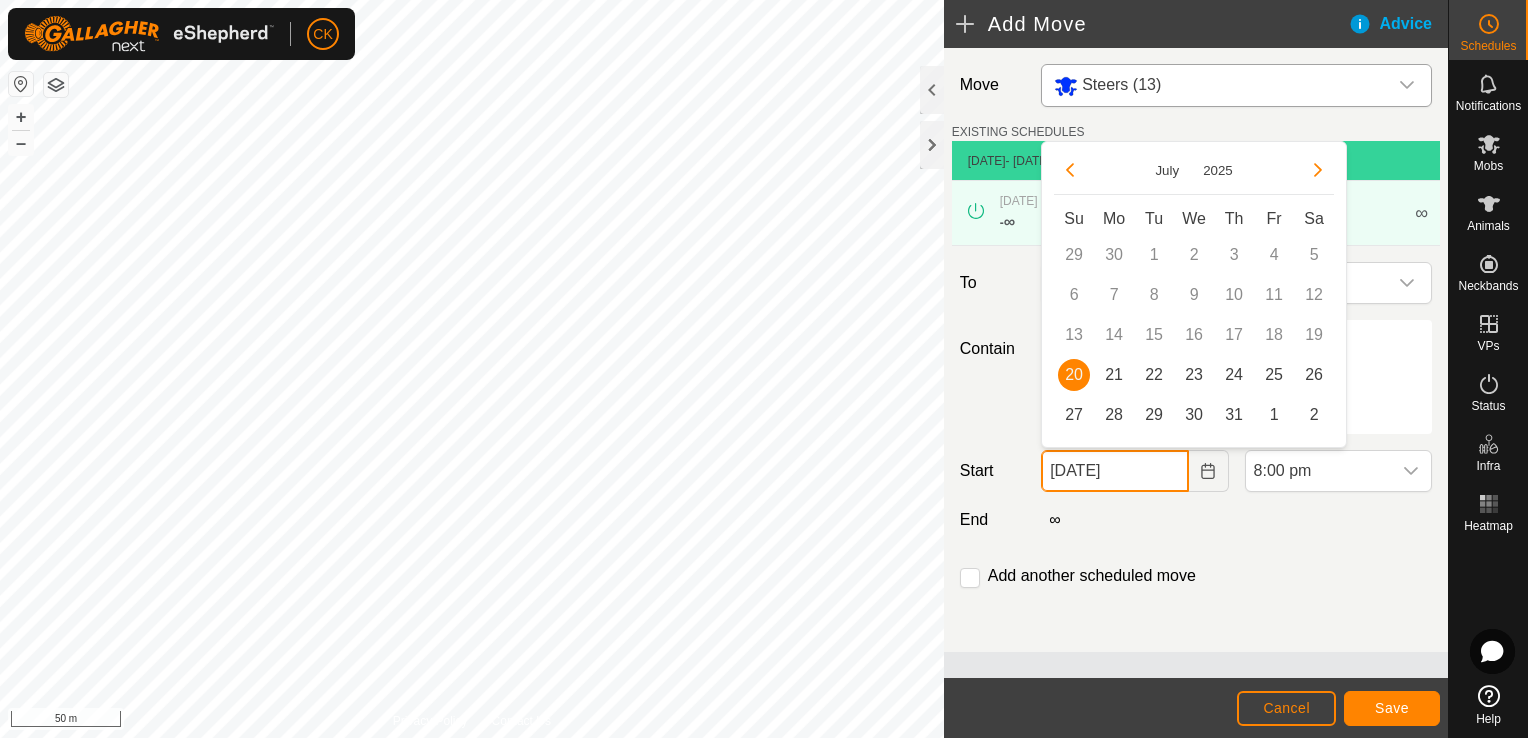 click on "[DATE]" 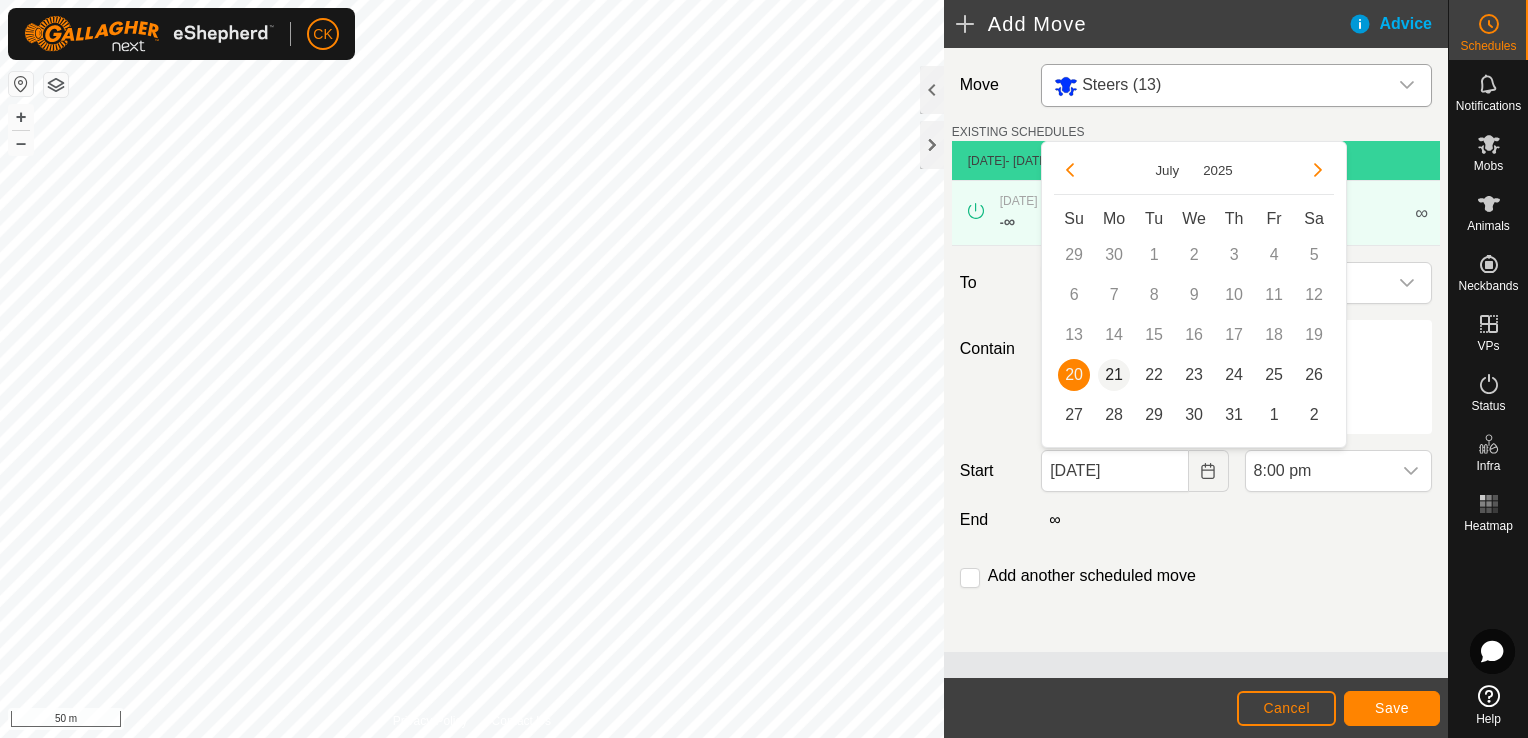 click on "21" at bounding box center (1114, 375) 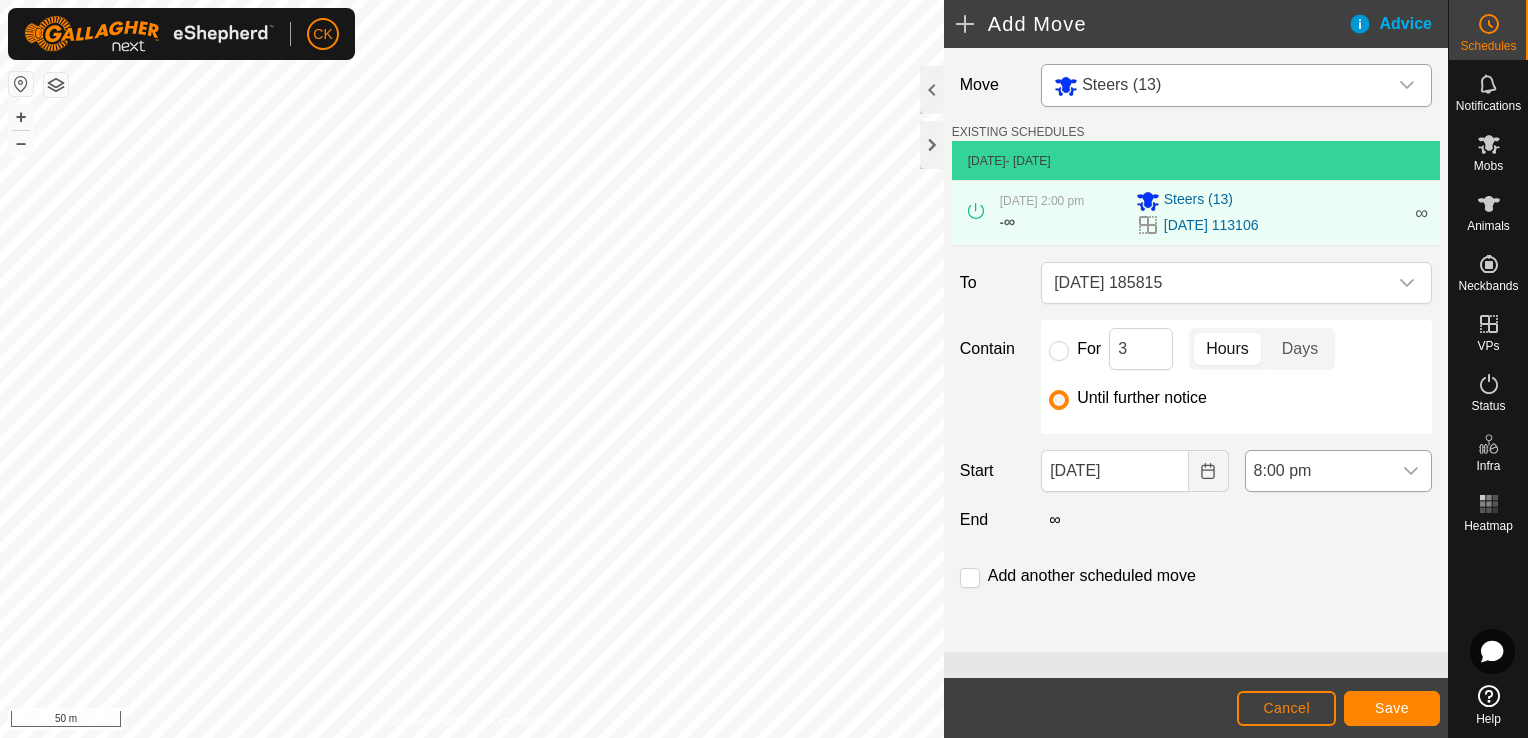 click 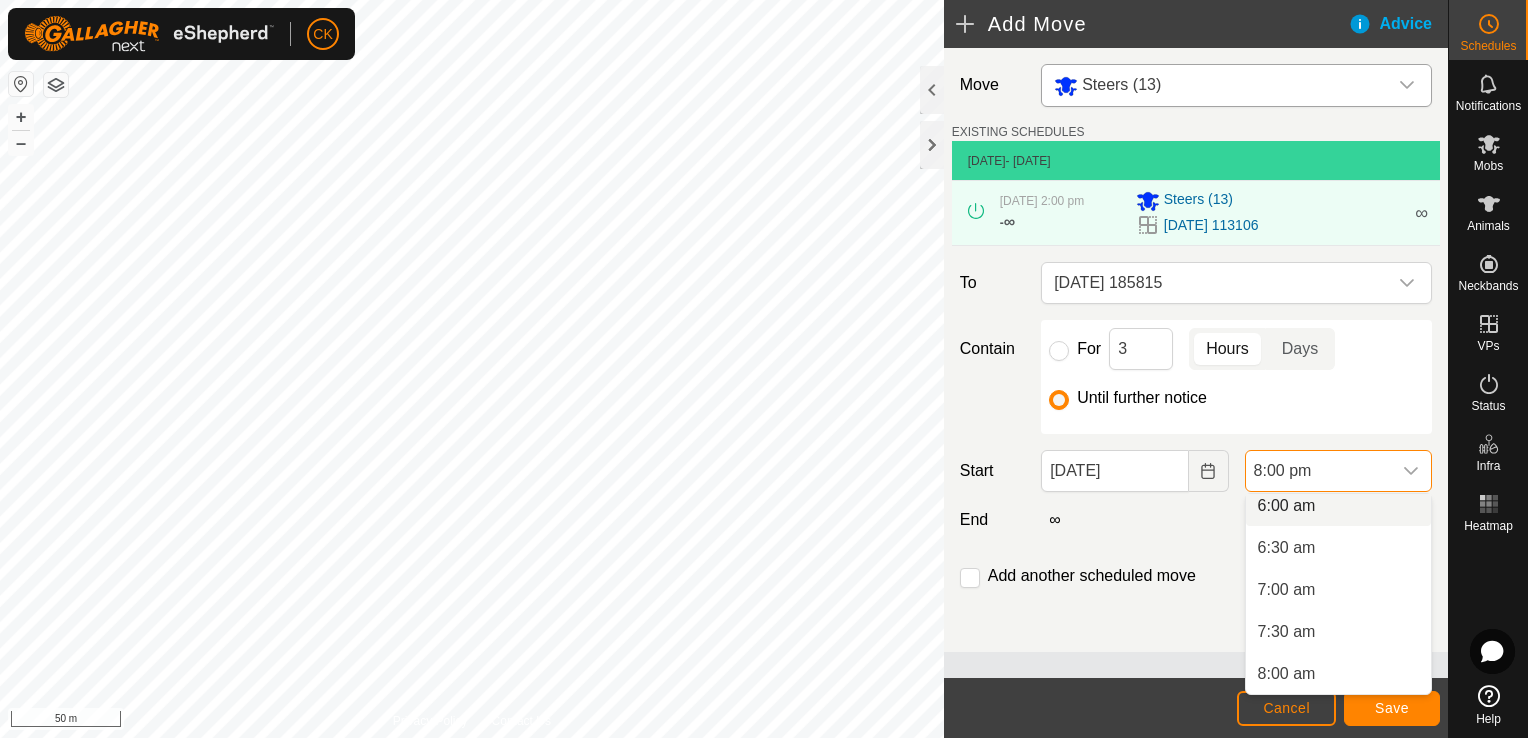 scroll, scrollTop: 504, scrollLeft: 0, axis: vertical 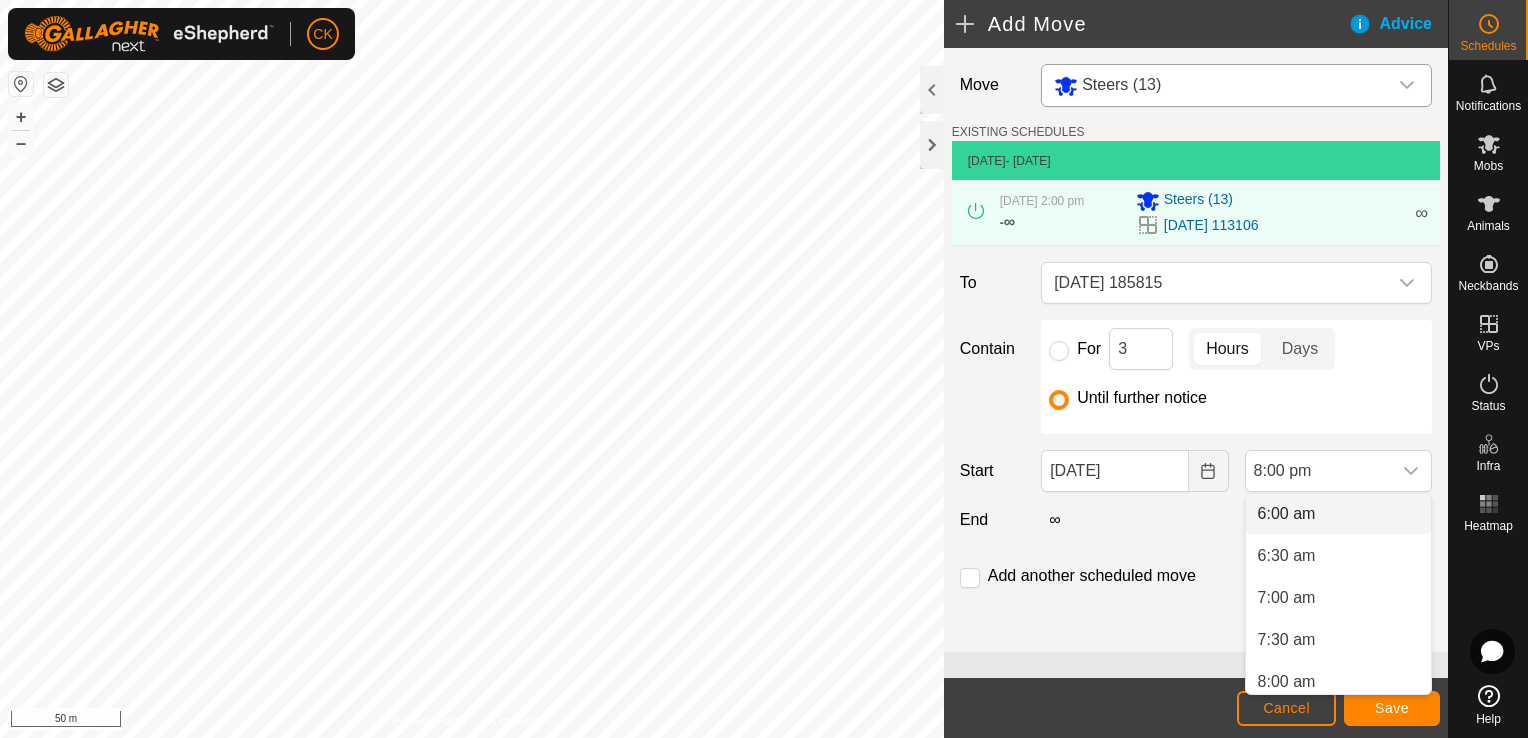 click on "6:00 am" at bounding box center (1338, 514) 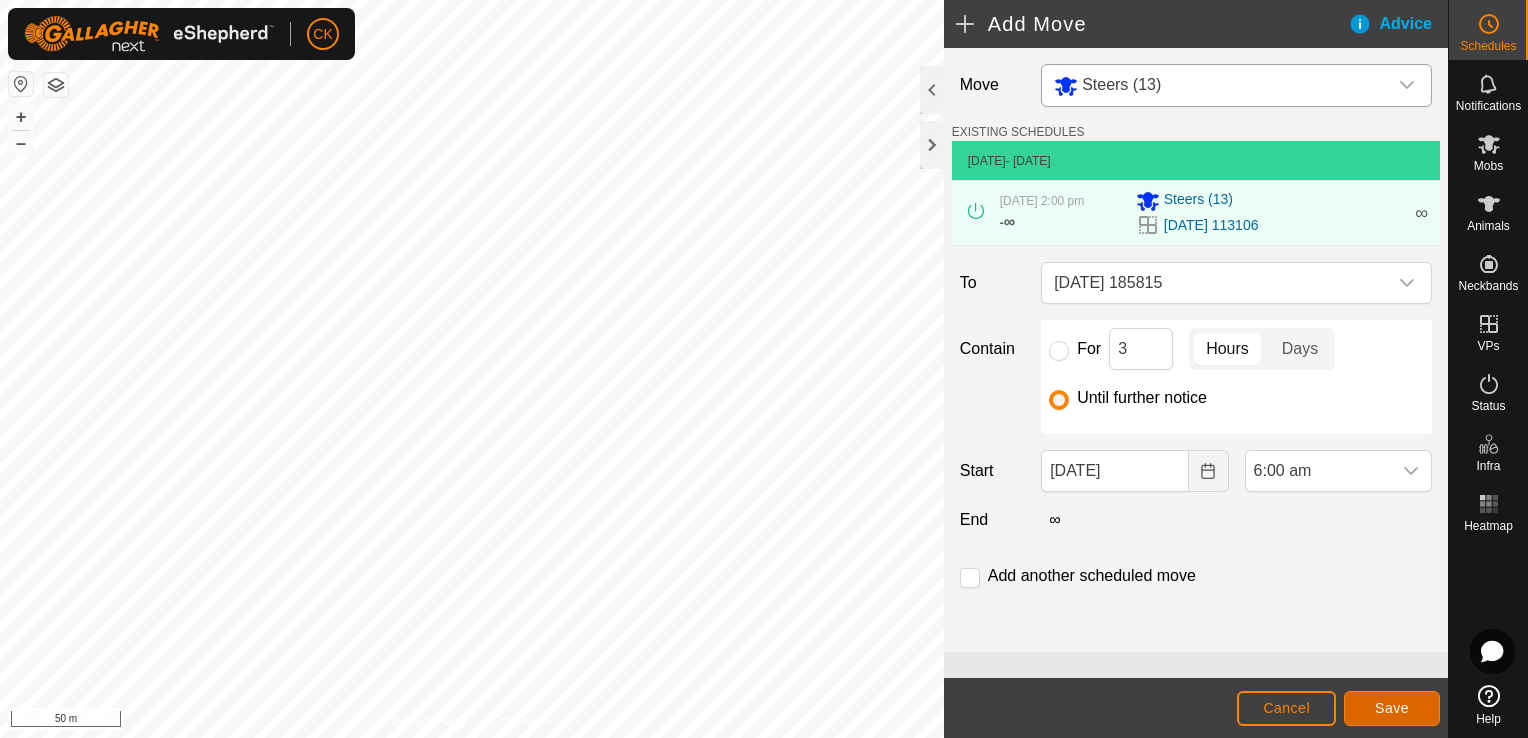 click on "Save" 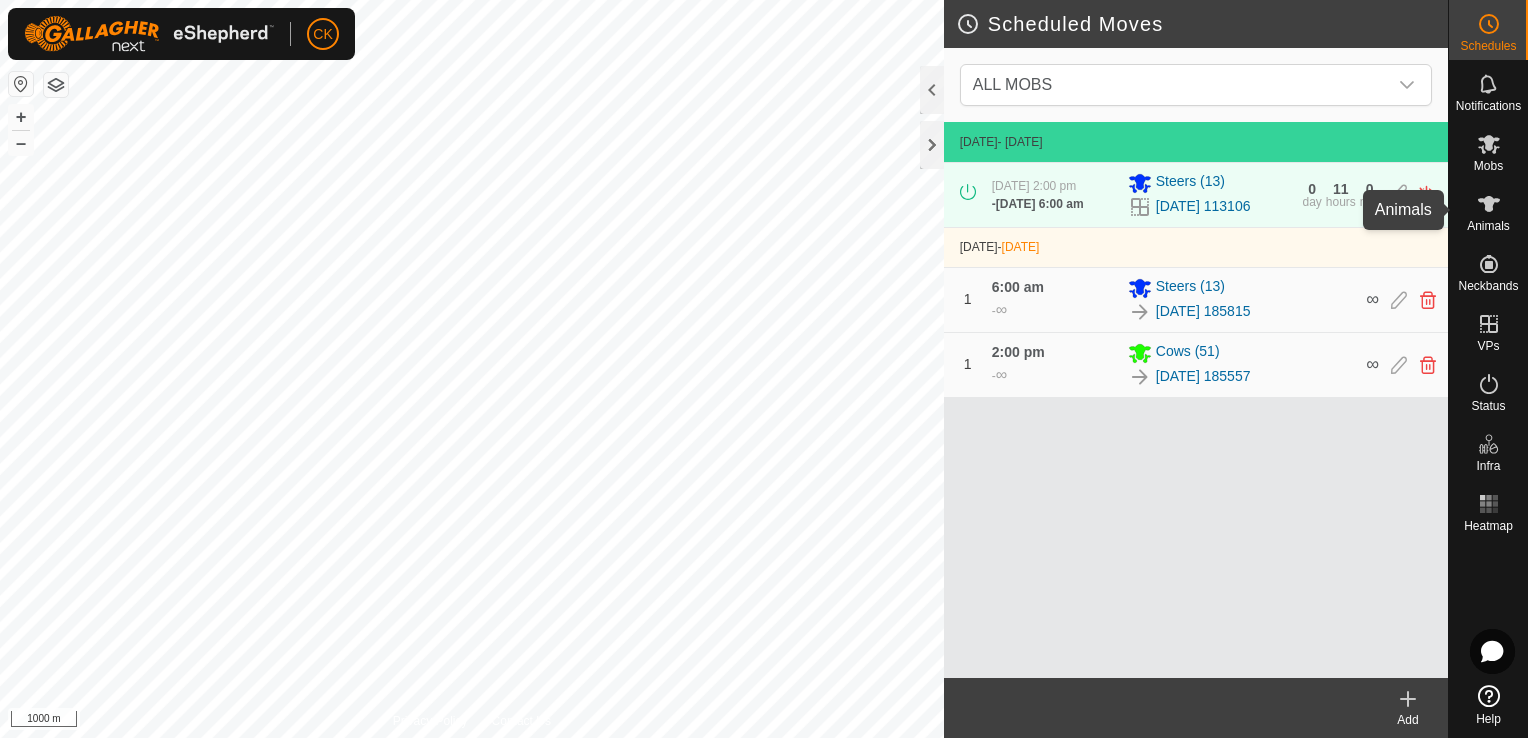 click 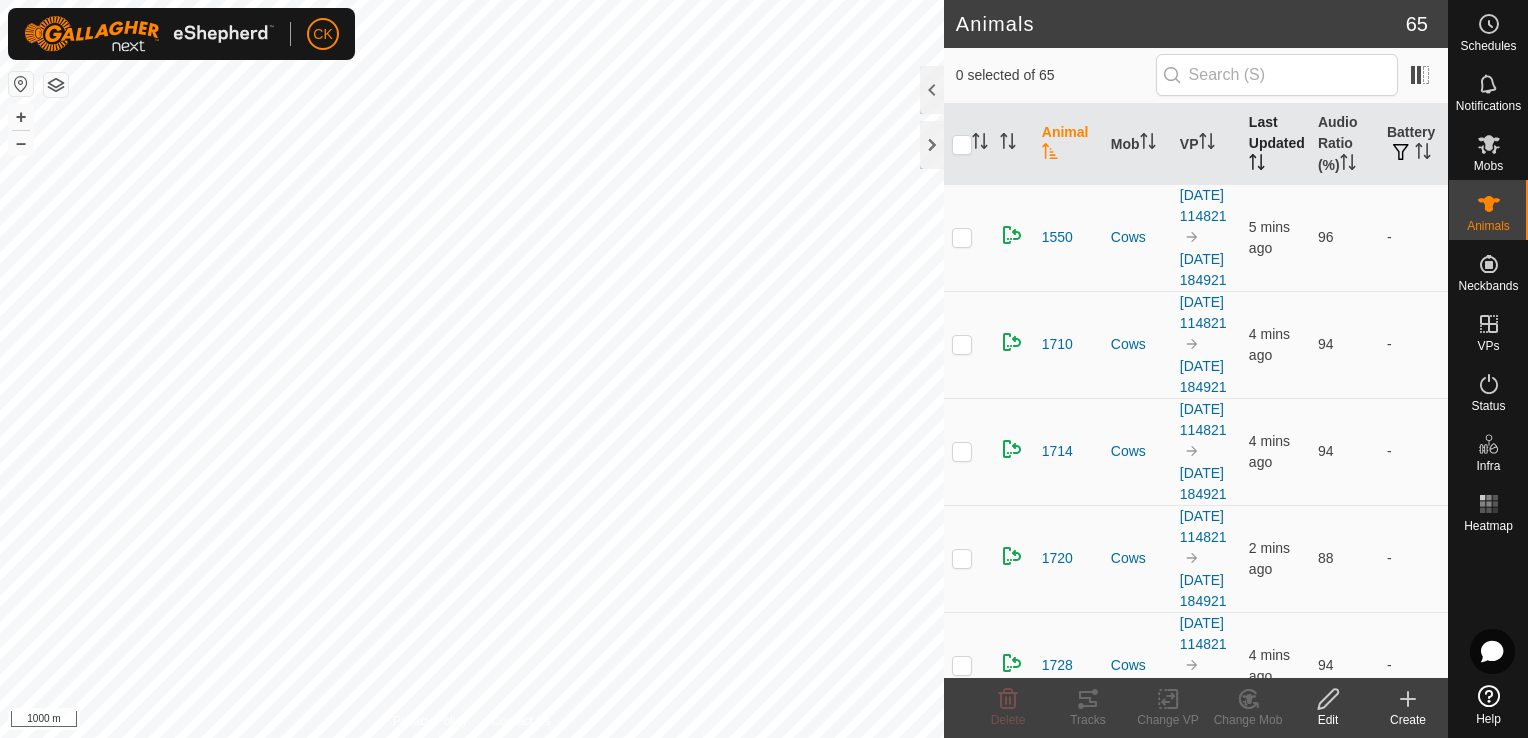 click on "Last Updated" at bounding box center [1275, 144] 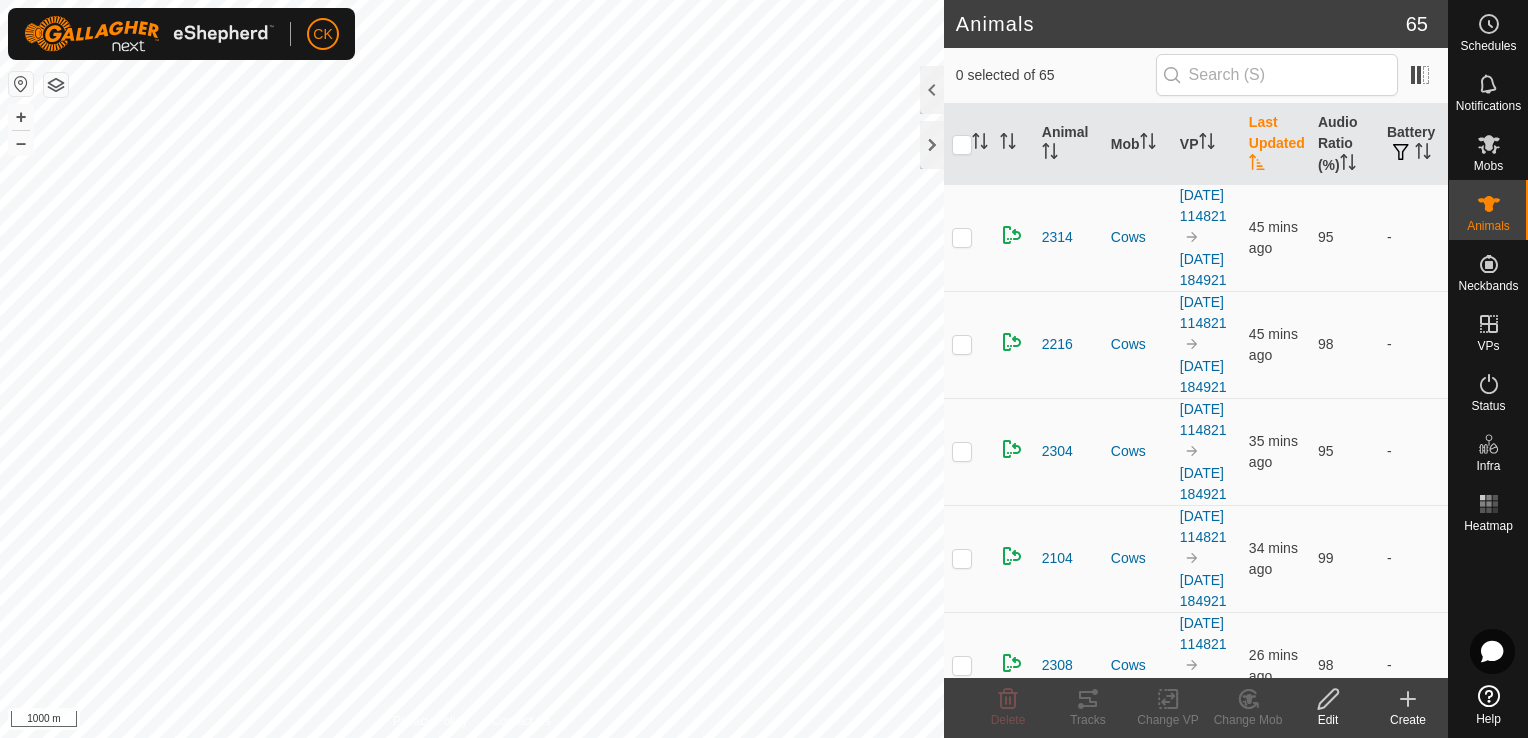 click on "Last Updated" at bounding box center [1275, 144] 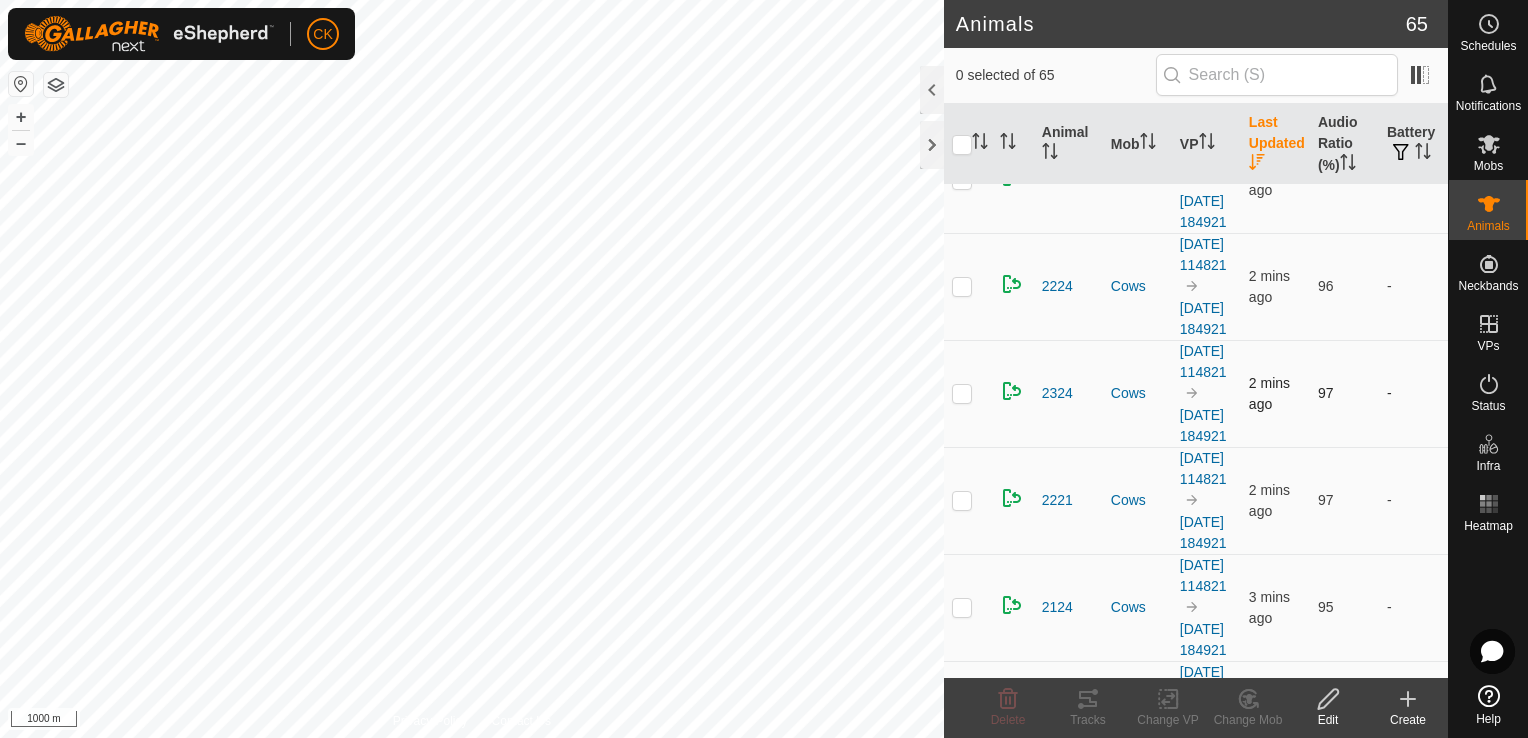 scroll, scrollTop: 0, scrollLeft: 0, axis: both 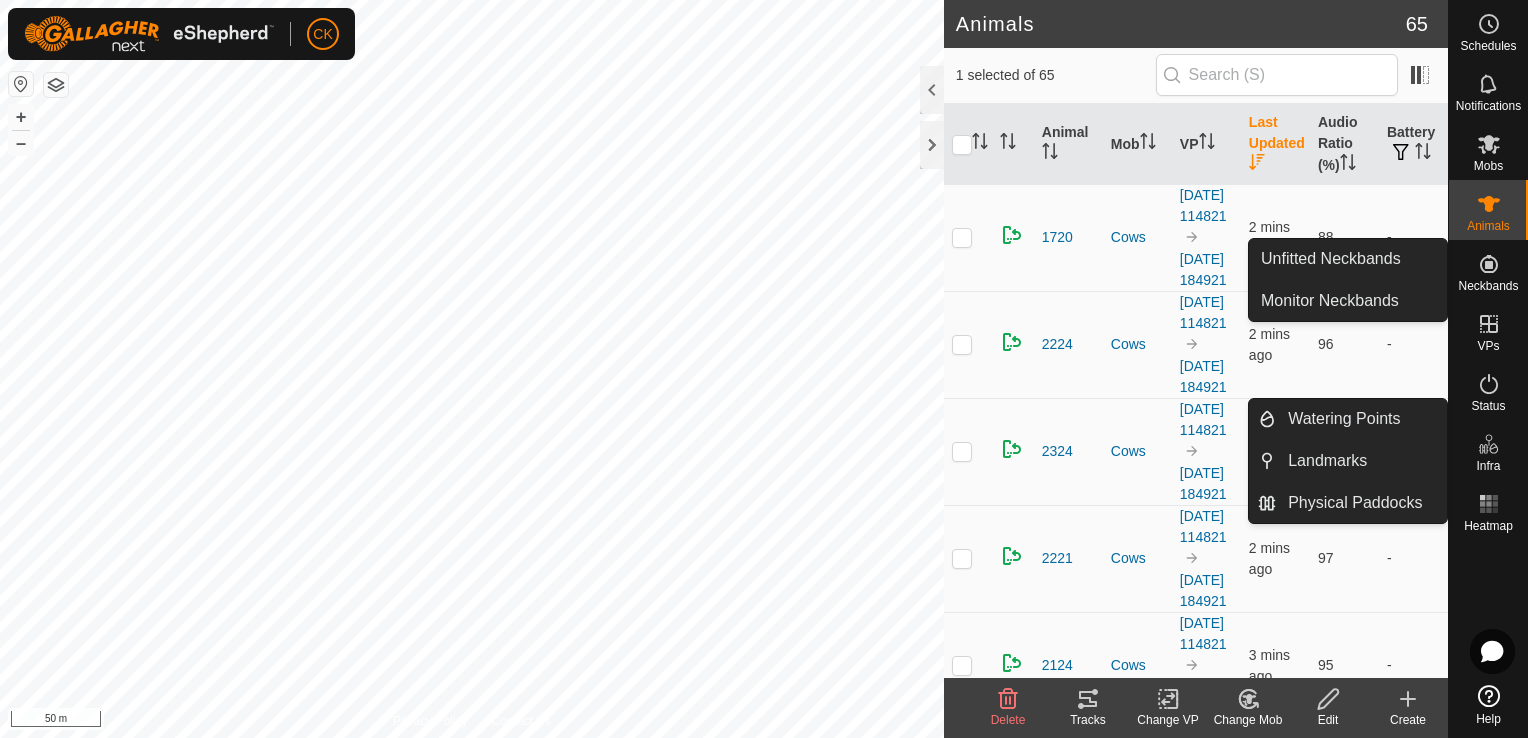 click 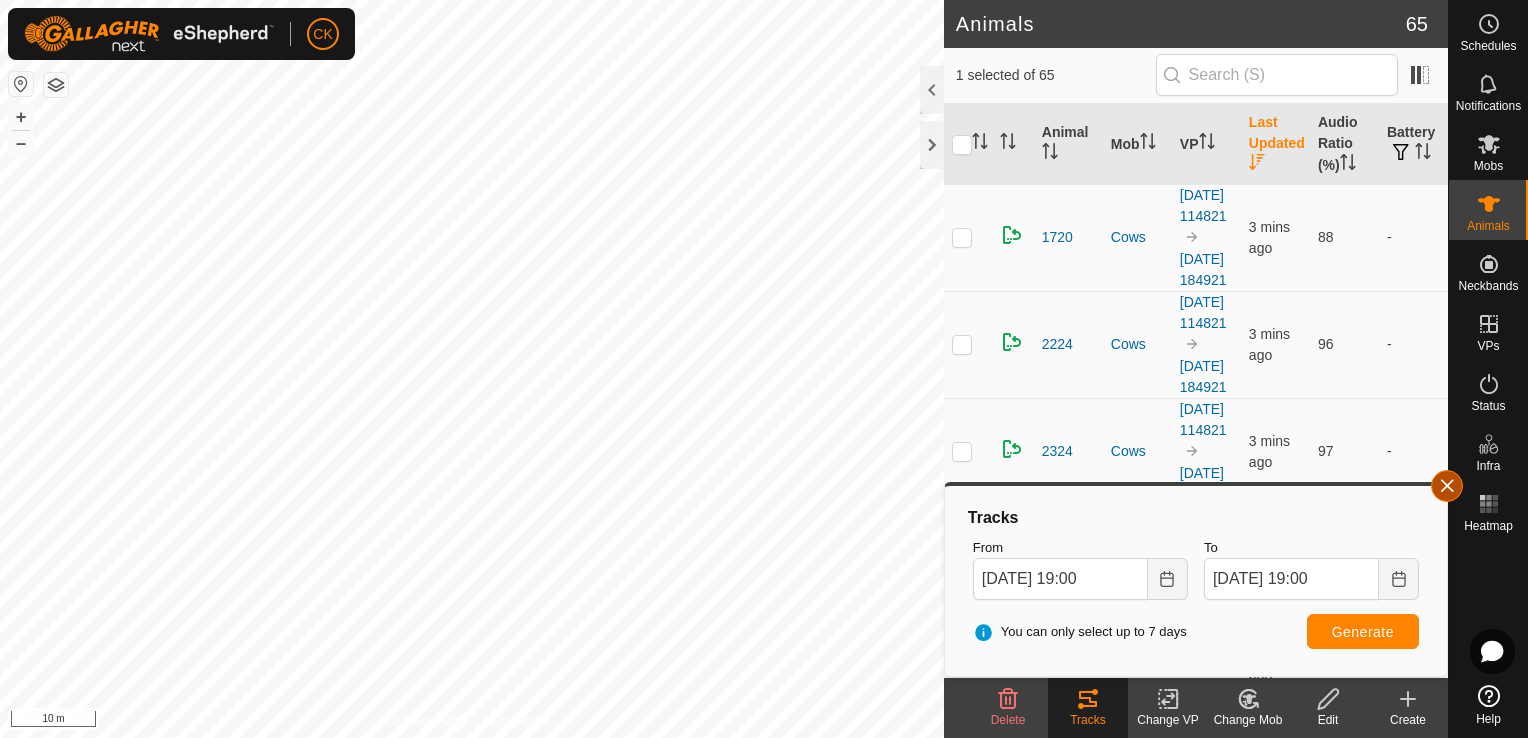 click at bounding box center [1447, 486] 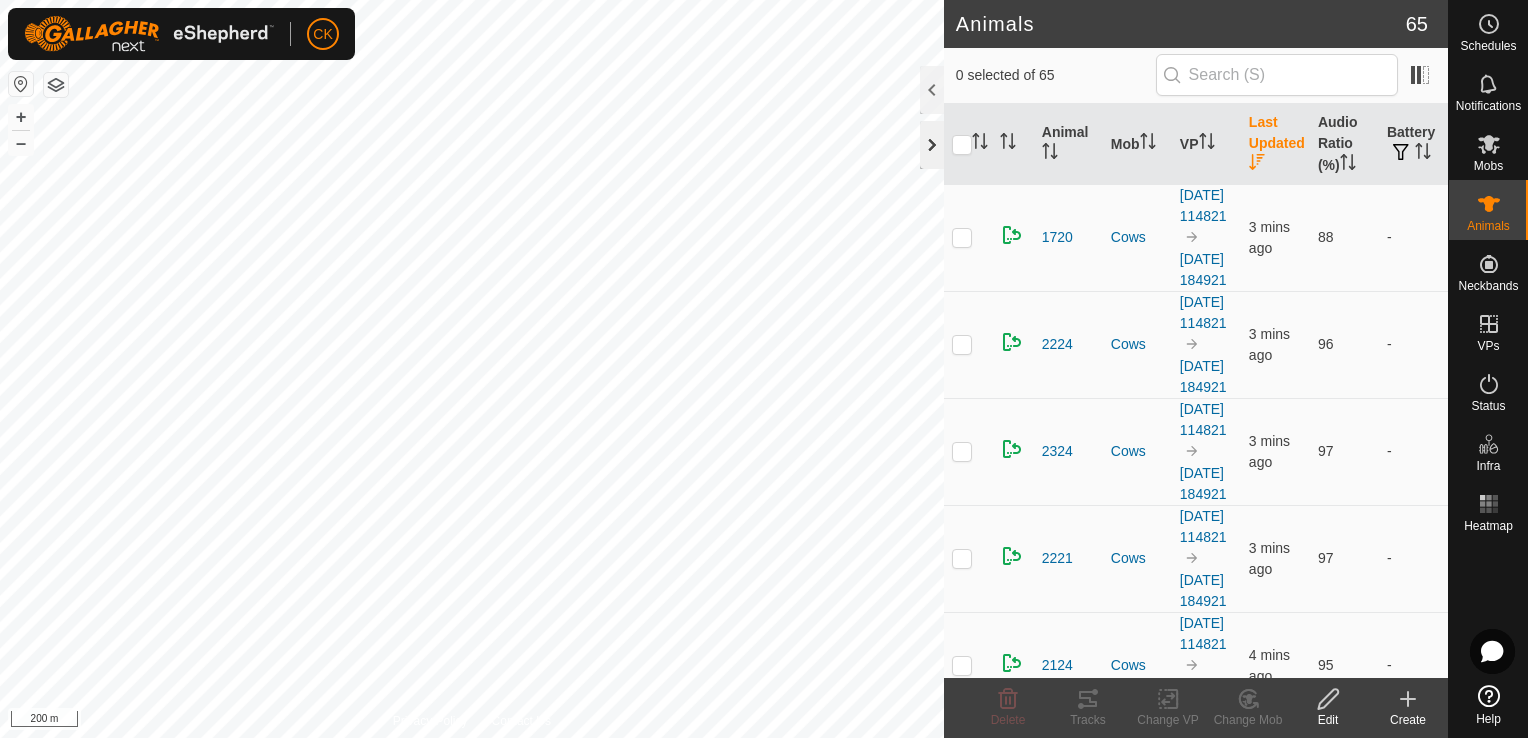 click 